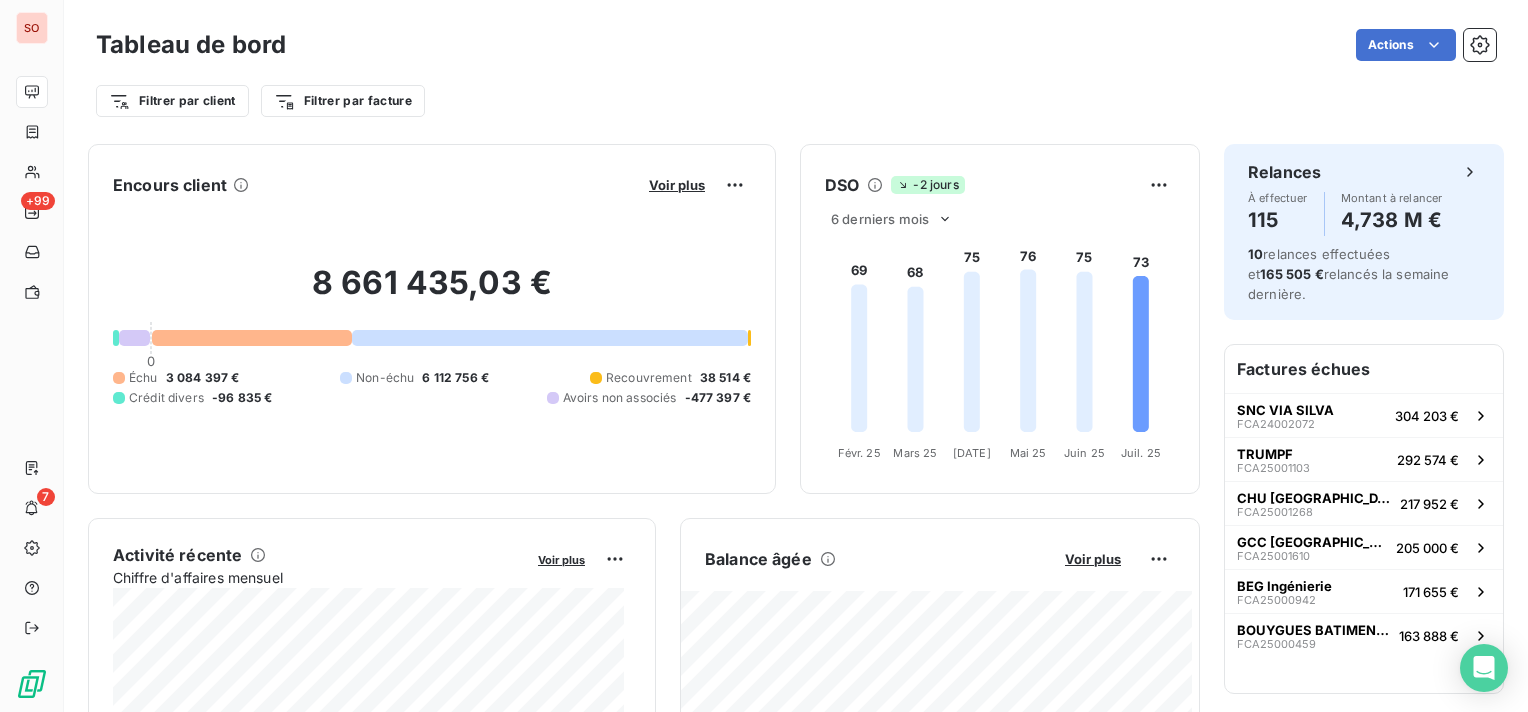 scroll, scrollTop: 0, scrollLeft: 0, axis: both 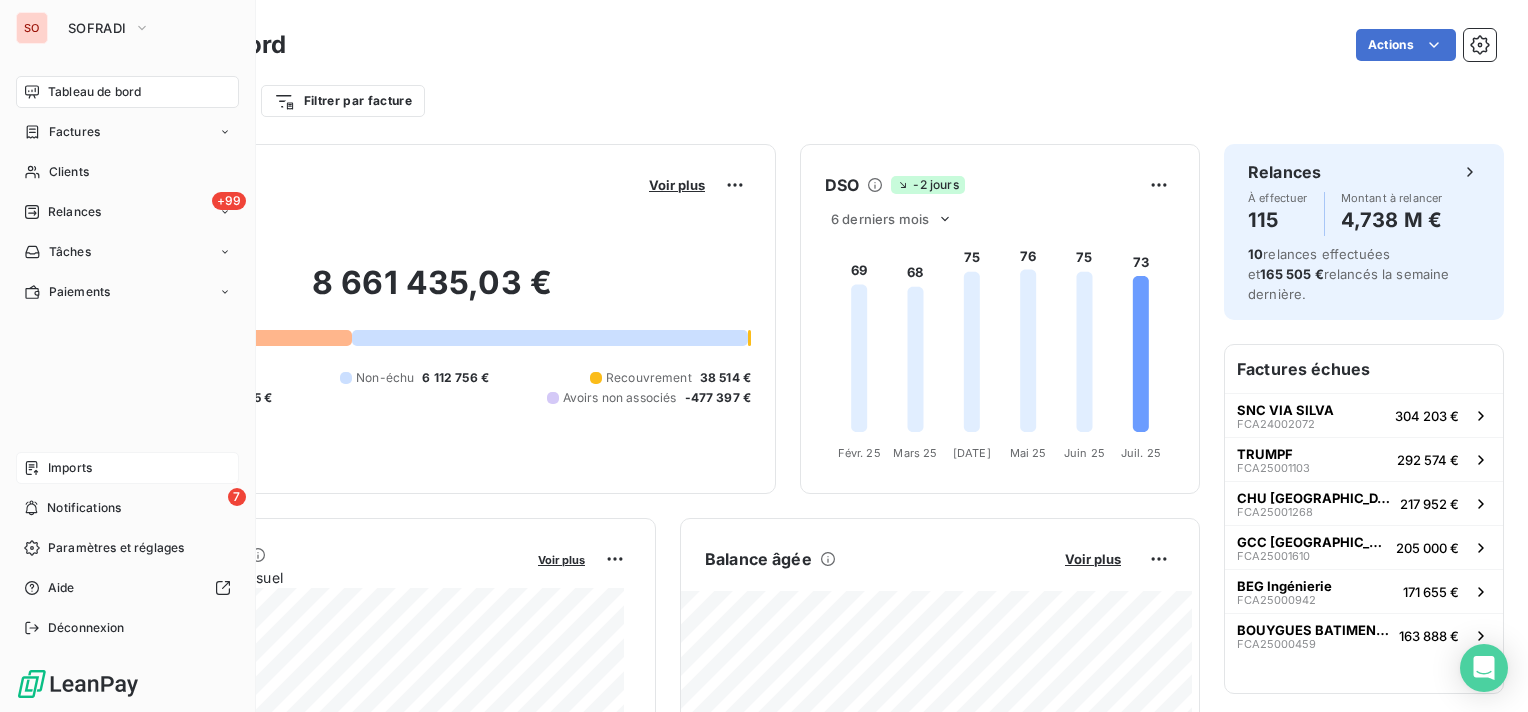 click on "Imports" at bounding box center (70, 468) 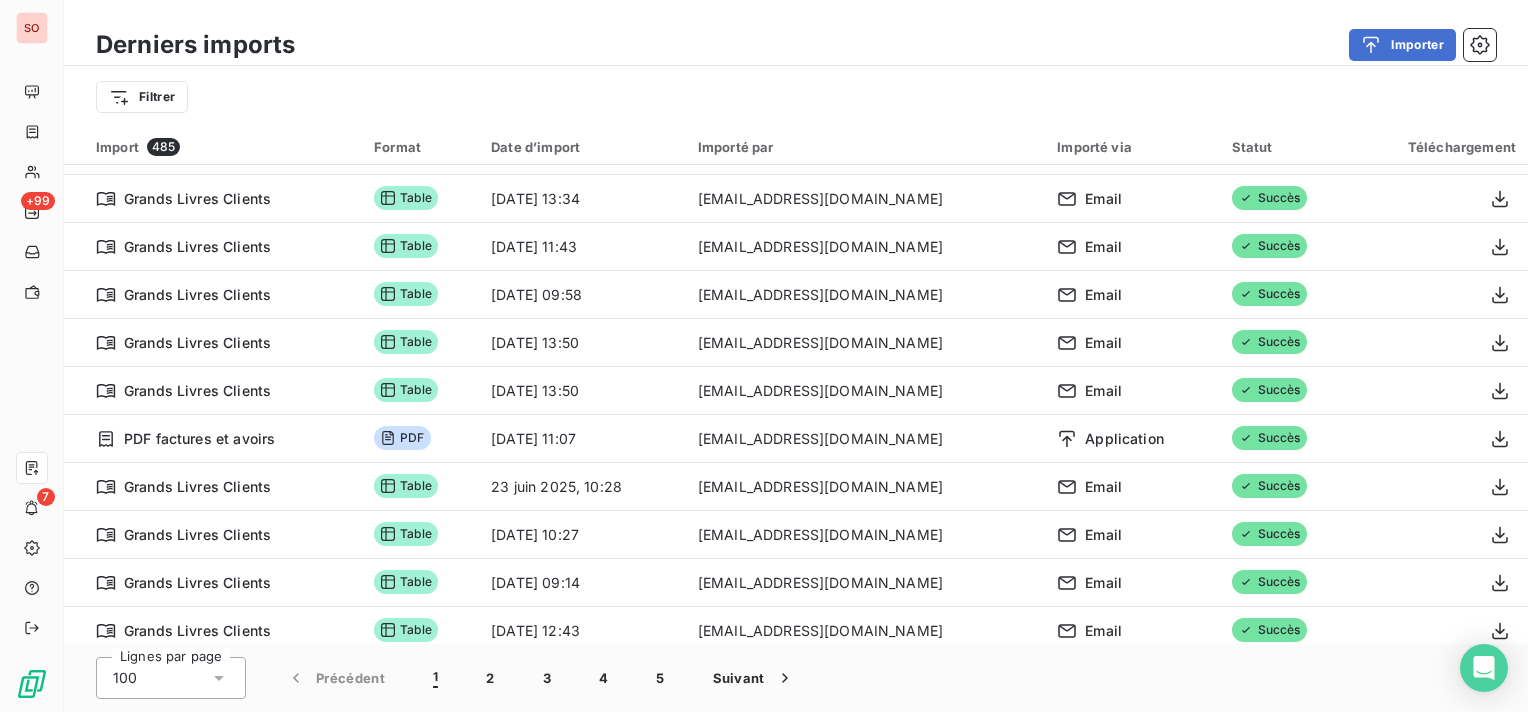 scroll, scrollTop: 400, scrollLeft: 0, axis: vertical 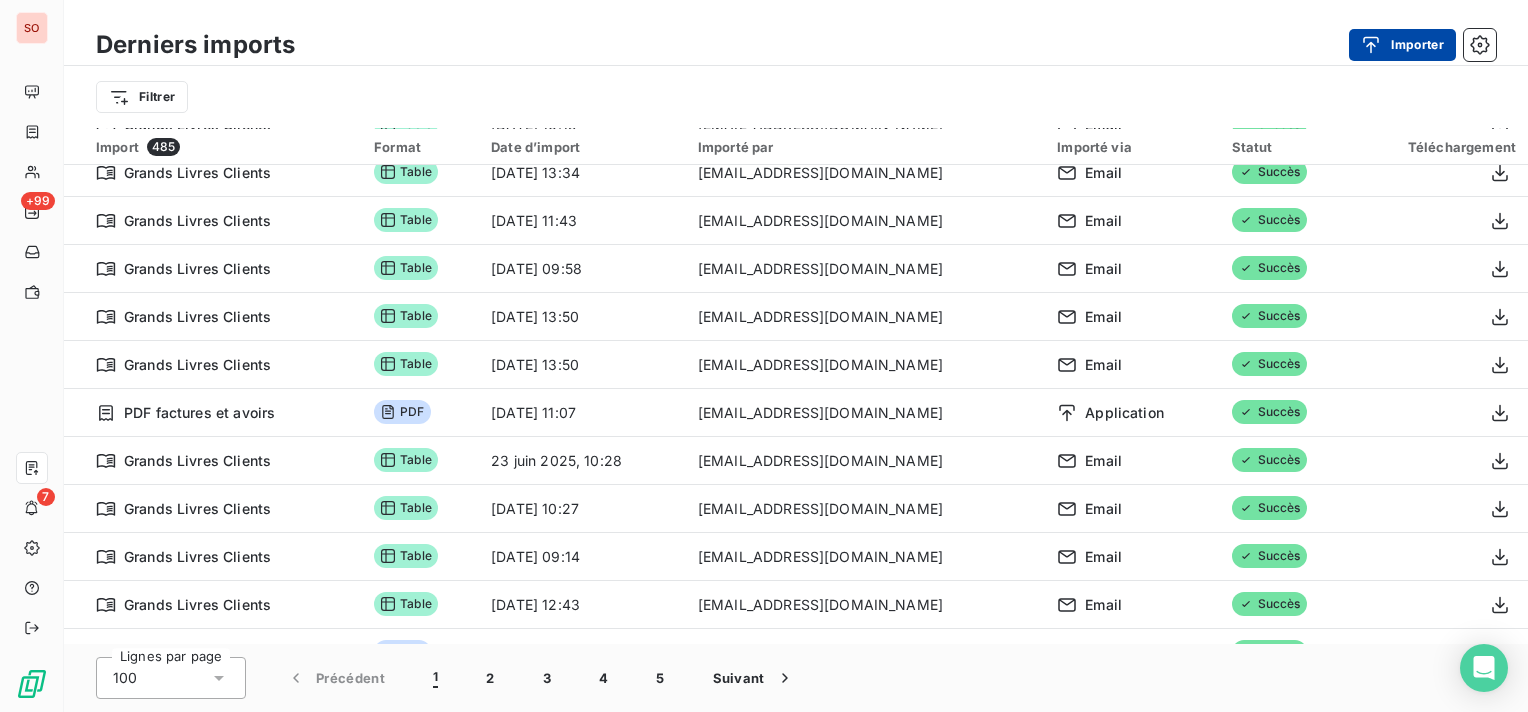 click on "Importer" at bounding box center [1402, 45] 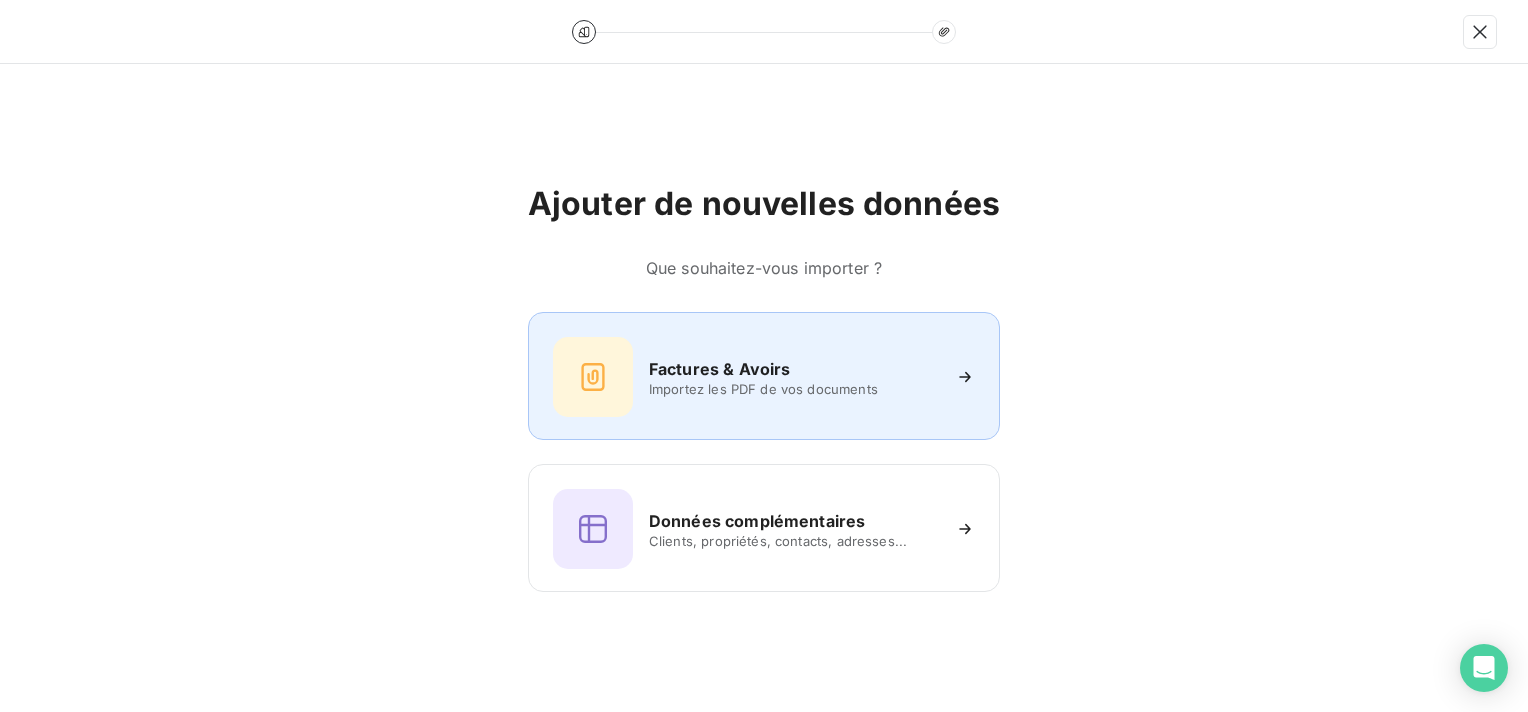 click on "Factures & Avoirs" at bounding box center (720, 369) 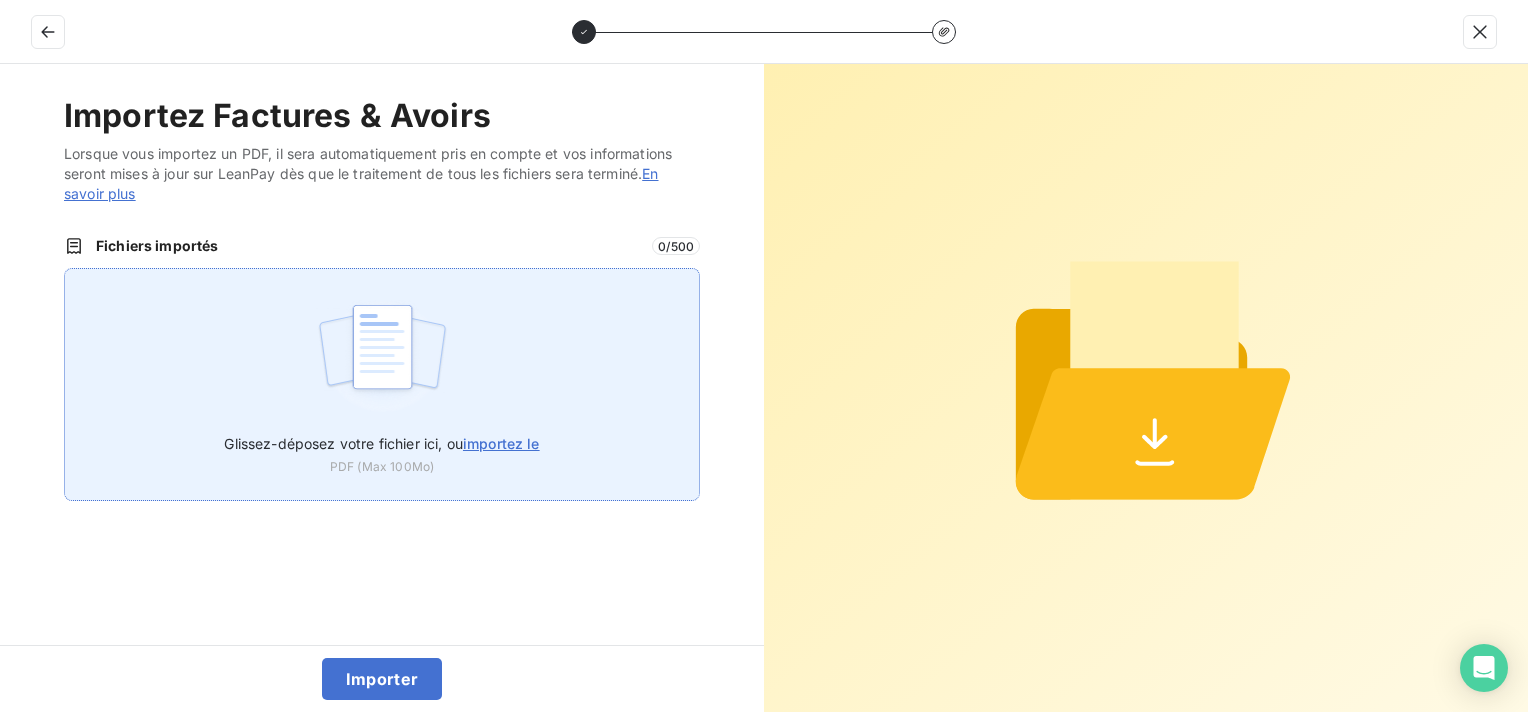 click on "importez le" at bounding box center [501, 443] 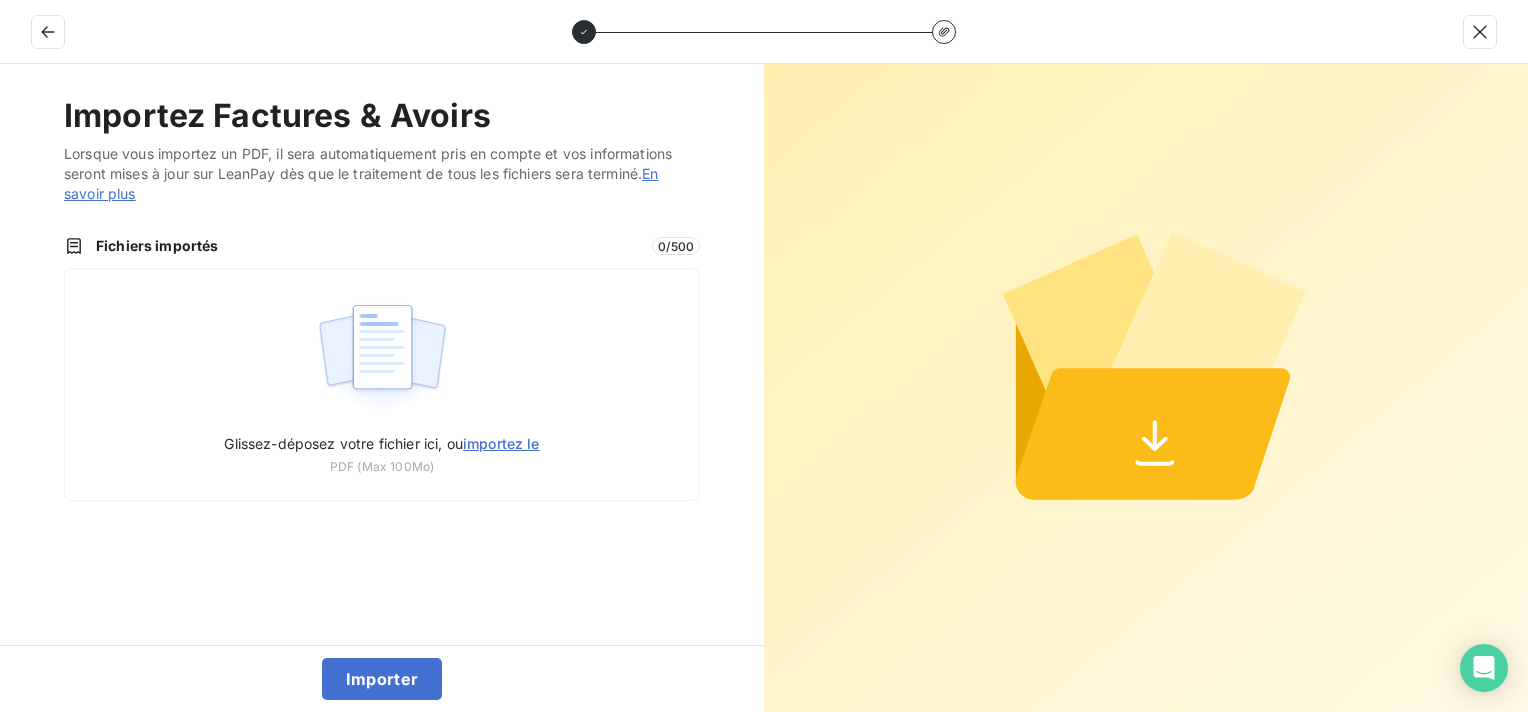 type on "C:\fakepath\FCA25001569.pdf" 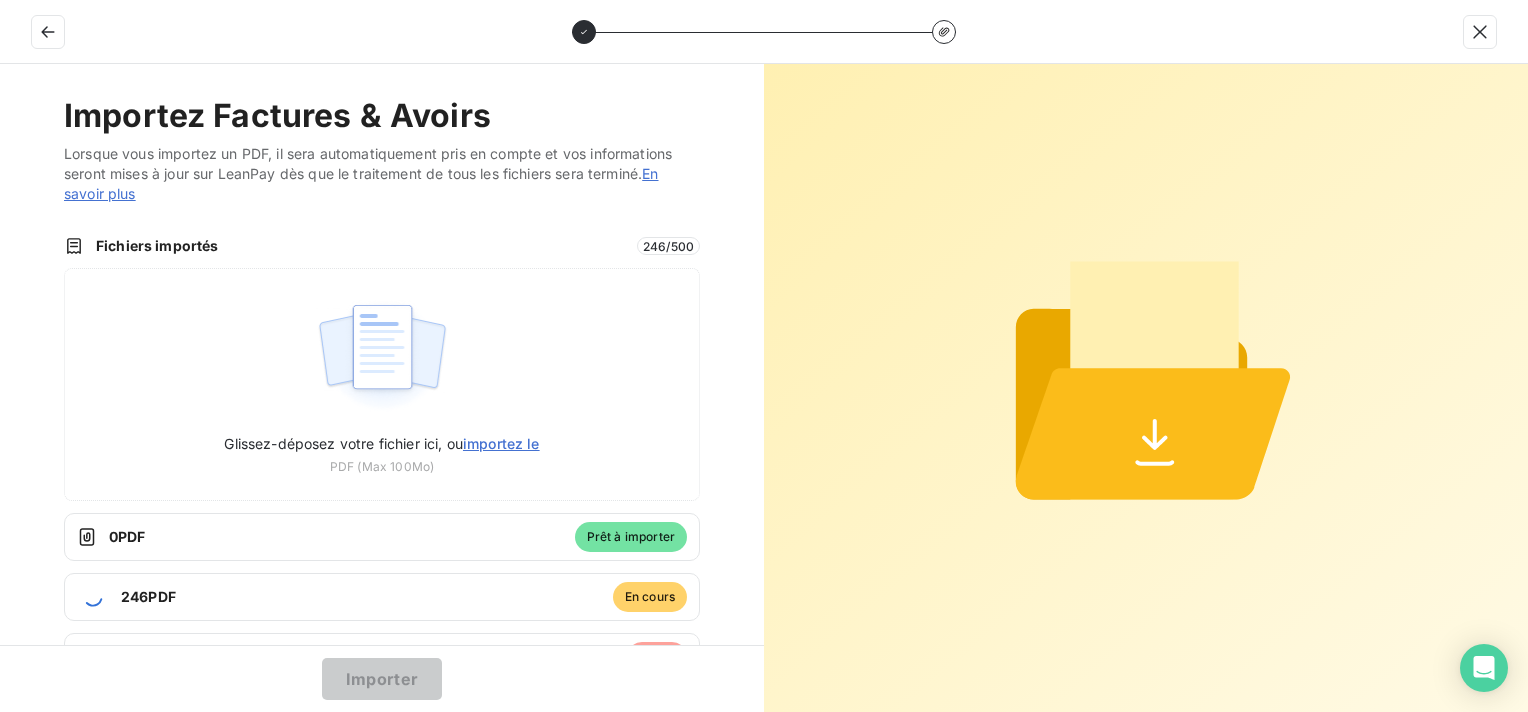 scroll, scrollTop: 67, scrollLeft: 0, axis: vertical 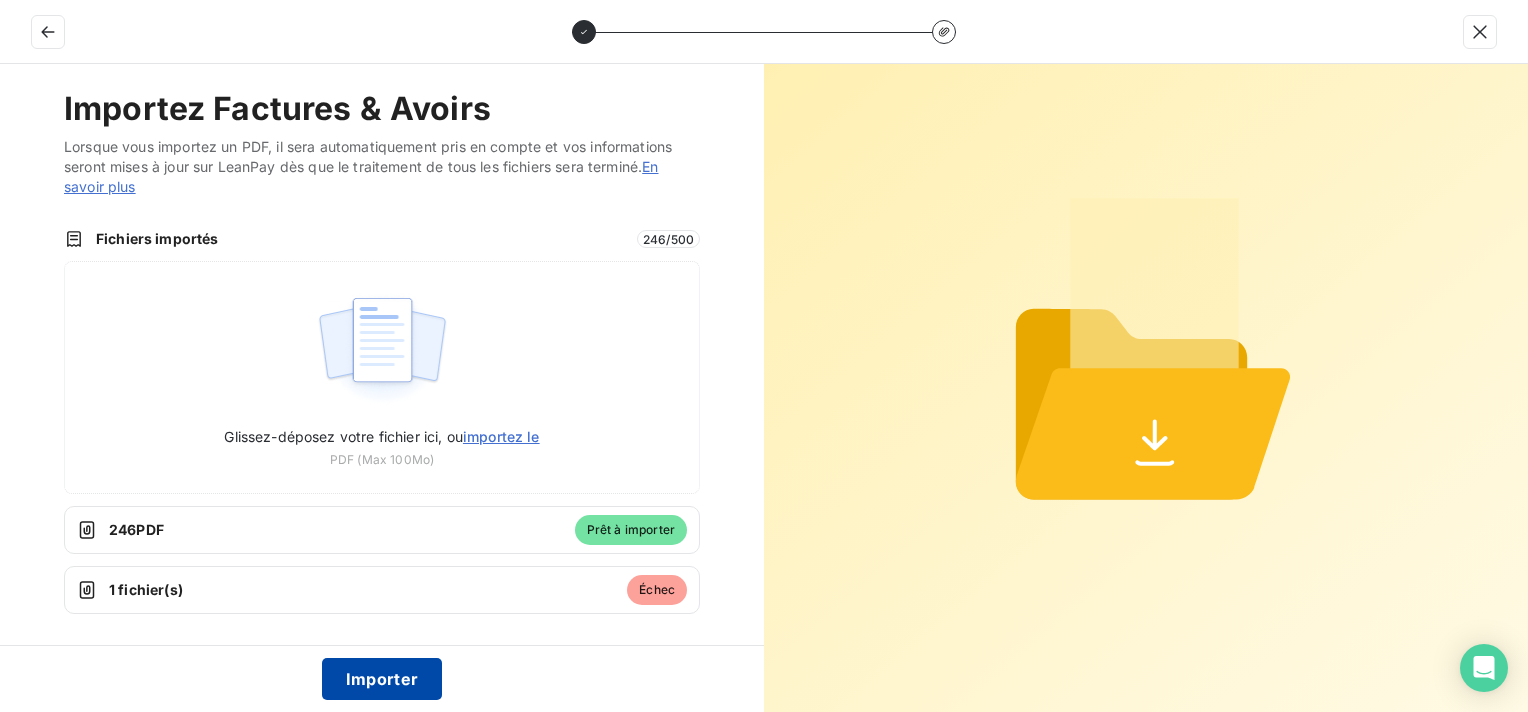 click on "Importer" at bounding box center (382, 679) 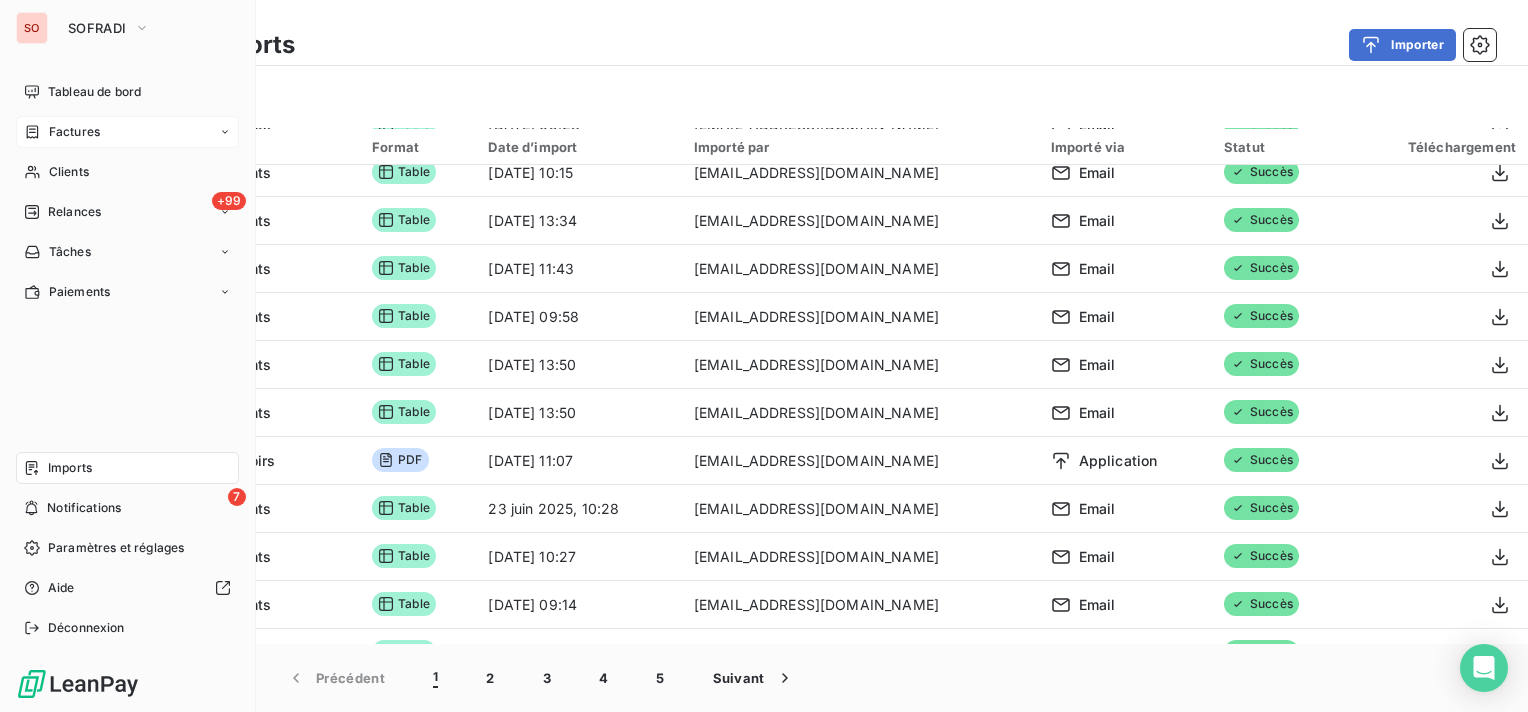 click on "Factures" at bounding box center [74, 132] 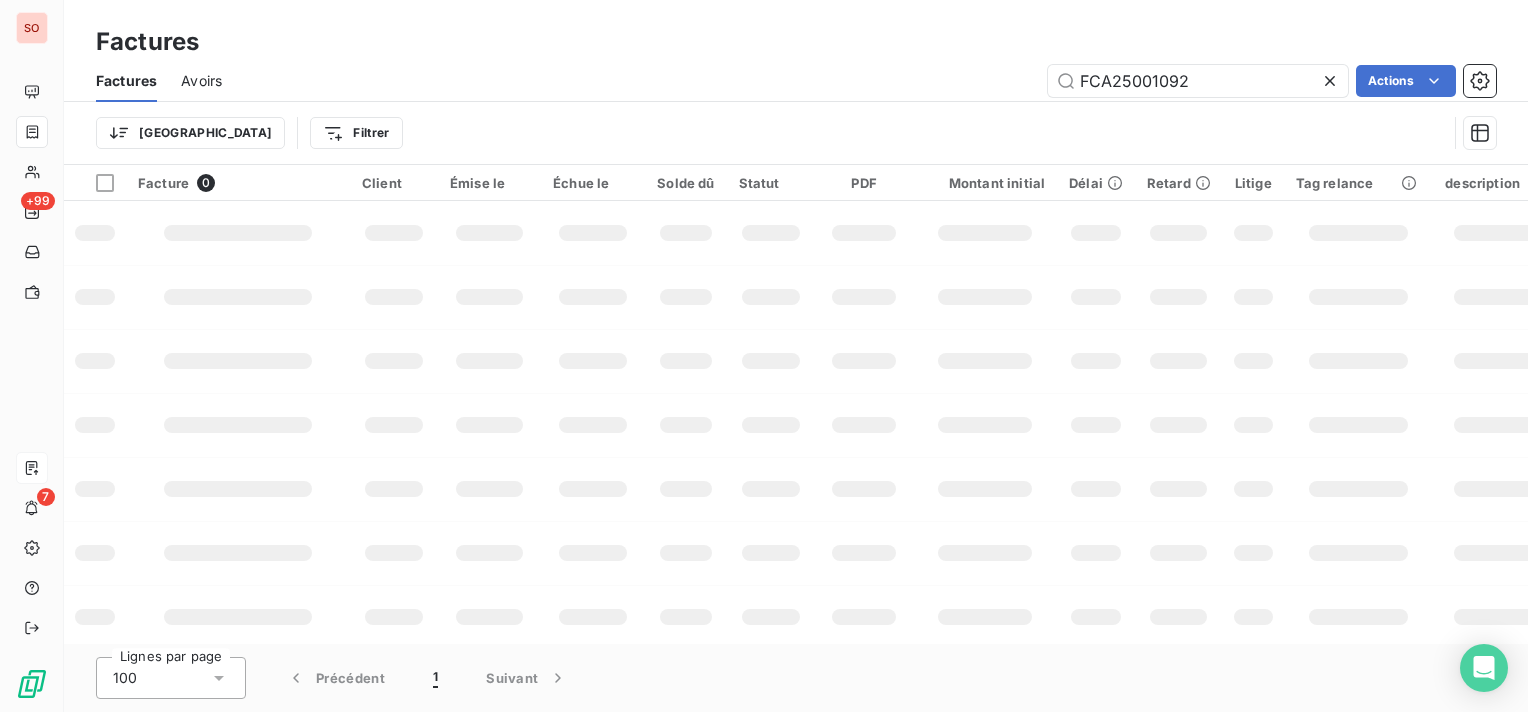 click 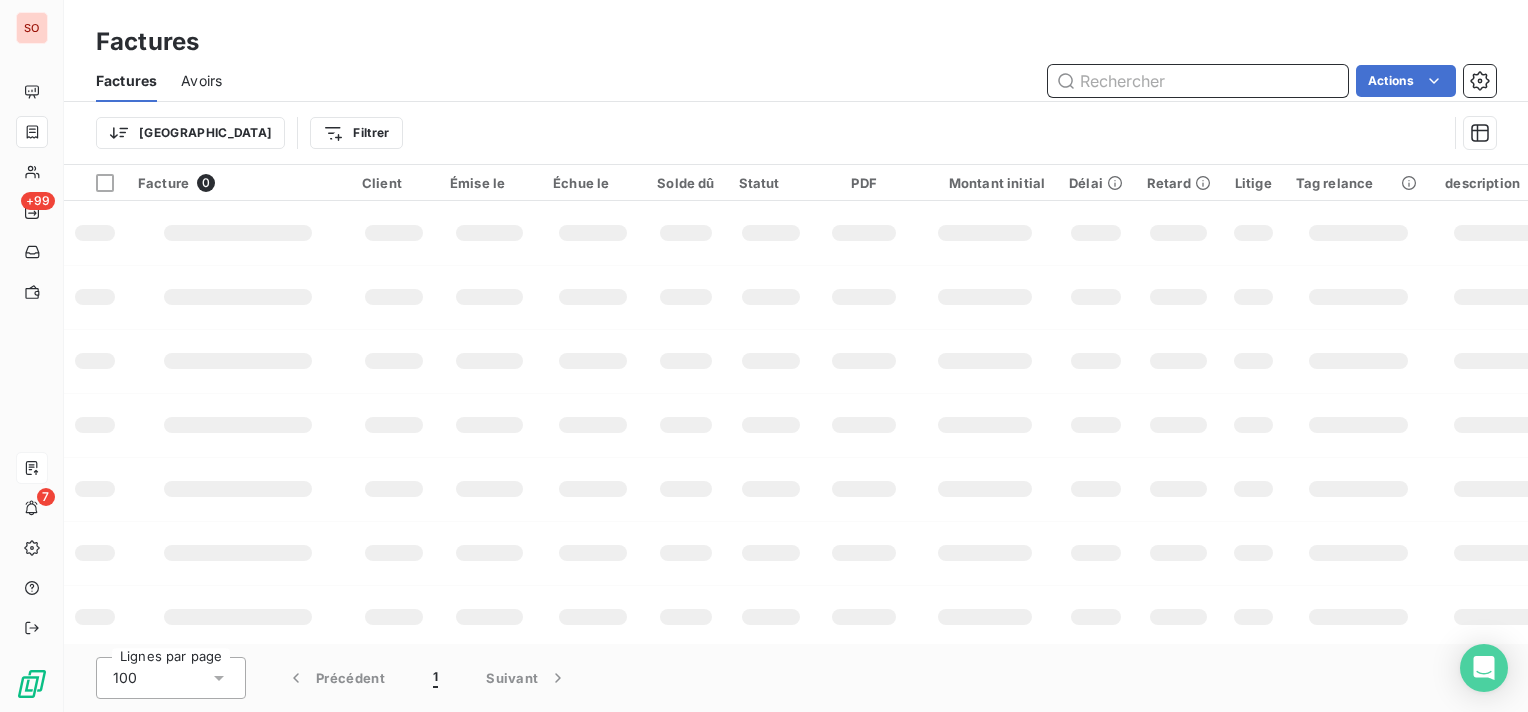 click at bounding box center [1198, 81] 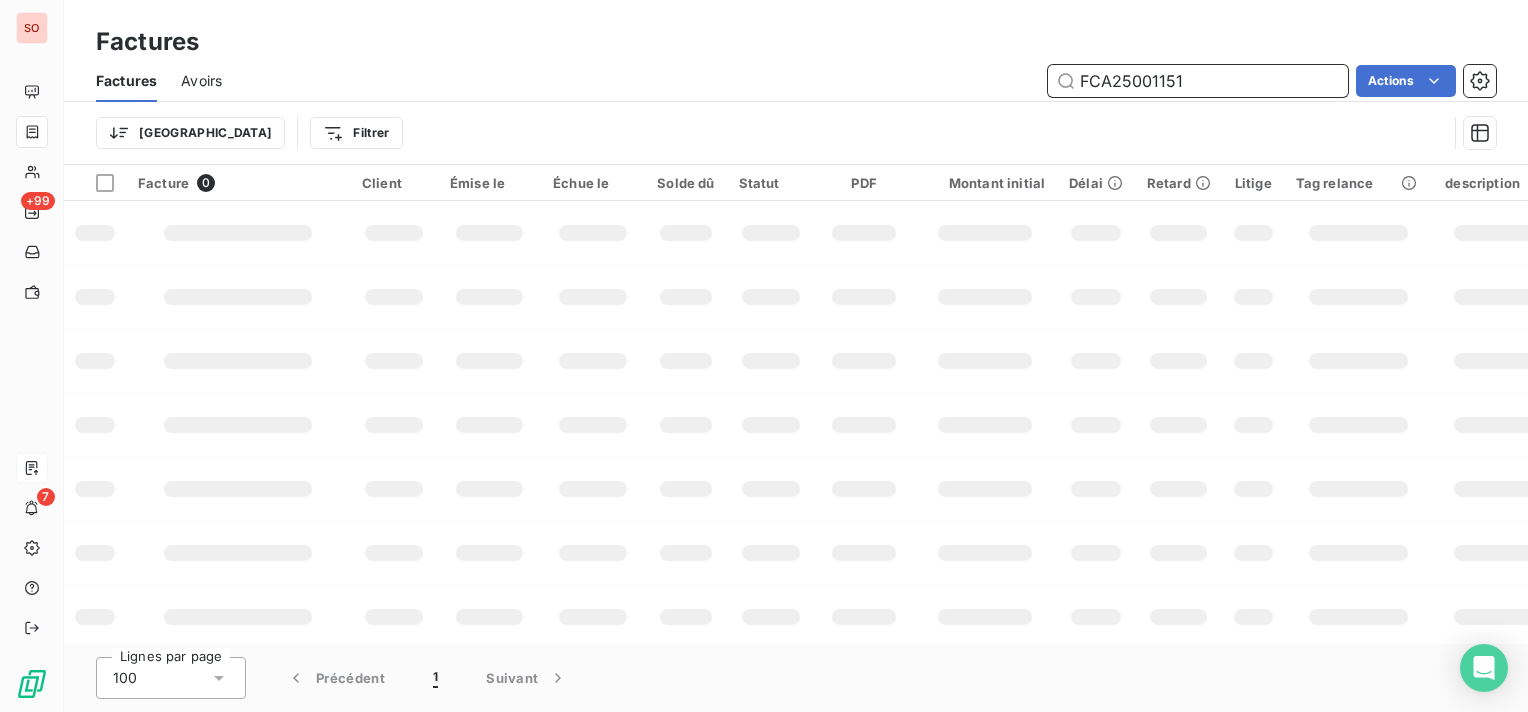 click on "FCA25001151" at bounding box center [1198, 81] 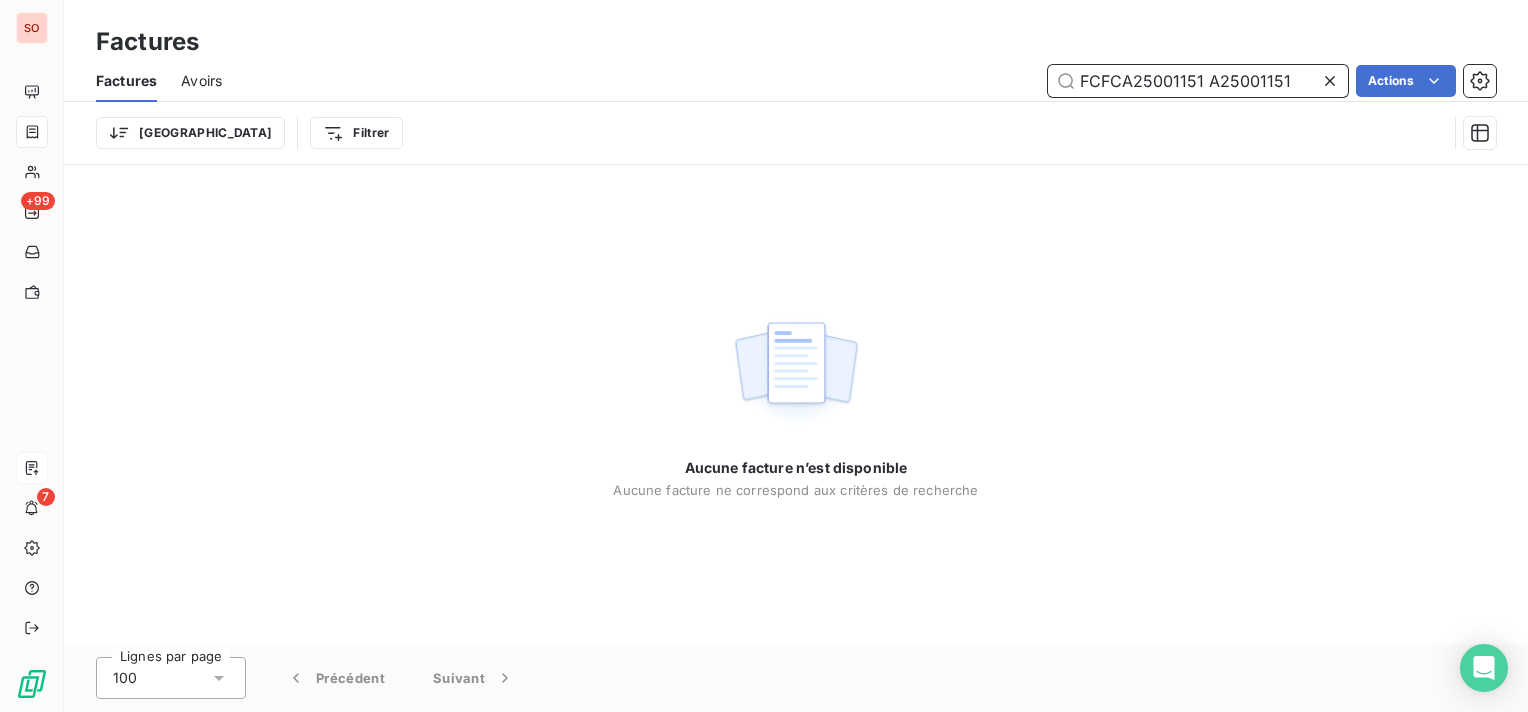 drag, startPoint x: 1301, startPoint y: 77, endPoint x: 1199, endPoint y: 80, distance: 102.044106 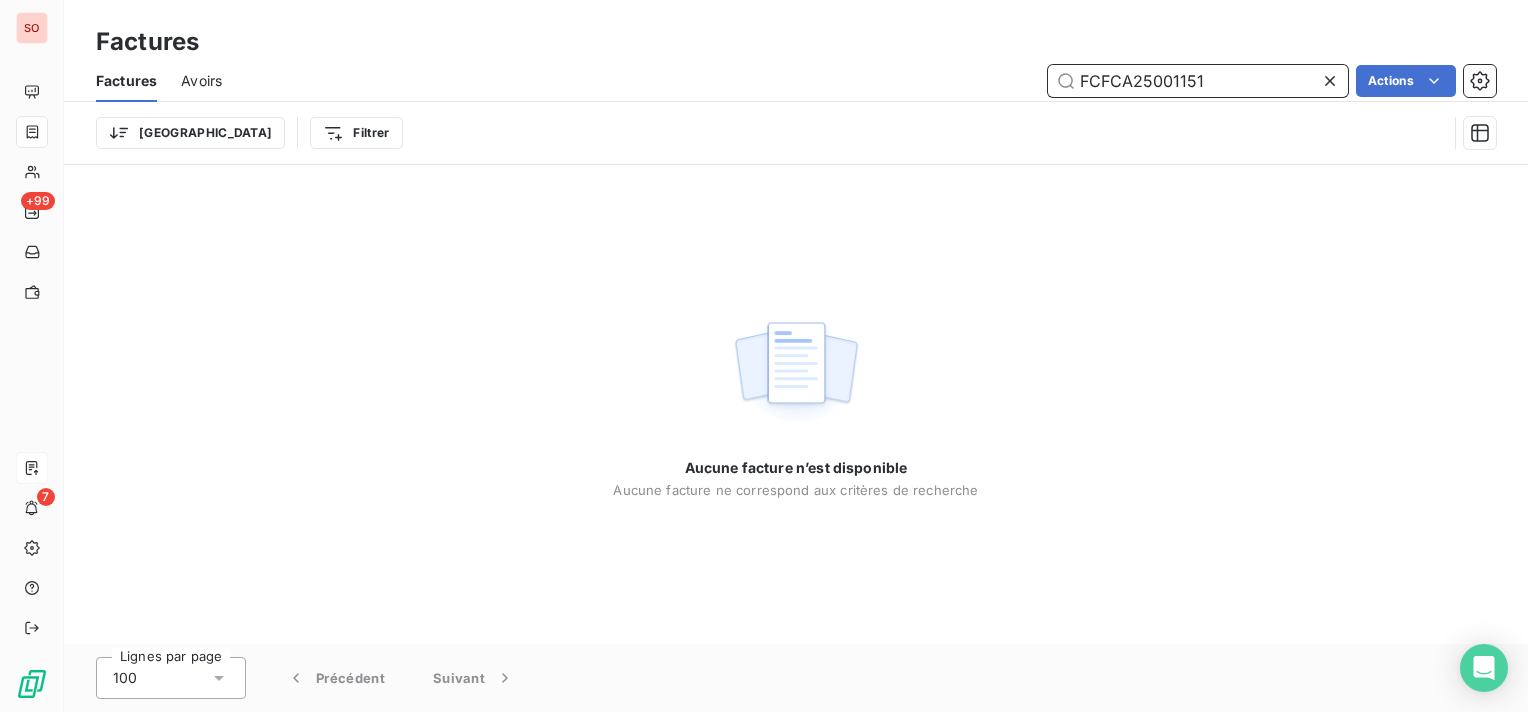 drag, startPoint x: 1100, startPoint y: 78, endPoint x: 1004, endPoint y: 78, distance: 96 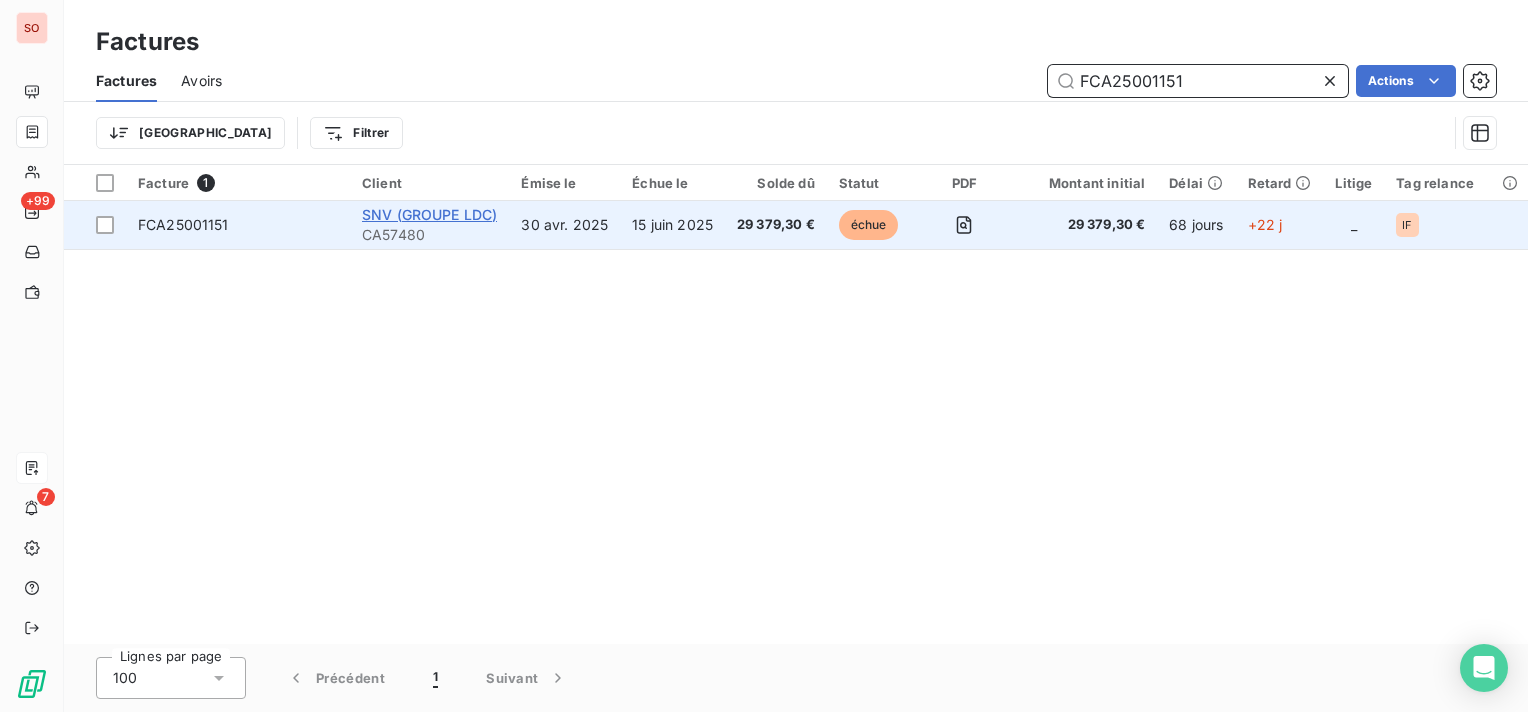 type on "FCA25001151" 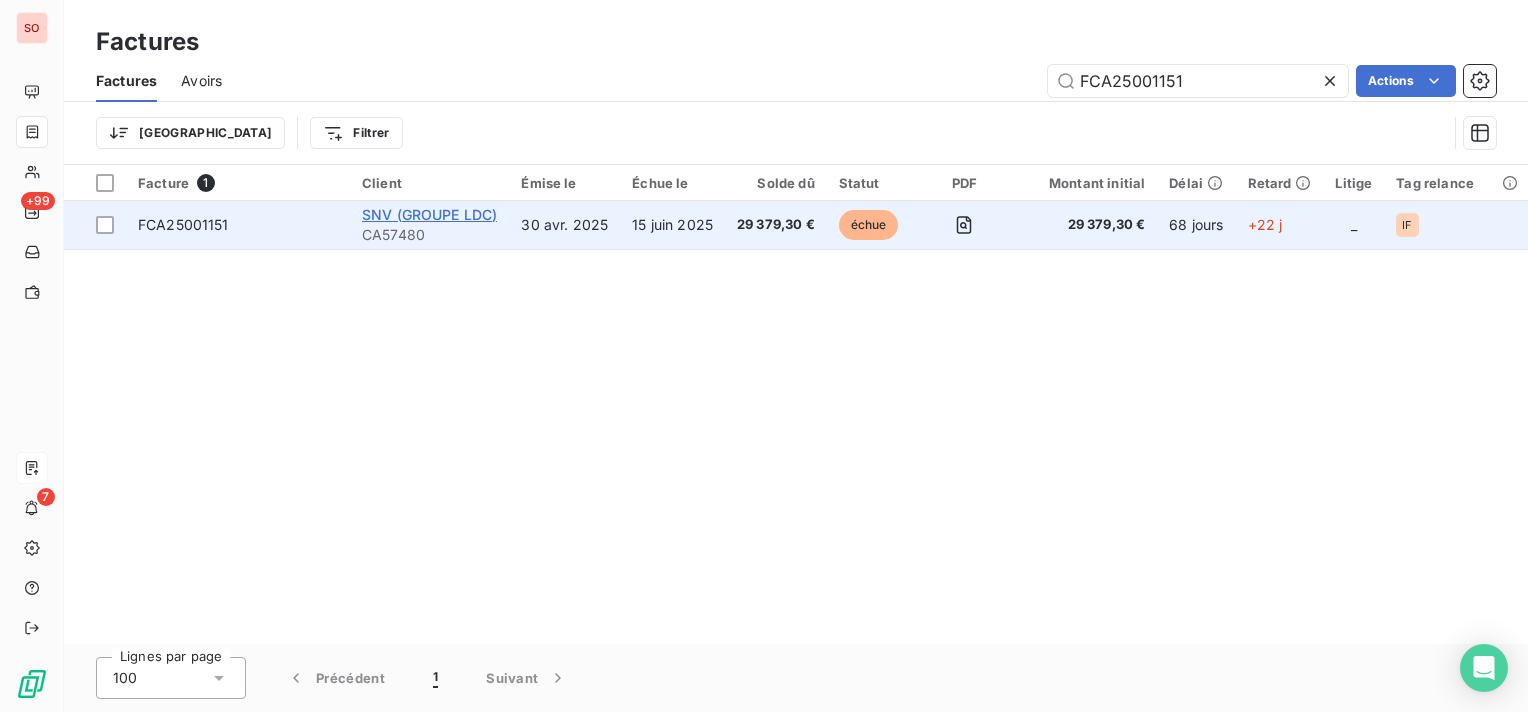 click on "SNV (GROUPE LDC)" at bounding box center (429, 214) 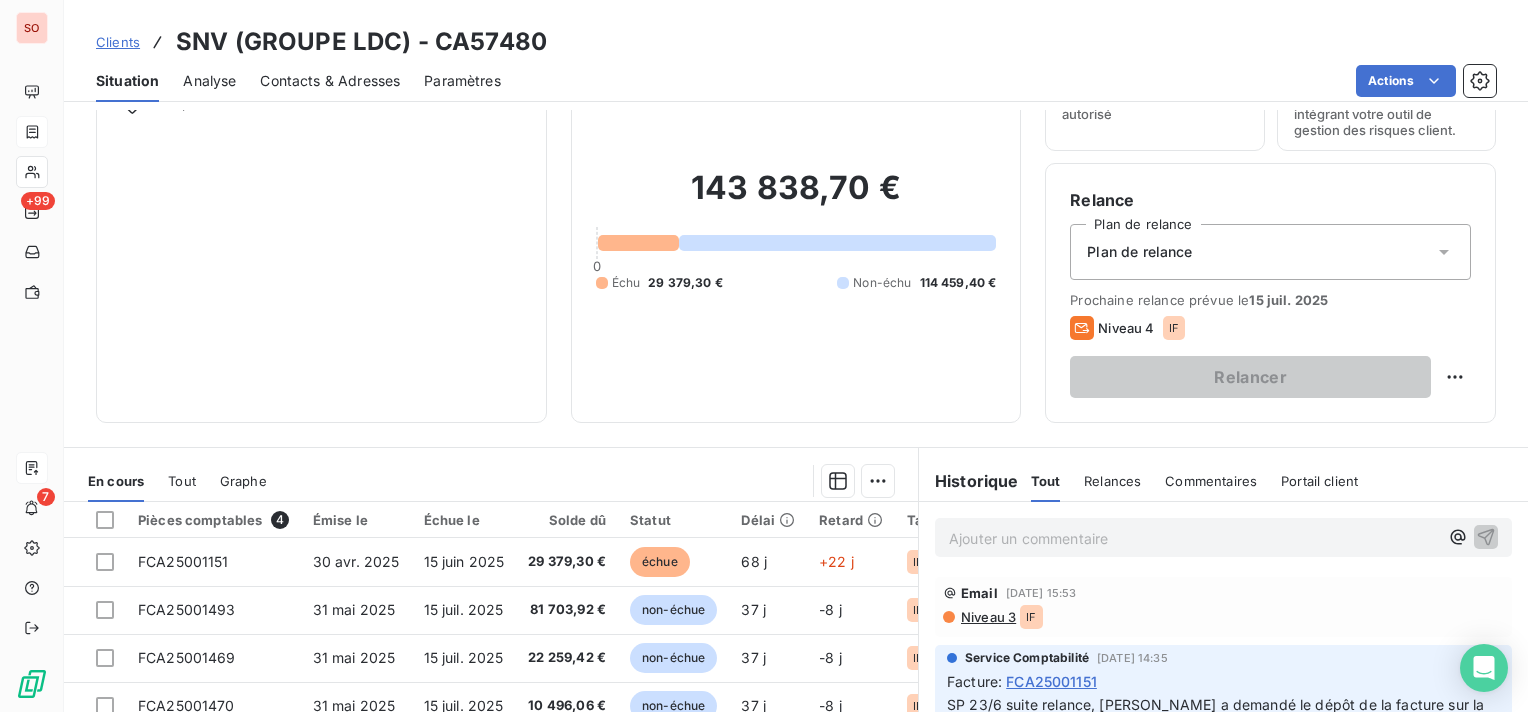 scroll, scrollTop: 200, scrollLeft: 0, axis: vertical 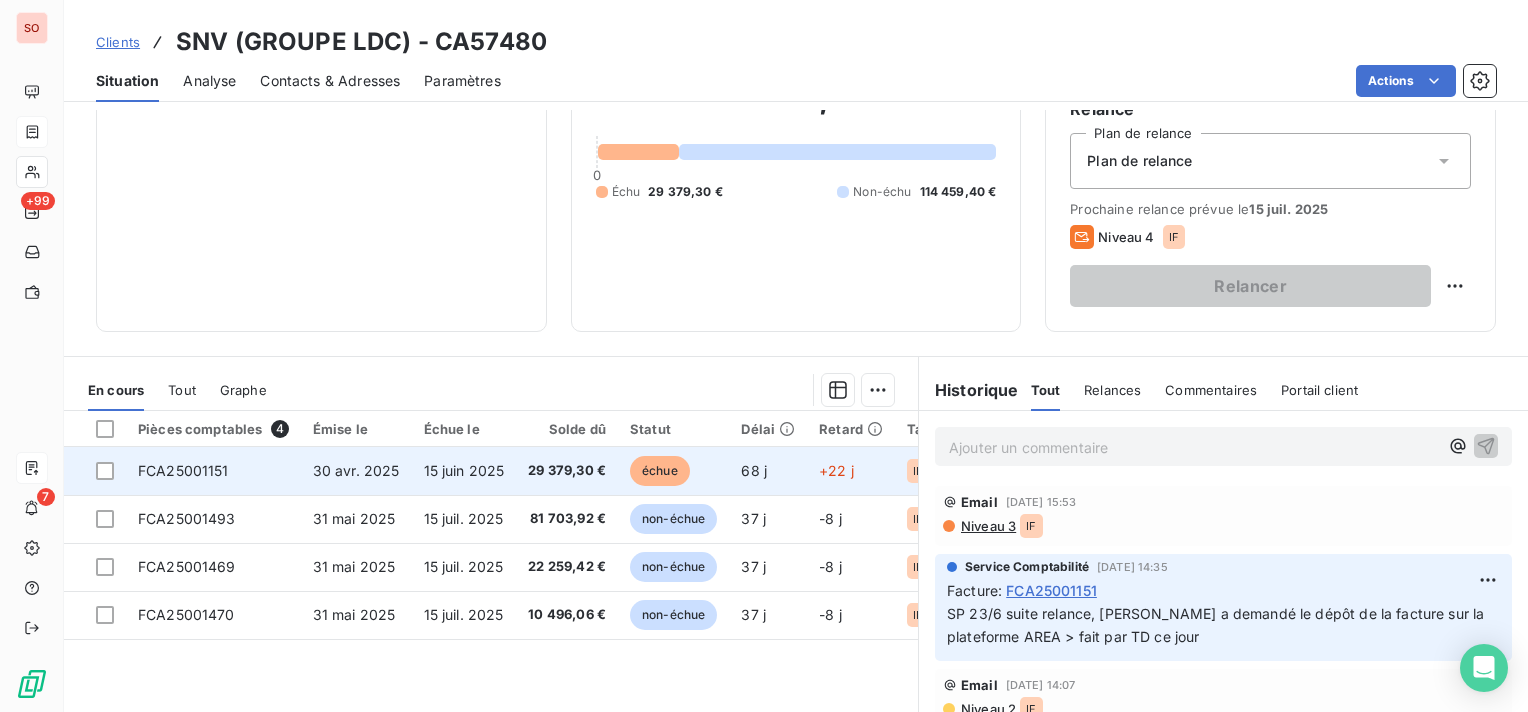click on "15 juin 2025" at bounding box center [464, 471] 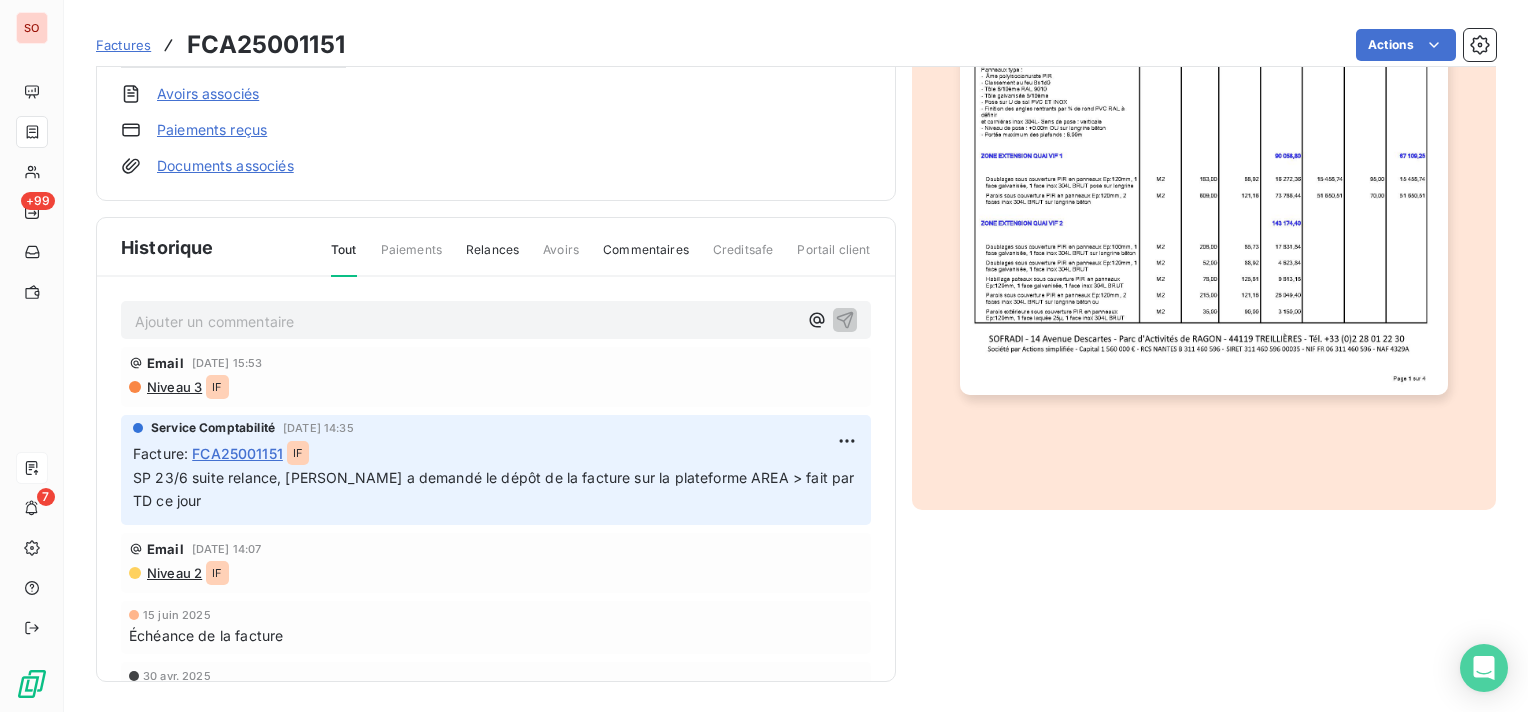 scroll, scrollTop: 489, scrollLeft: 0, axis: vertical 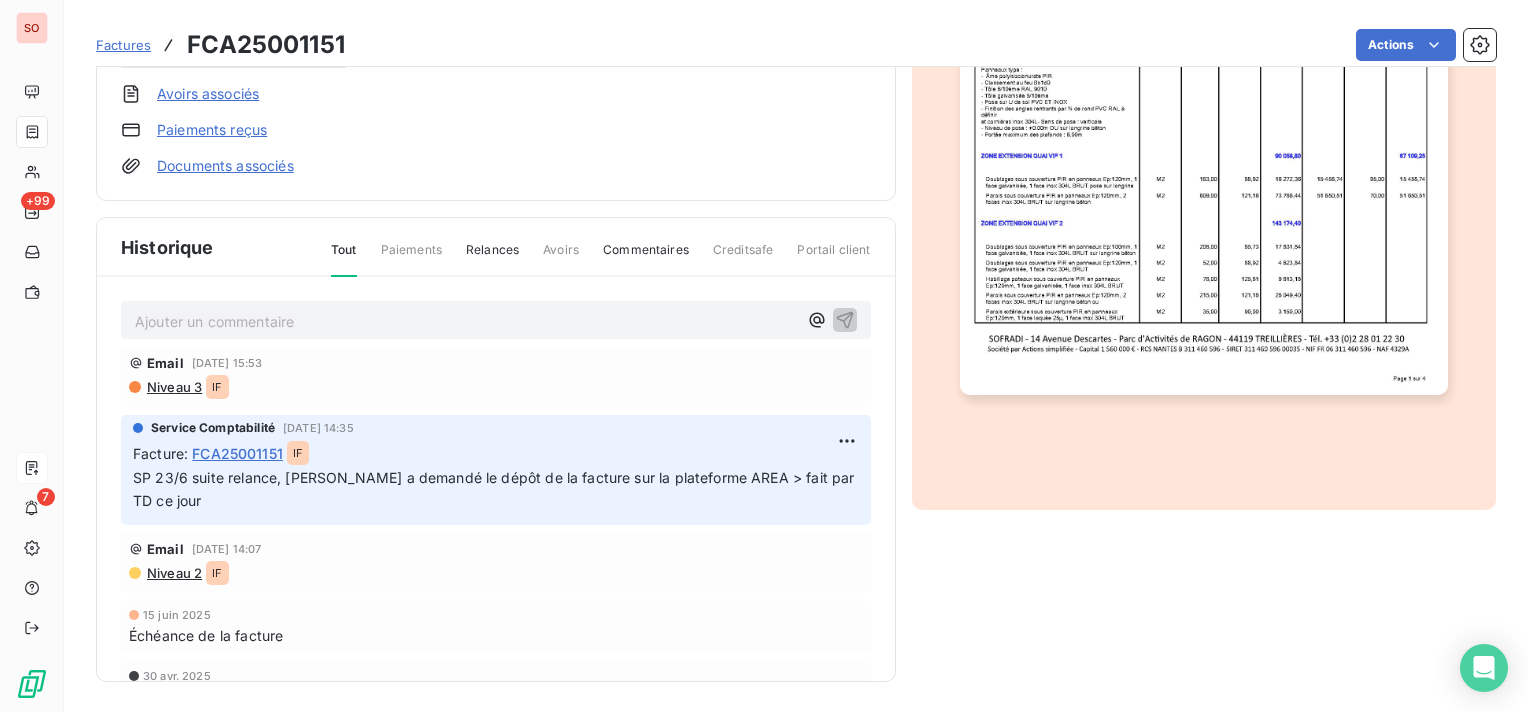 click on "Ajouter un commentaire ﻿" at bounding box center (466, 321) 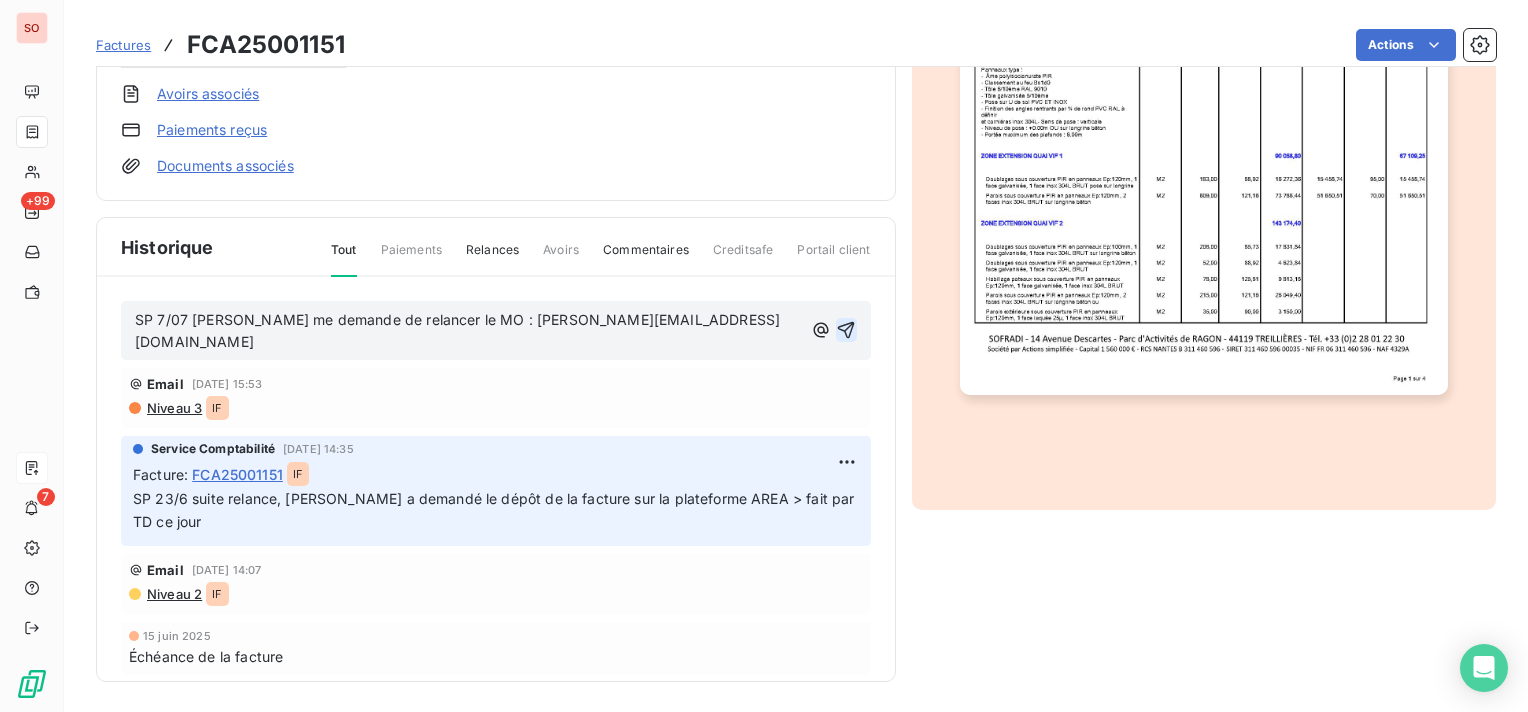click 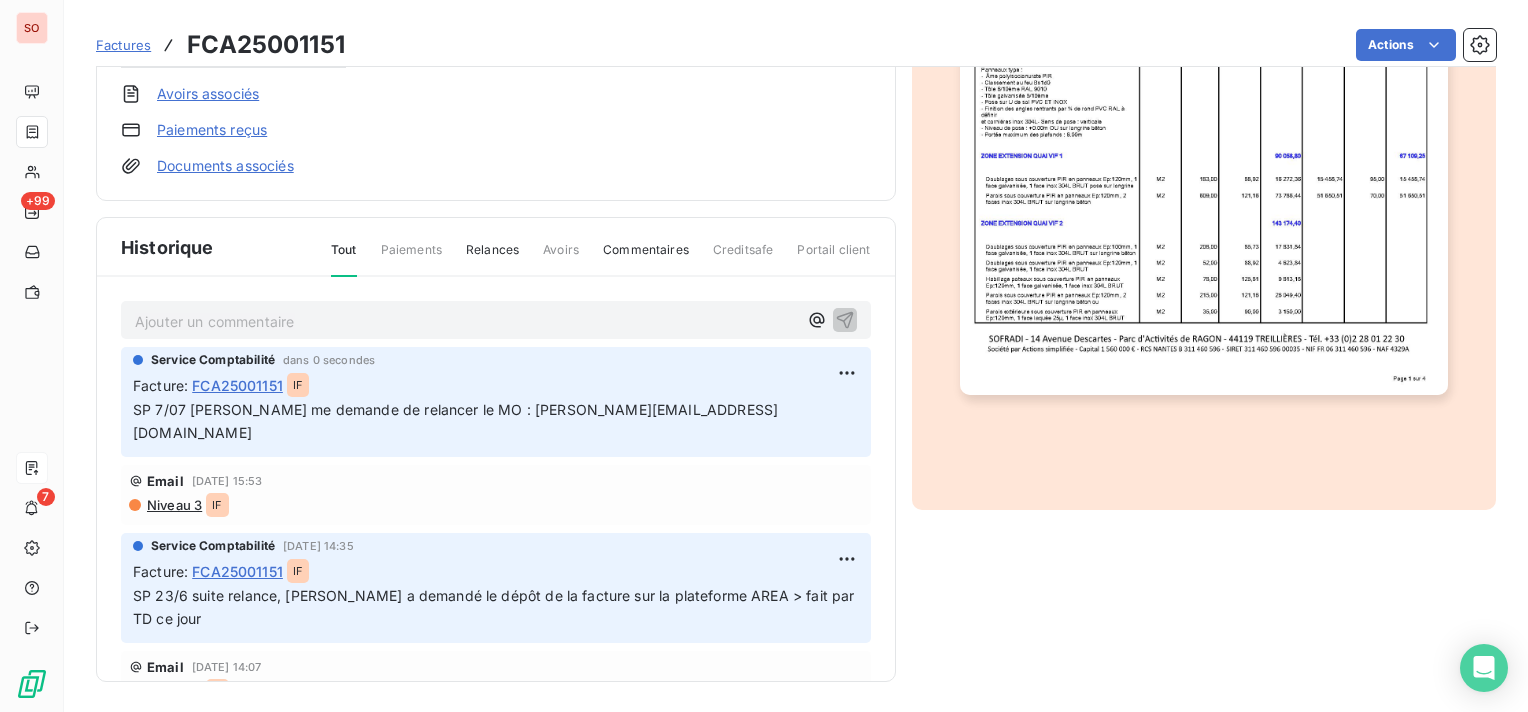 click on "Niveau 3" at bounding box center [173, 505] 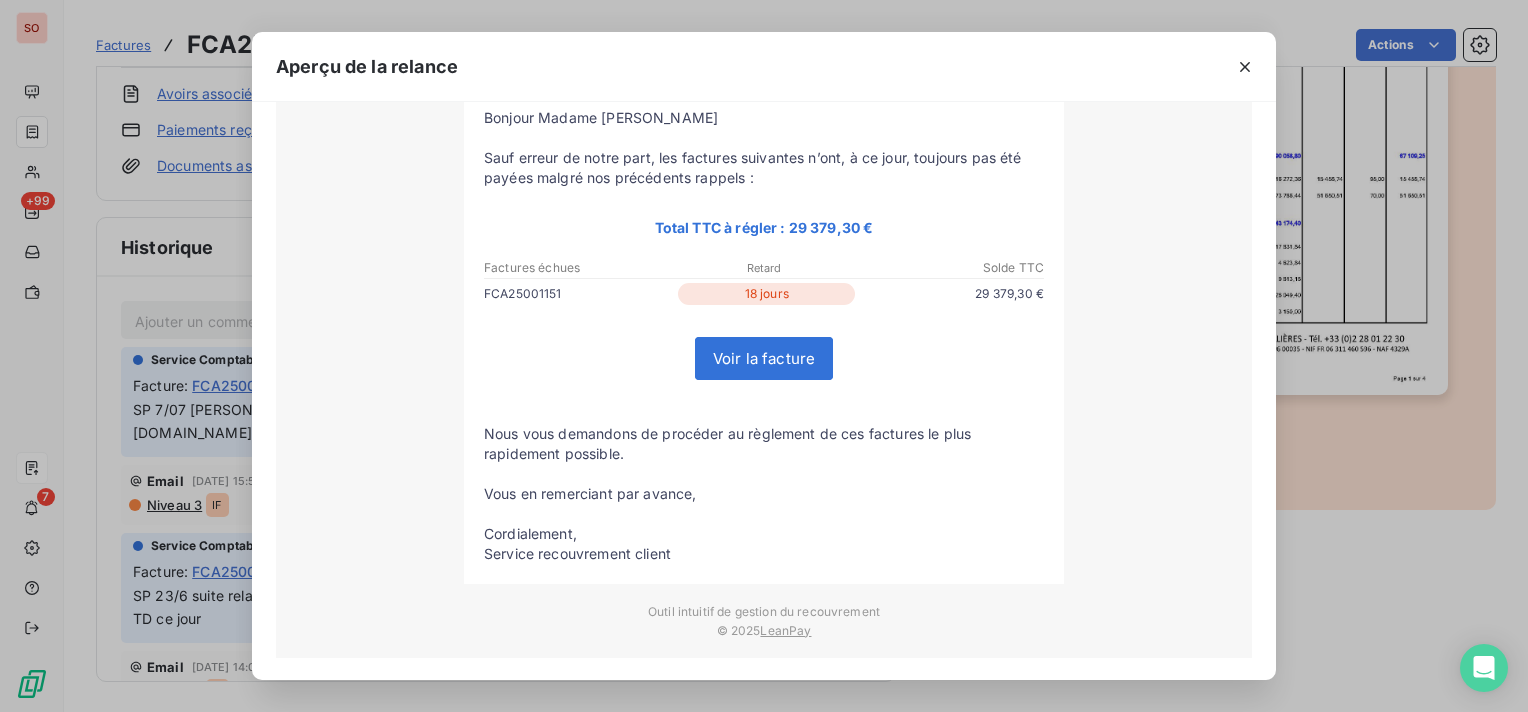 scroll, scrollTop: 0, scrollLeft: 0, axis: both 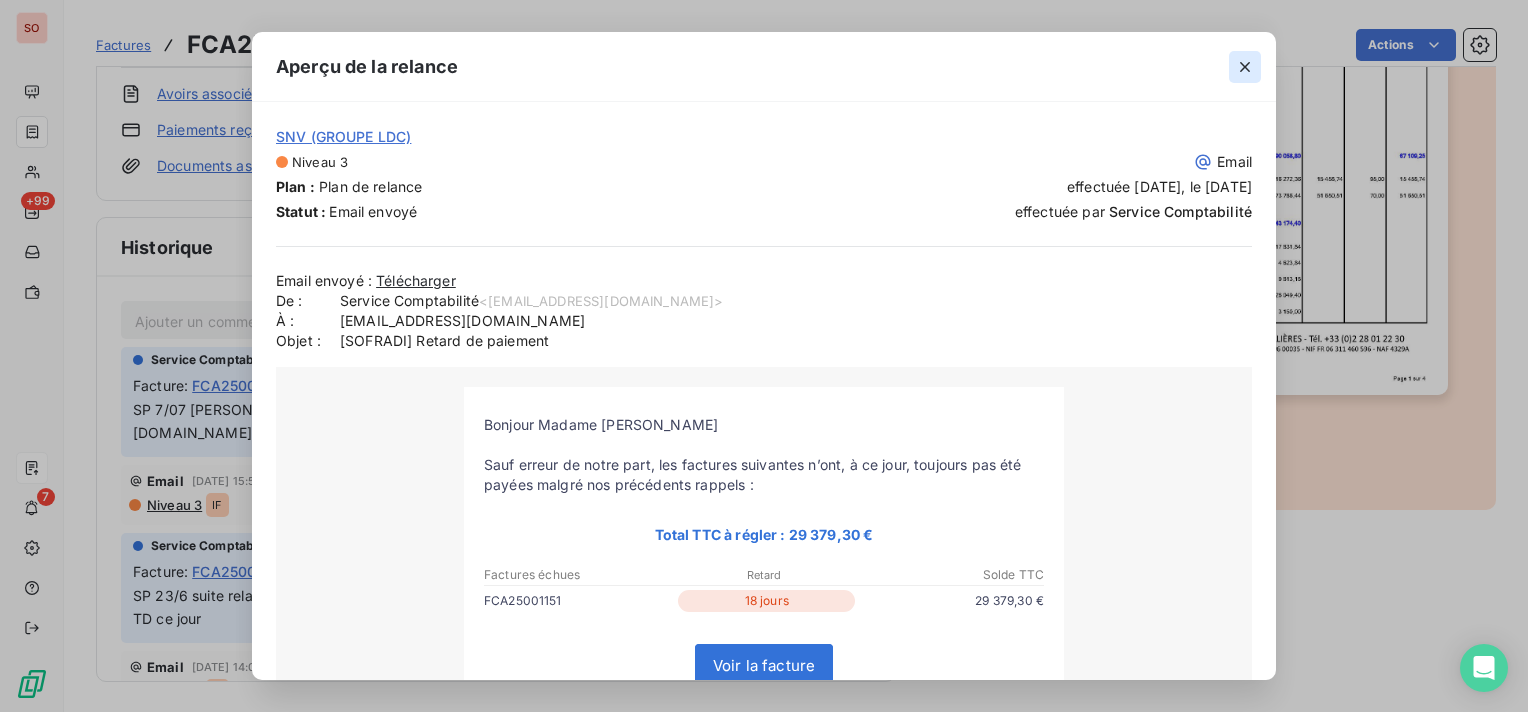 click 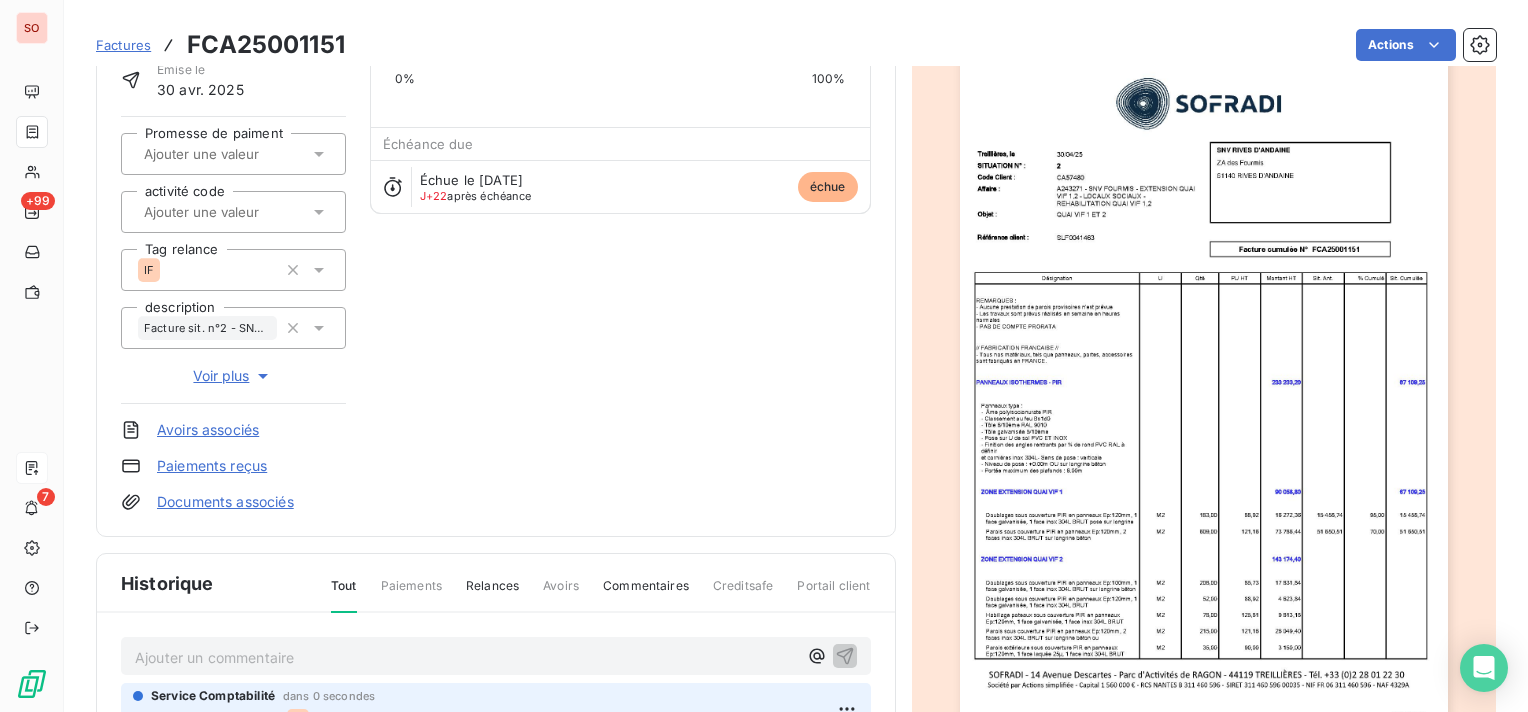 scroll, scrollTop: 0, scrollLeft: 0, axis: both 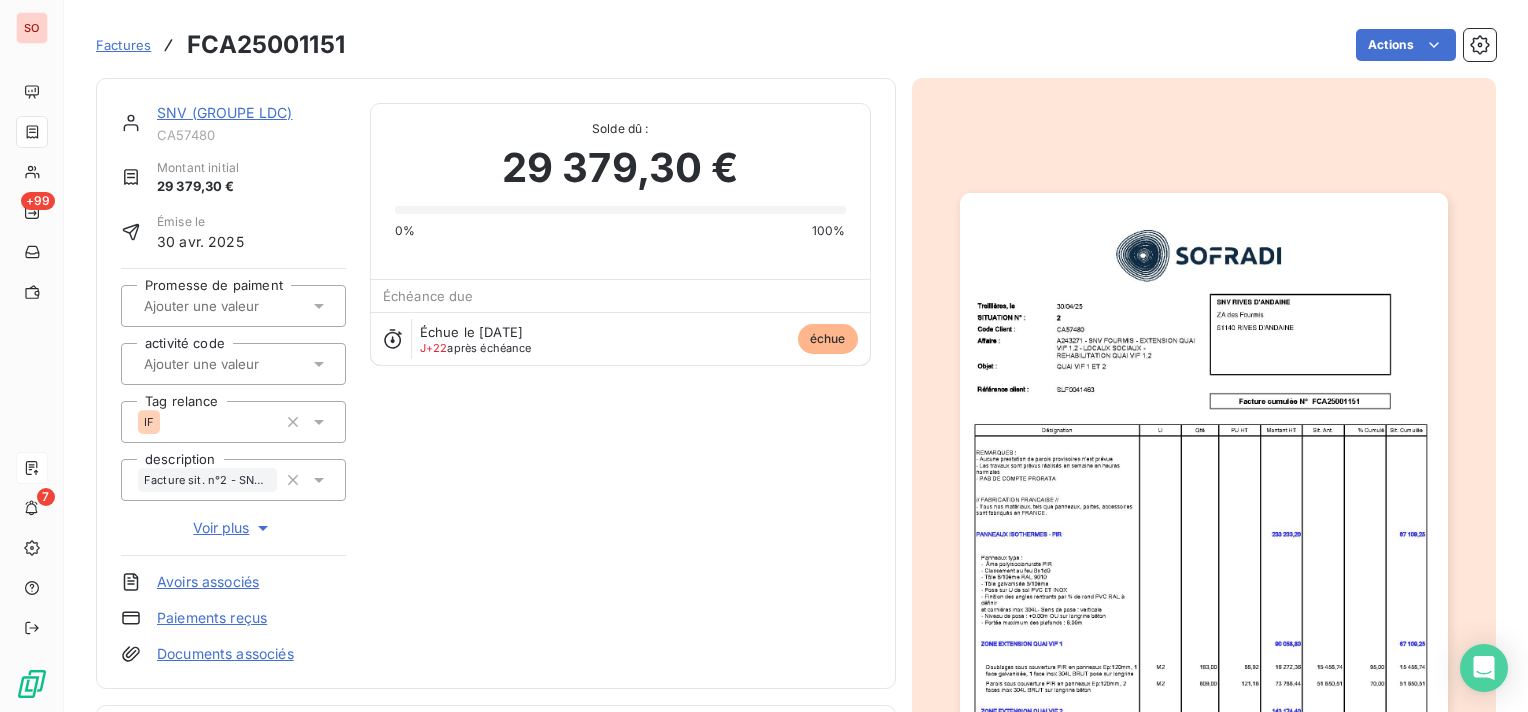 click on "SNV (GROUPE LDC)" at bounding box center (224, 112) 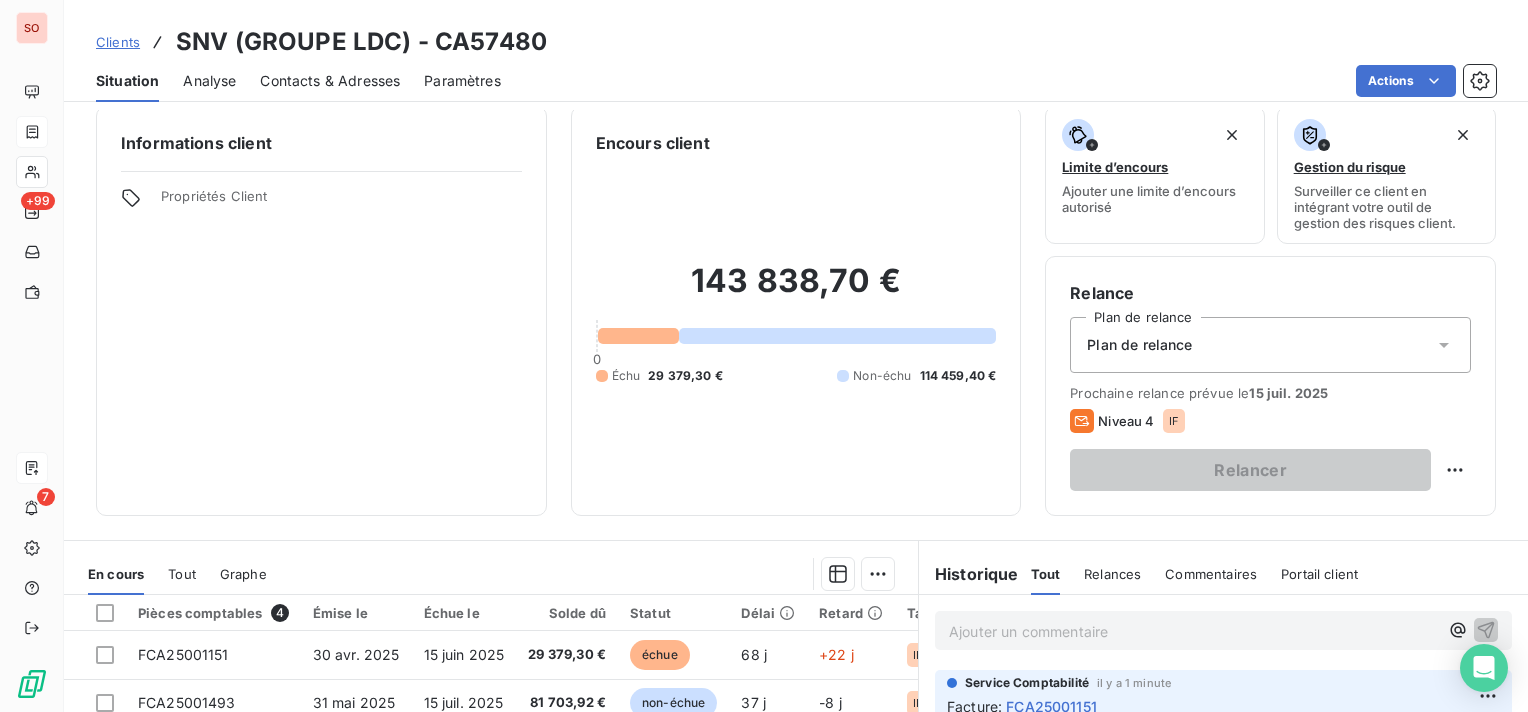 scroll, scrollTop: 0, scrollLeft: 0, axis: both 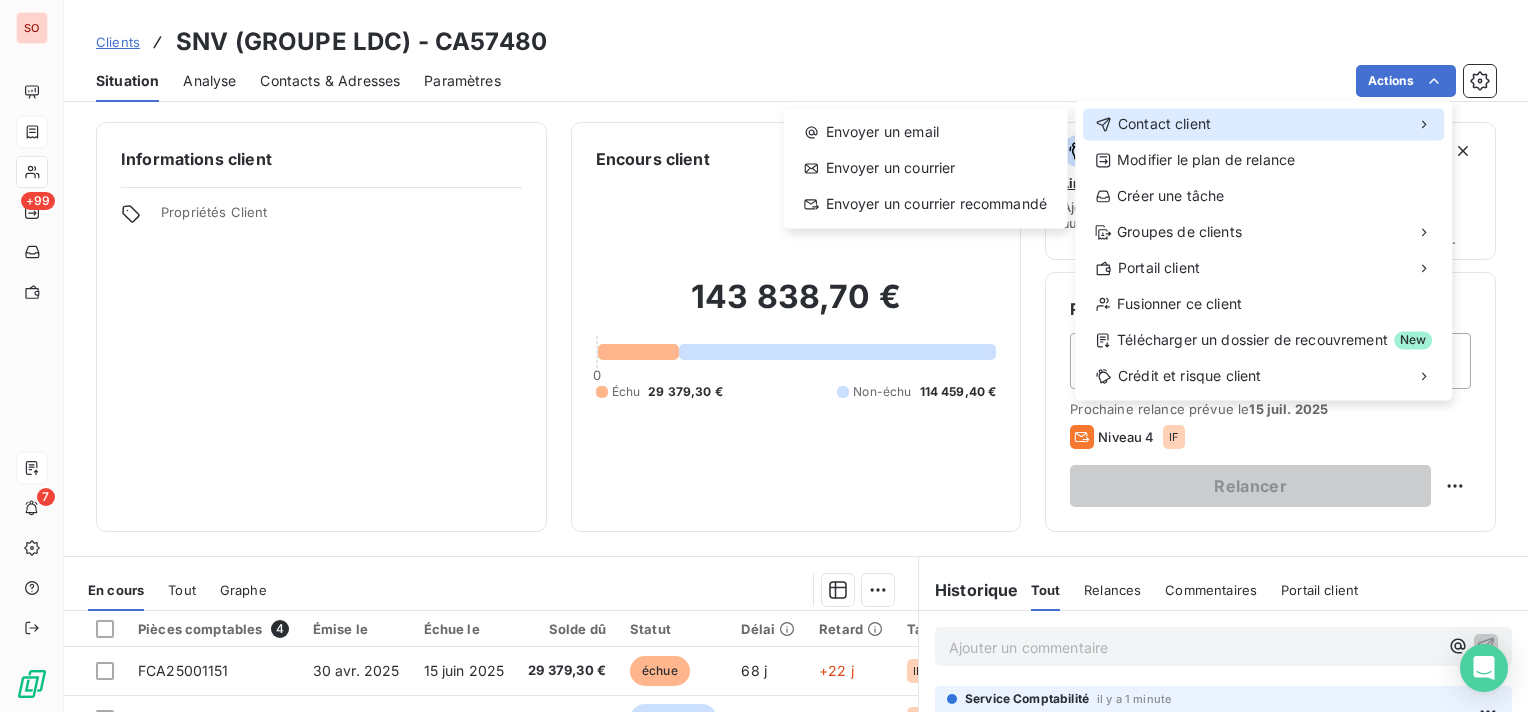 click on "Contact client" at bounding box center (1164, 124) 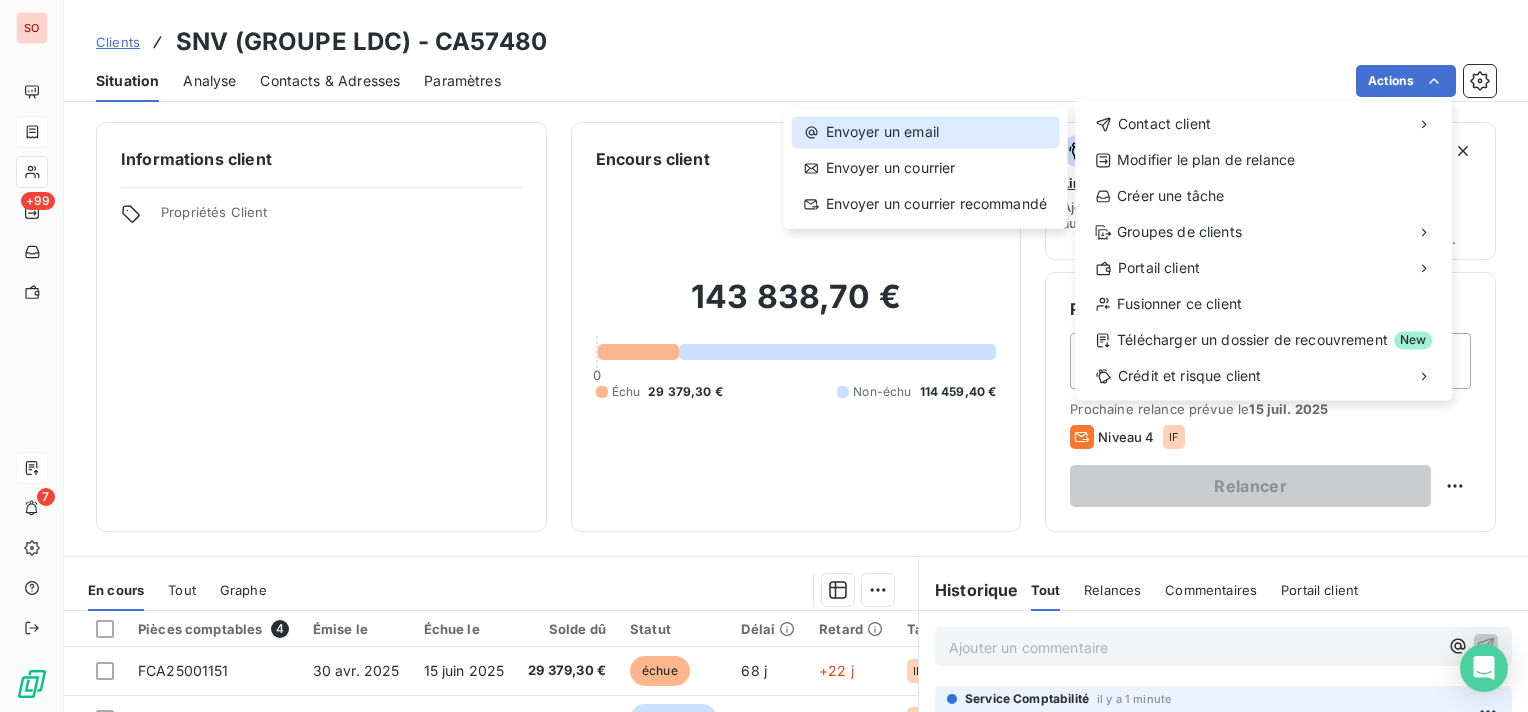 click on "Envoyer un email" at bounding box center (926, 132) 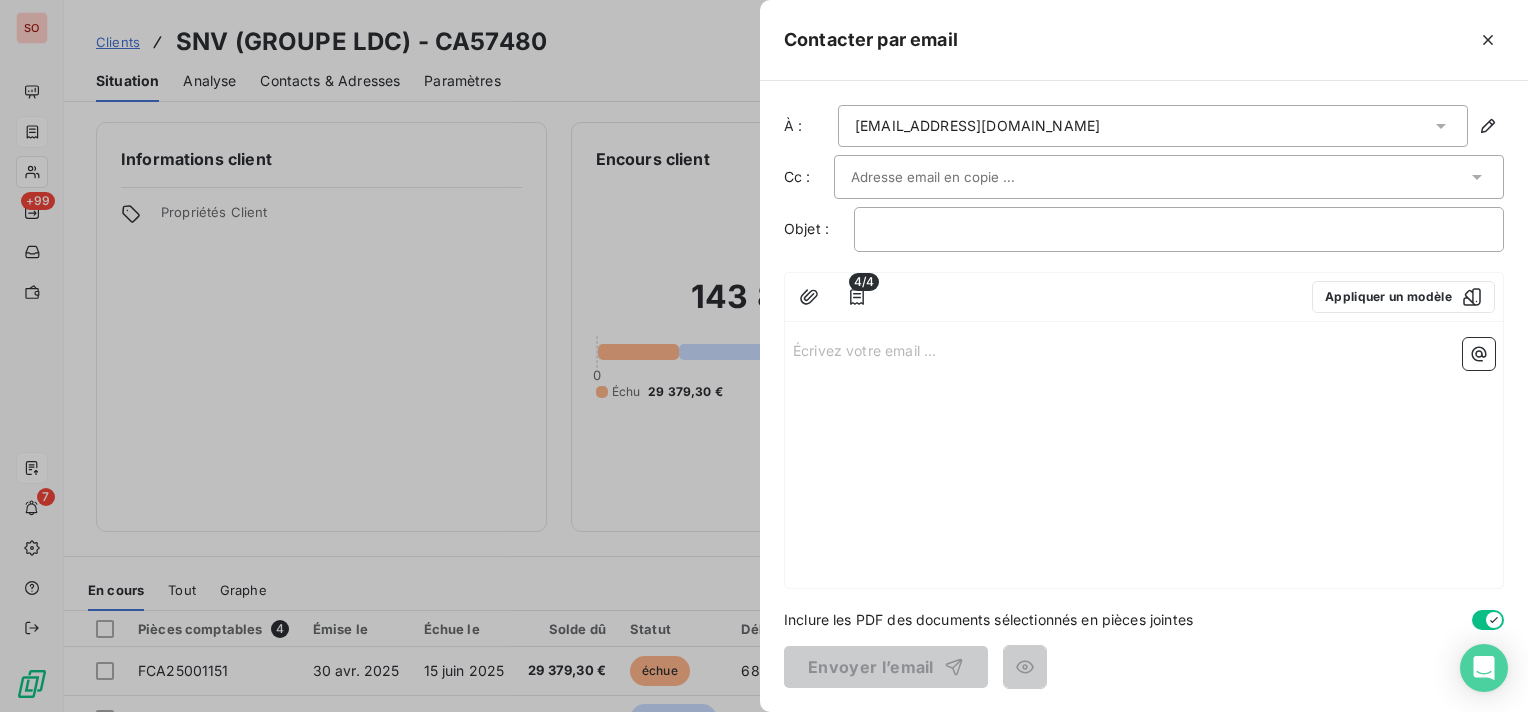click on "[EMAIL_ADDRESS][DOMAIN_NAME]" at bounding box center [977, 126] 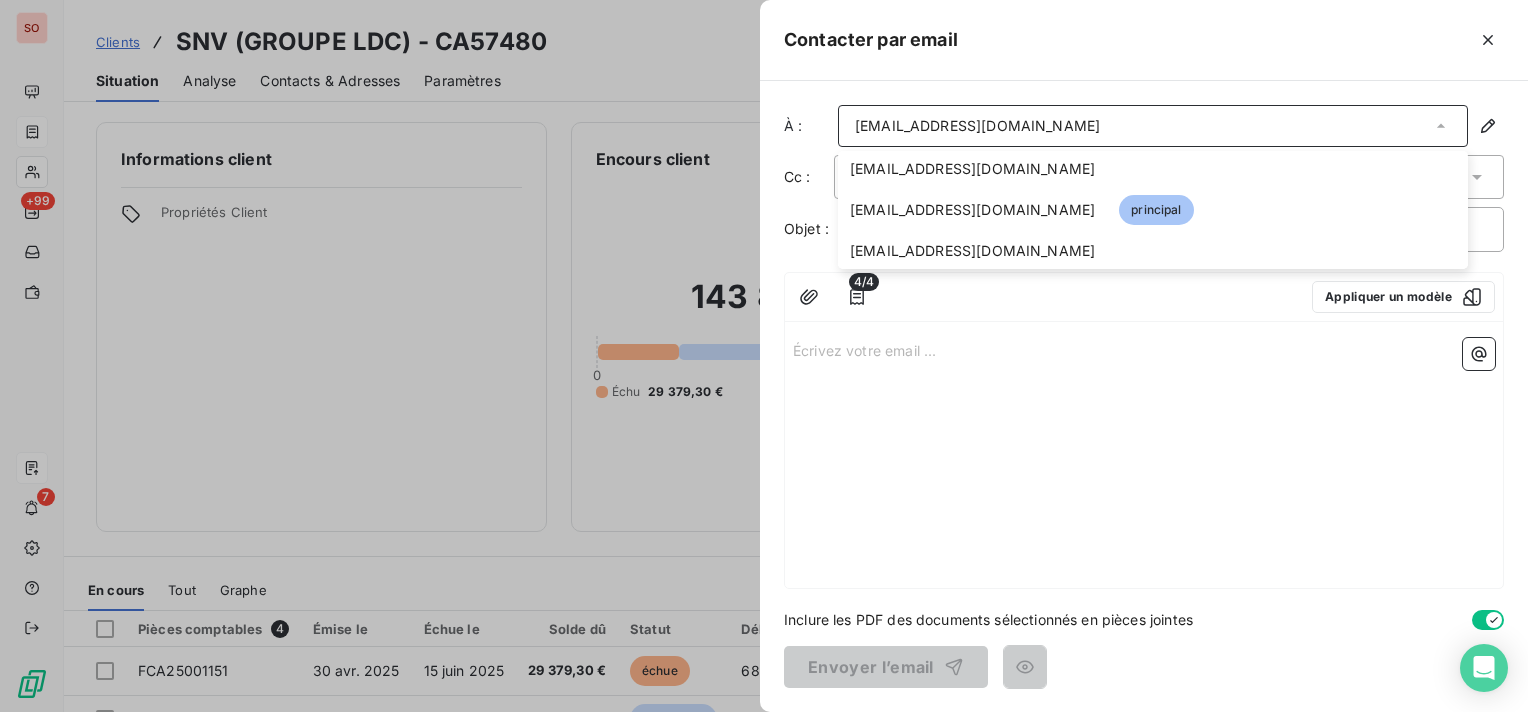click at bounding box center [764, 356] 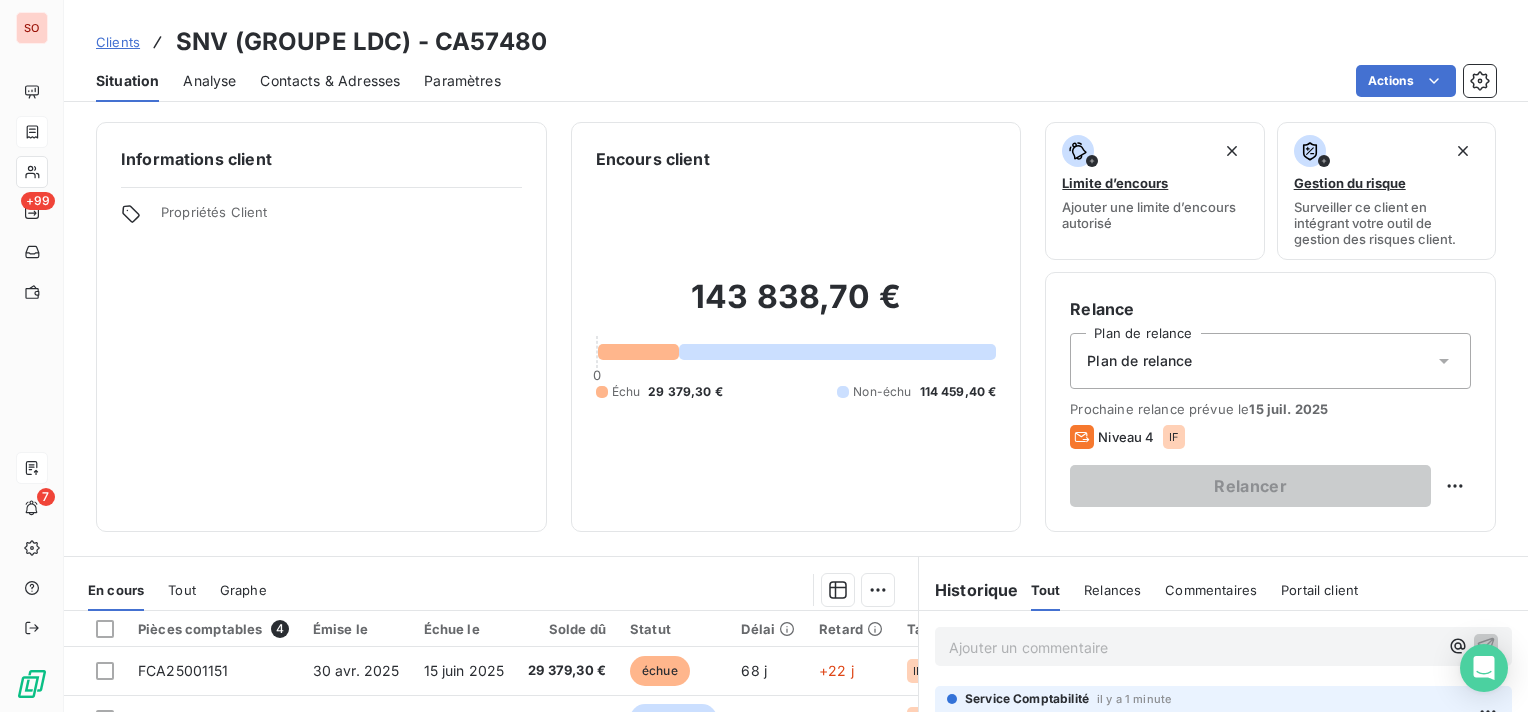 click on "Contacts & Adresses" at bounding box center (330, 81) 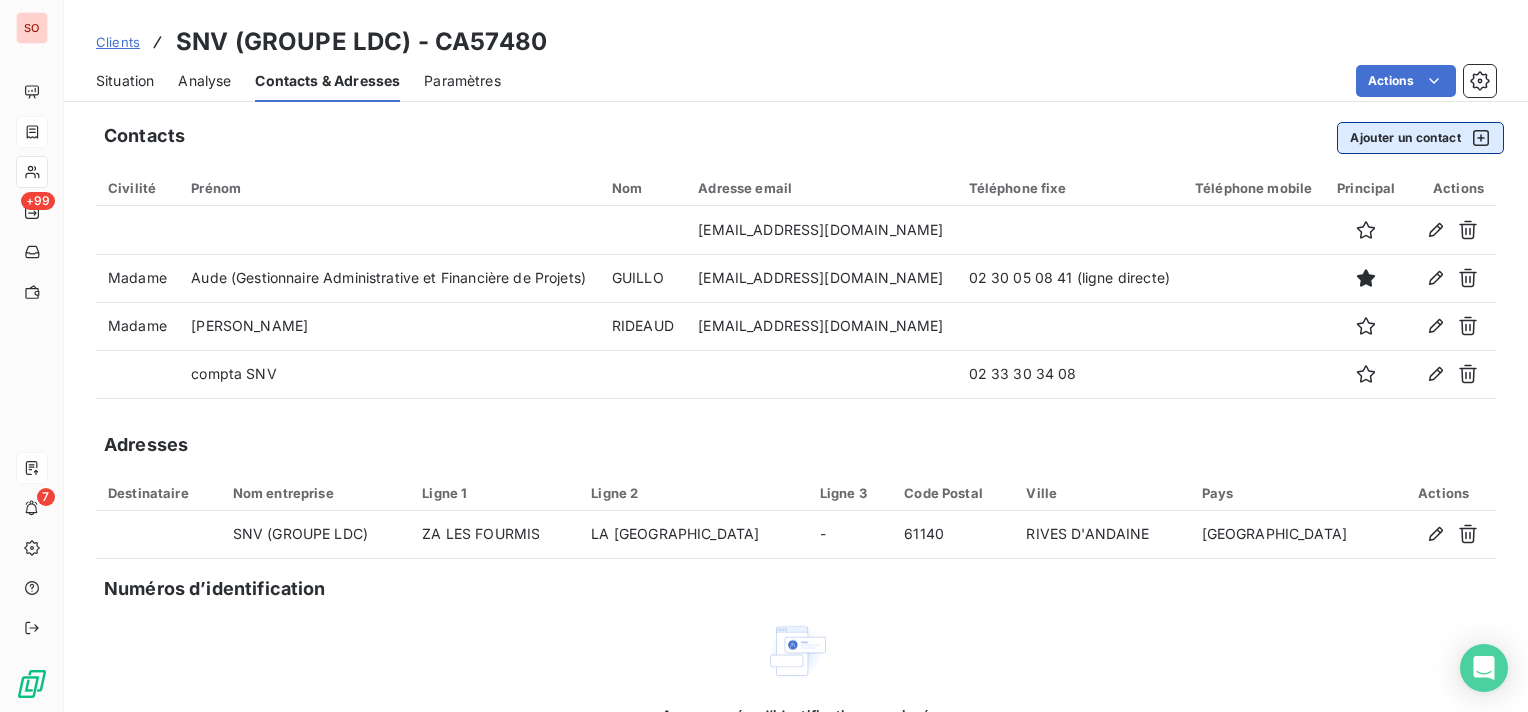 click on "Ajouter un contact" at bounding box center (1420, 138) 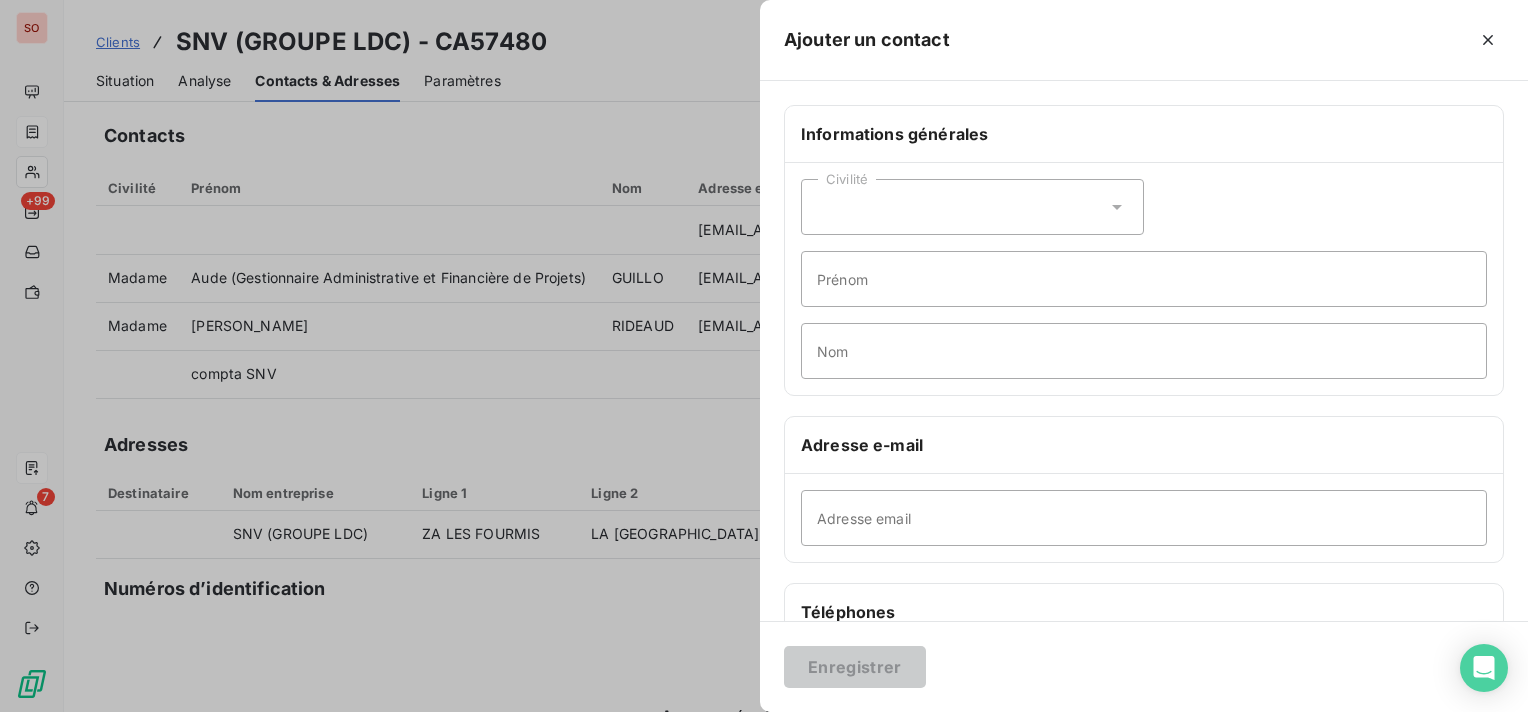click on "Civilité" at bounding box center [972, 207] 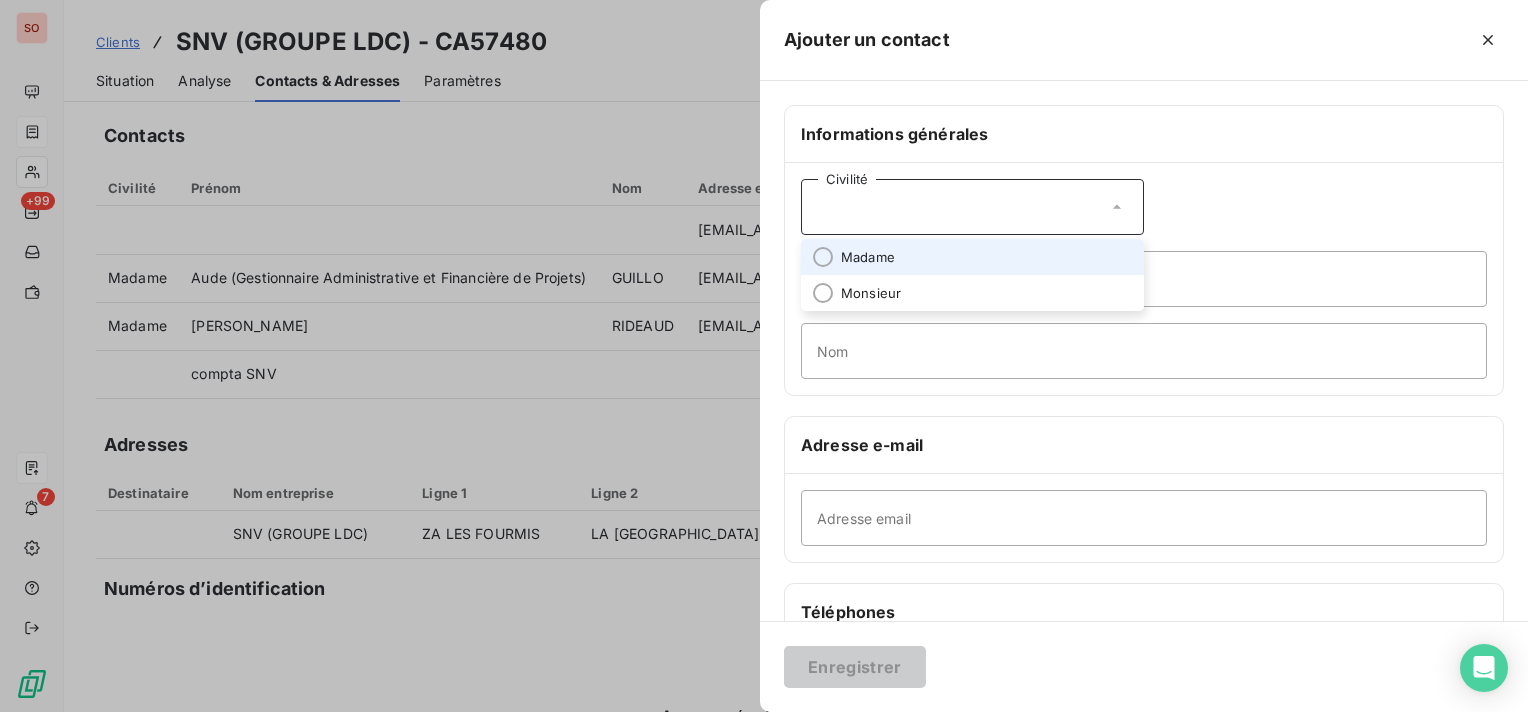 click on "Madame" at bounding box center (972, 257) 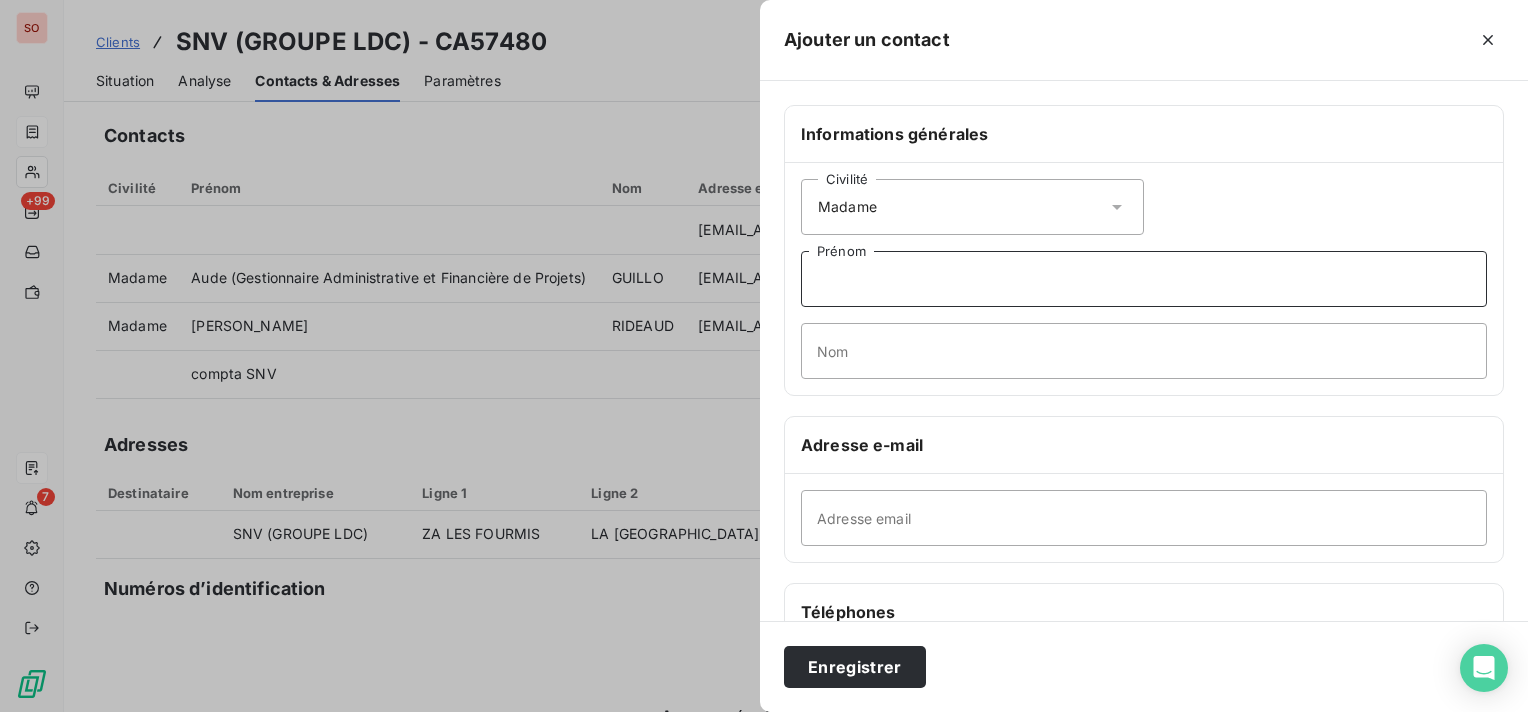 click on "Prénom" at bounding box center [1144, 279] 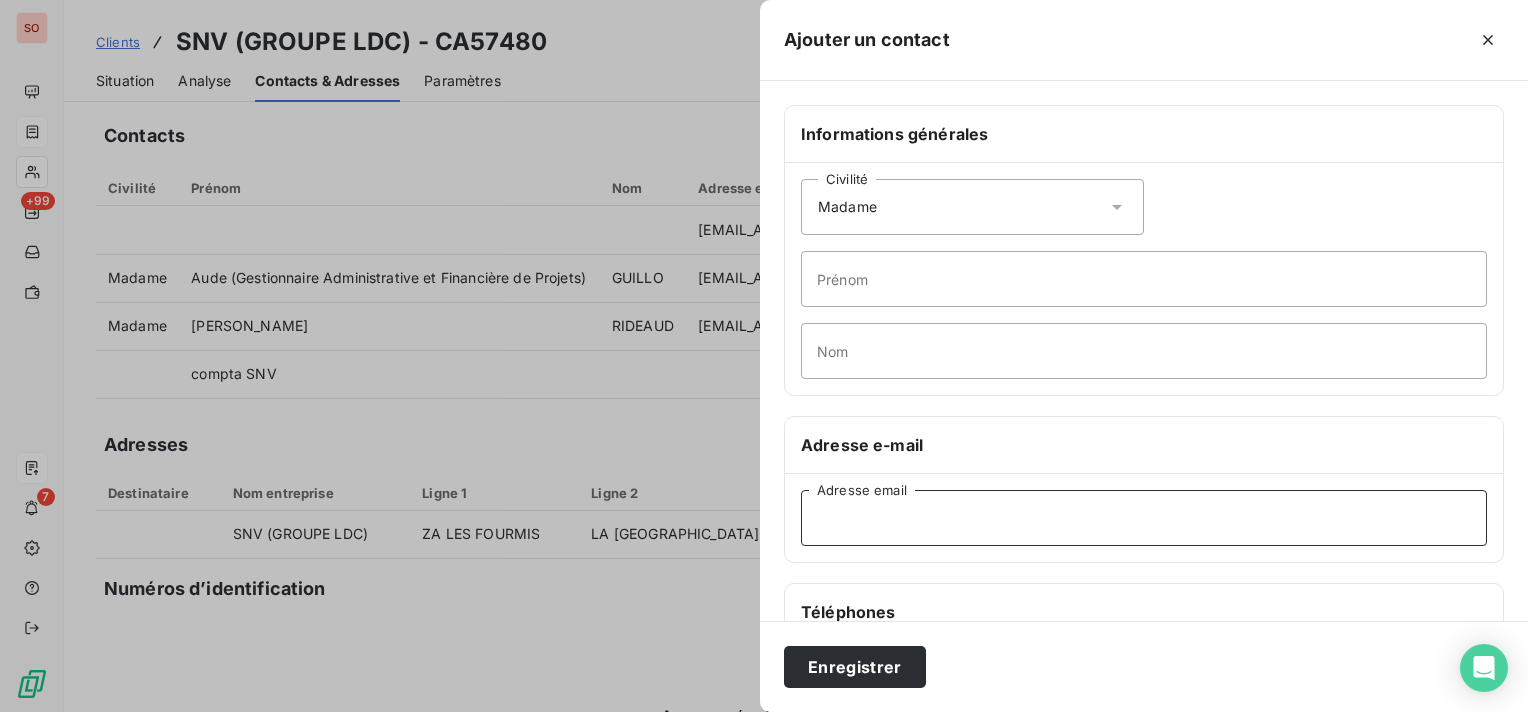click on "Adresse email" at bounding box center [1144, 518] 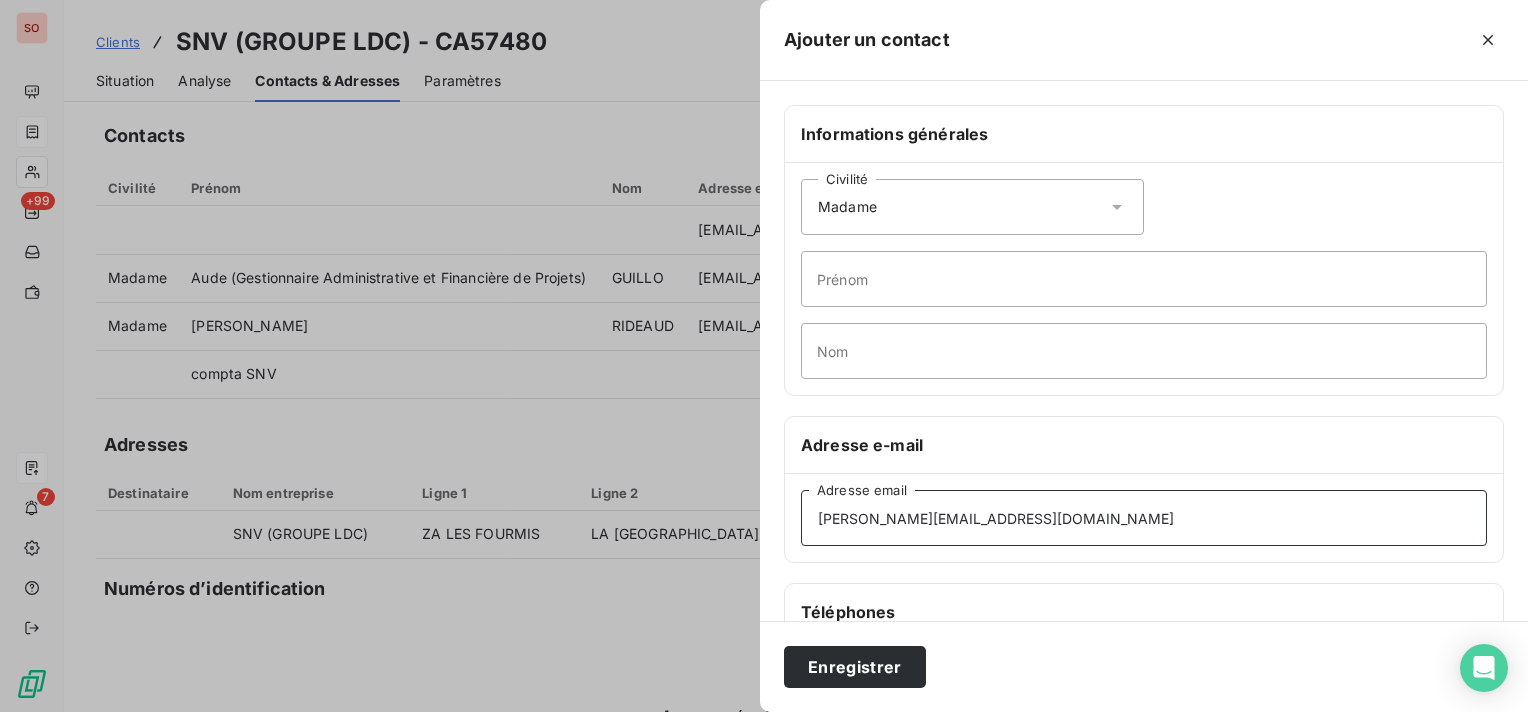 type on "[PERSON_NAME][EMAIL_ADDRESS][DOMAIN_NAME]" 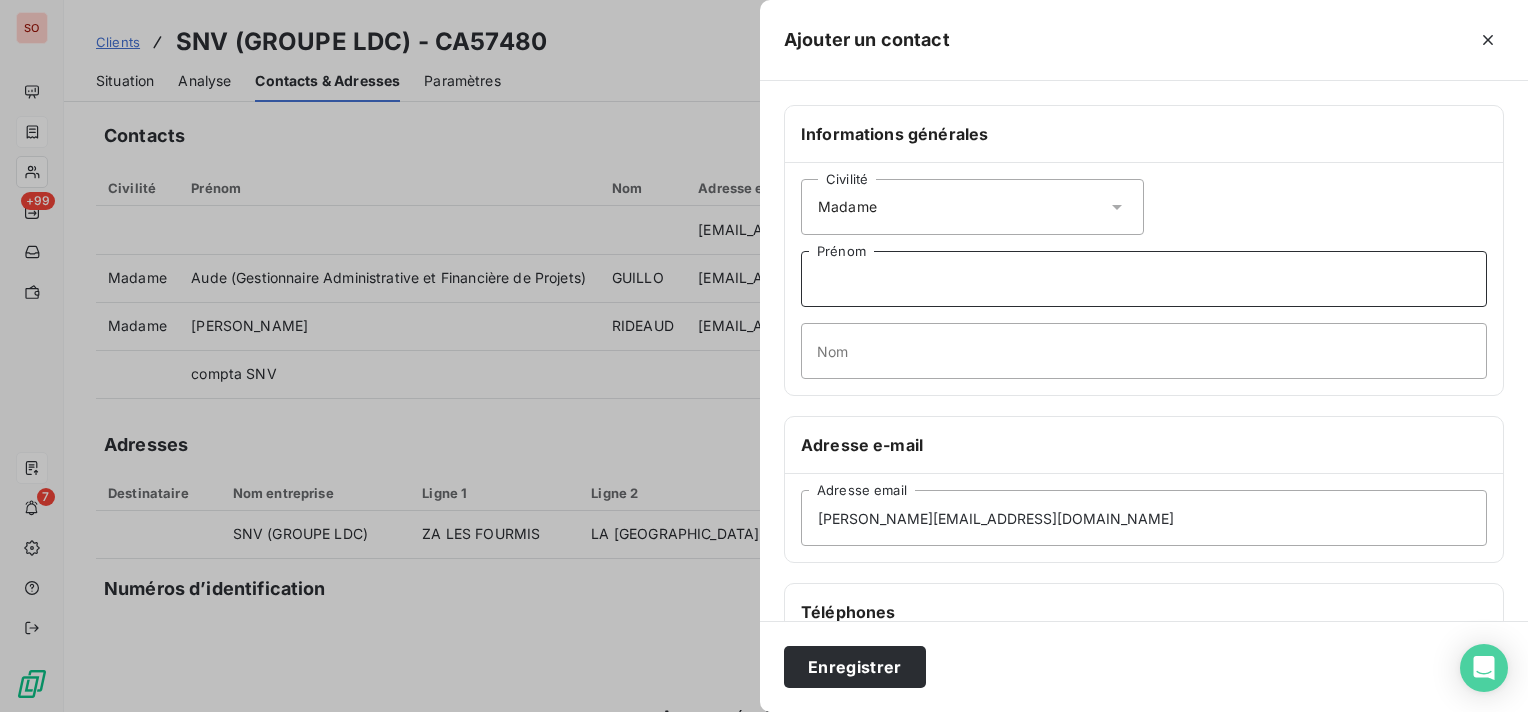 click on "Prénom" at bounding box center [1144, 279] 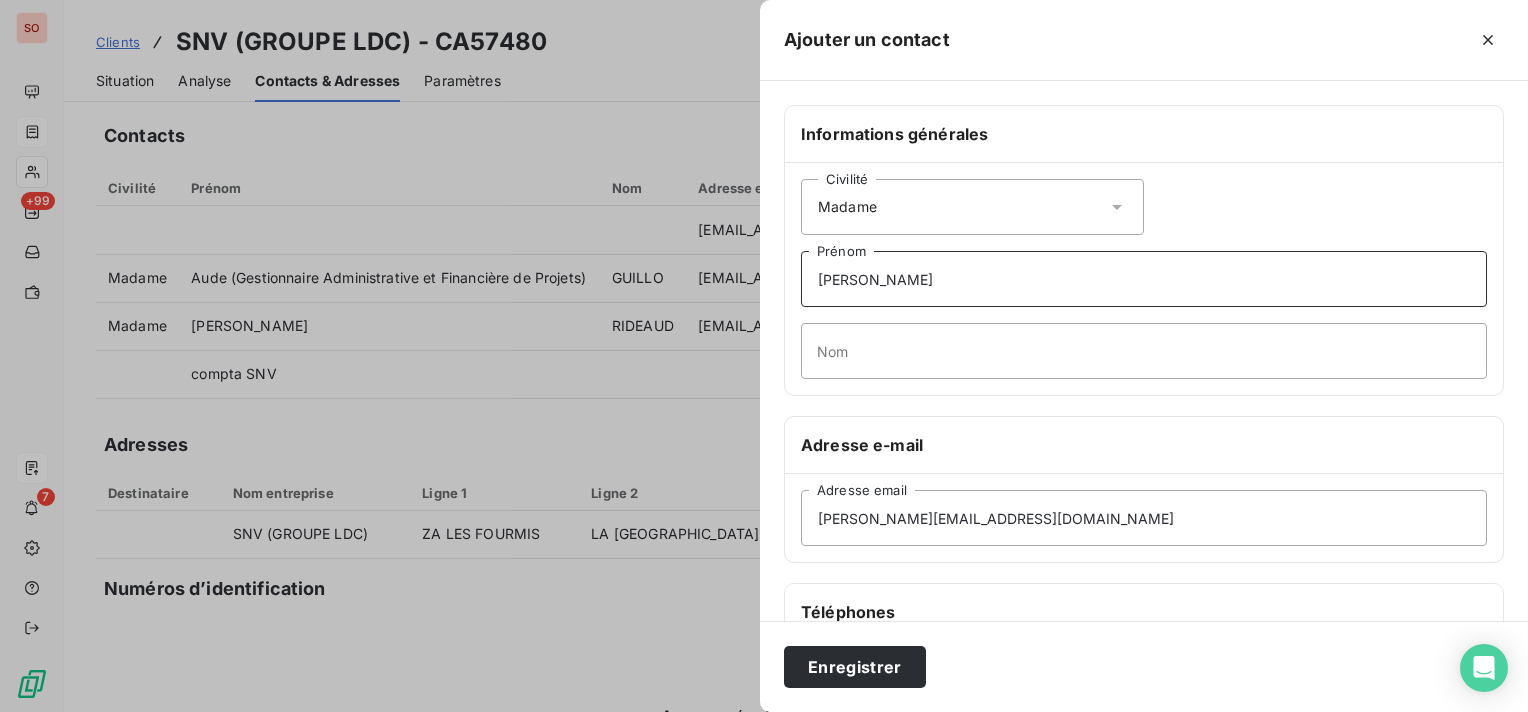 type on "[PERSON_NAME]" 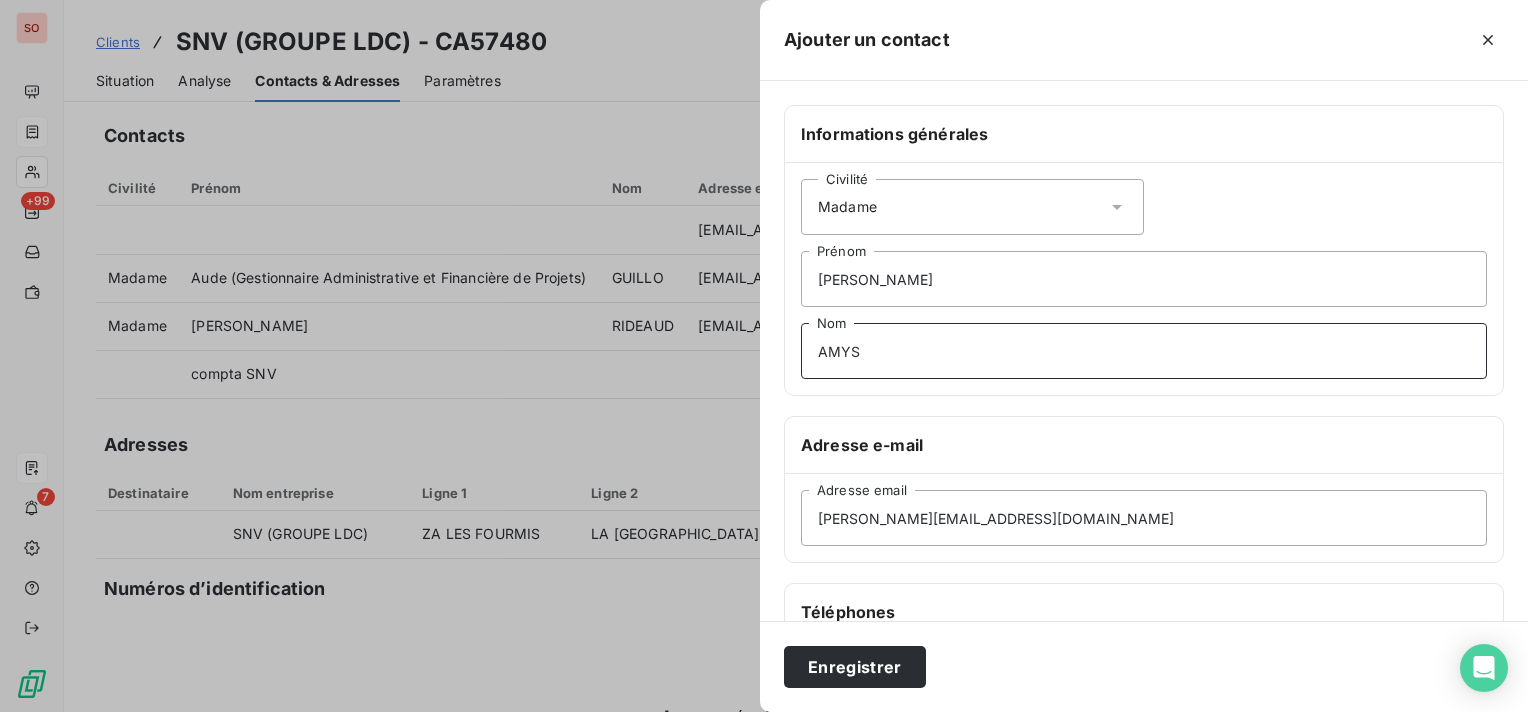type on "AMYS" 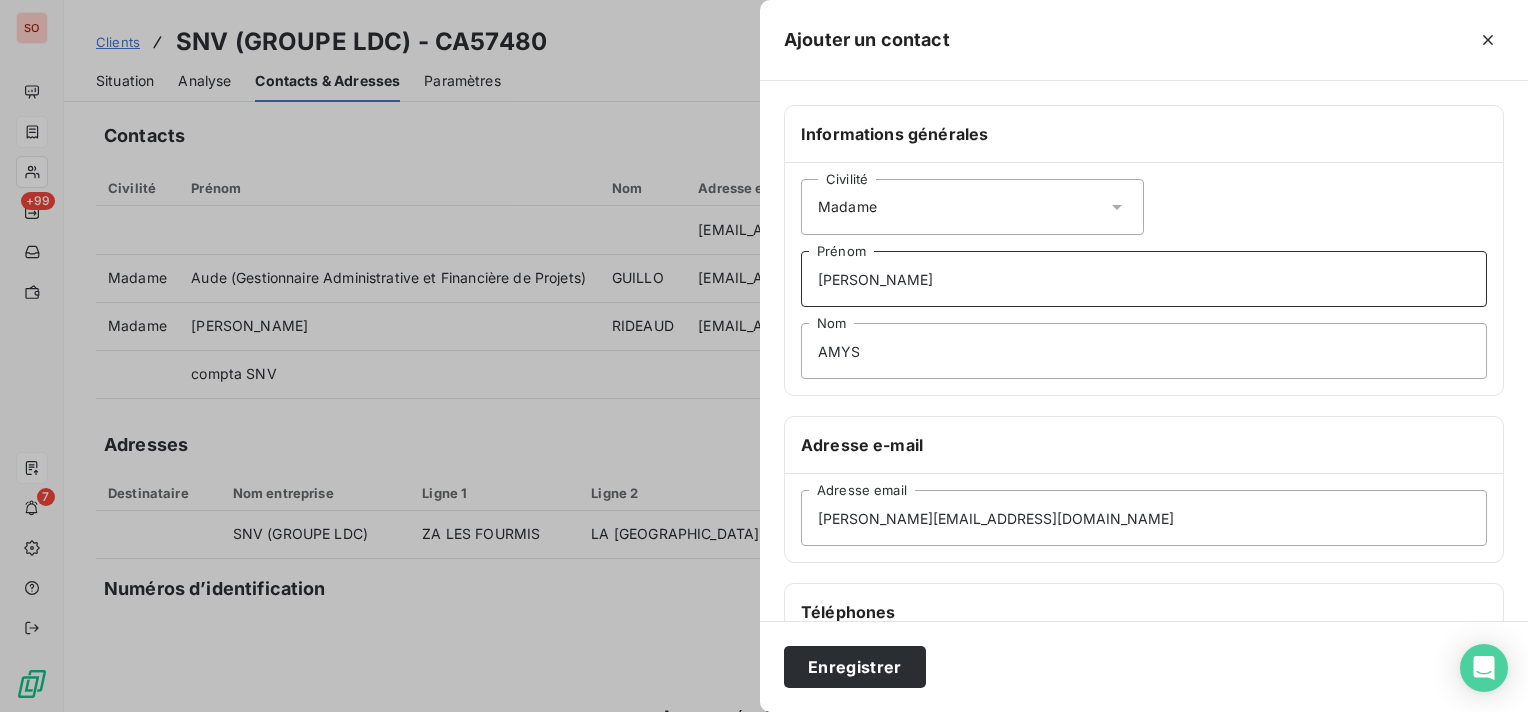click on "[PERSON_NAME]" at bounding box center [1144, 279] 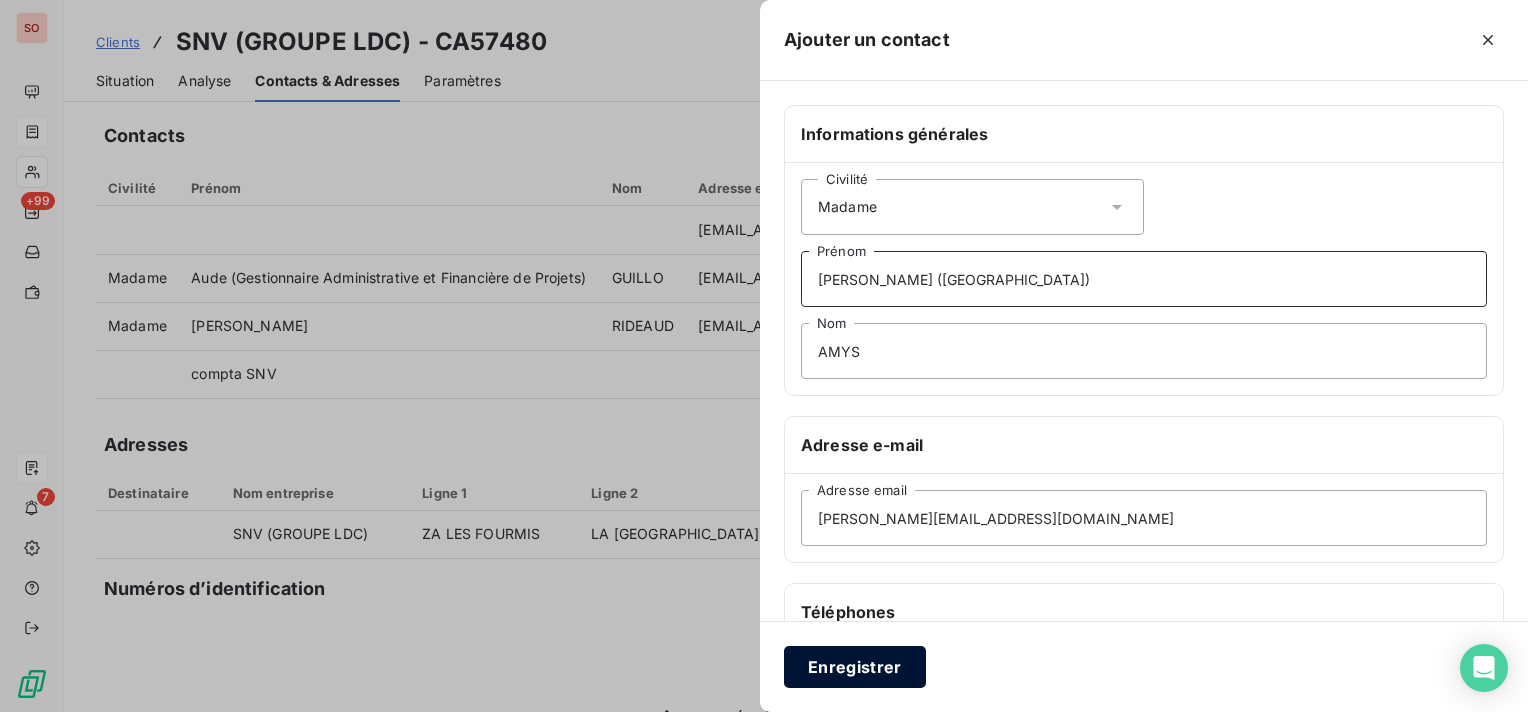 type on "[PERSON_NAME] ([GEOGRAPHIC_DATA])" 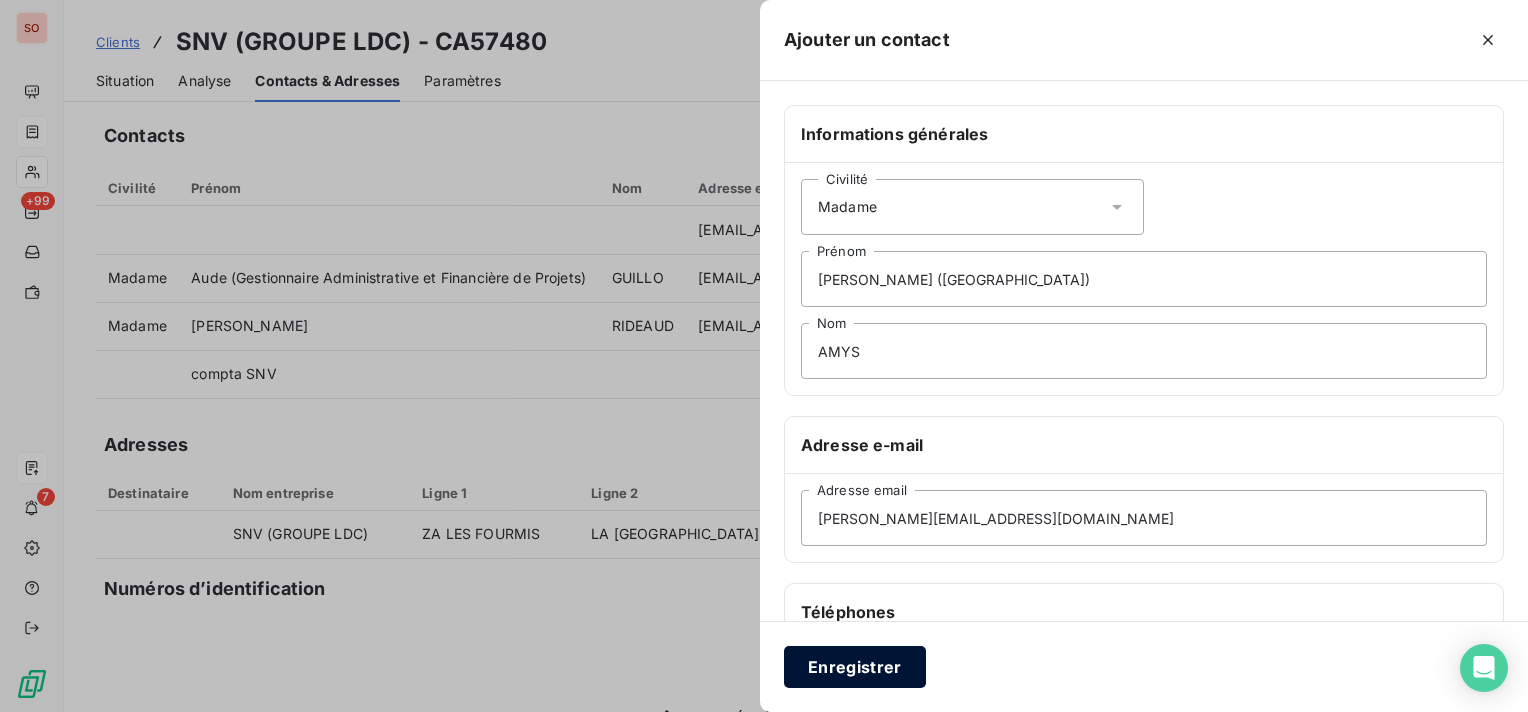 click on "Enregistrer" at bounding box center [855, 667] 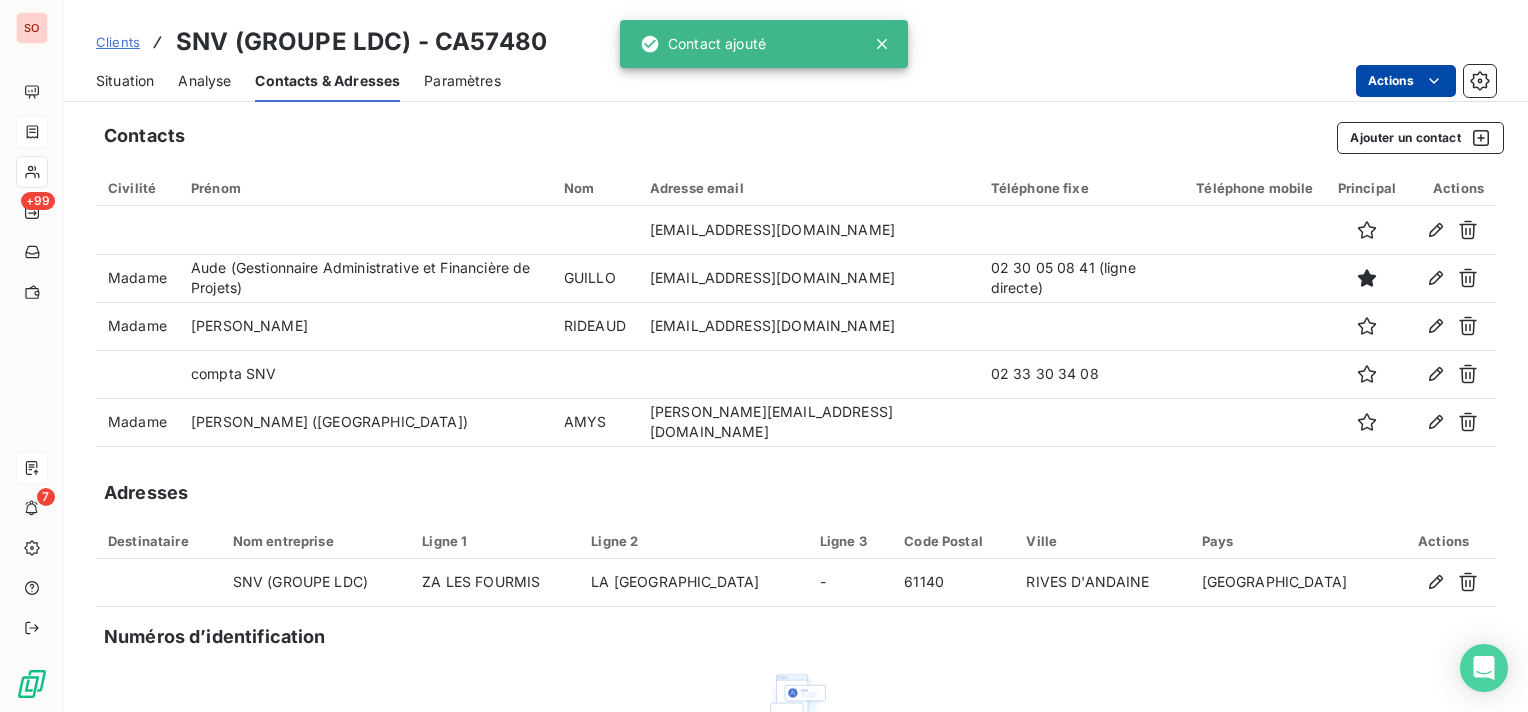click on "SO +99 7 Clients SNV (GROUPE LDC) - CA57480 Situation Analyse Contacts & Adresses Paramètres Actions Contacts Ajouter un contact Civilité Prénom Nom Adresse email Téléphone fixe Téléphone mobile Principal Actions [EMAIL_ADDRESS][DOMAIN_NAME] Madame [PERSON_NAME] (Gestionnaire Administrative et Financière de Projets) GUILLO [EMAIL_ADDRESS][DOMAIN_NAME] 02 30 05 08 41 (ligne directe) Madame [PERSON_NAME] [EMAIL_ADDRESS][DOMAIN_NAME] compta SNV 02 33 30 34 08 Madame [PERSON_NAME] ([GEOGRAPHIC_DATA]) [PERSON_NAME]  [PERSON_NAME][EMAIL_ADDRESS][DOMAIN_NAME] Adresses Destinataire Nom entreprise Ligne 1 Ligne 2 Ligne 3 Code Postal Ville Pays Actions SNV (GROUPE LDC) ZA LES FOURMIS LA [GEOGRAPHIC_DATA] - 61140 RIVES D'ANDAINE France Numéros d’identification Aucun numéro d’identification renseigné Les numéros d'identifications facilitent l'association de vos clients avec vos différentes entités et améliorent la gestion du risque. Ajouter un numéro d’identification Contact ajouté" at bounding box center [764, 356] 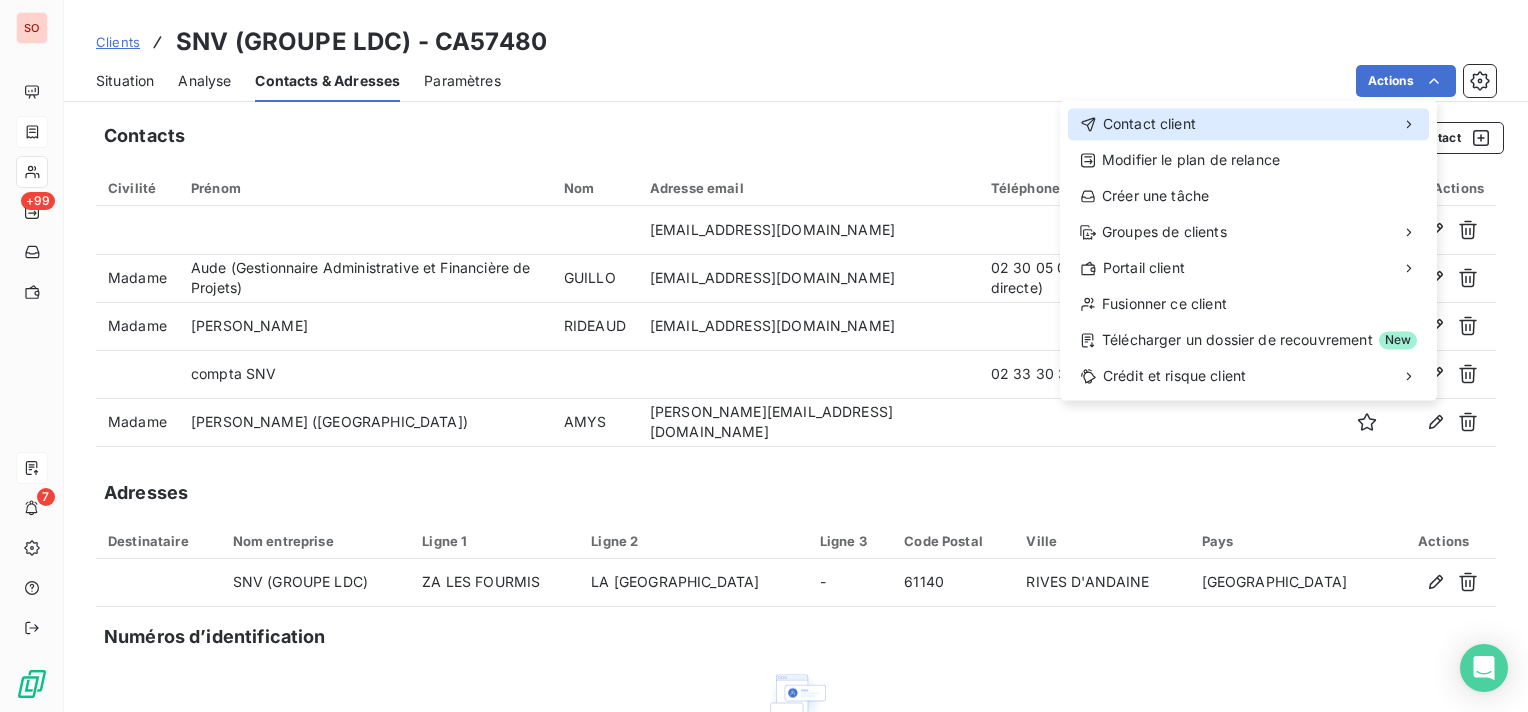 click on "Contact client" at bounding box center [1248, 124] 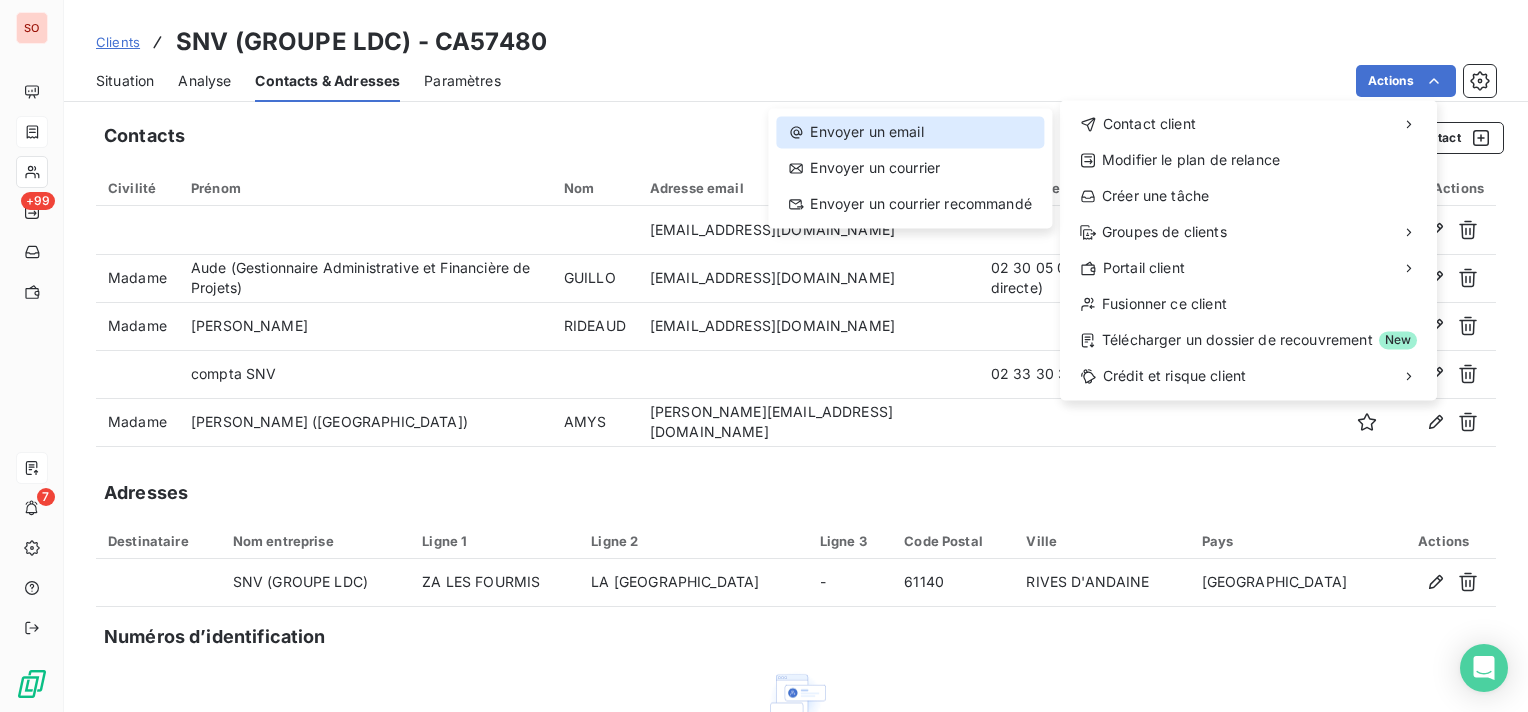 click on "Envoyer un email" at bounding box center [910, 132] 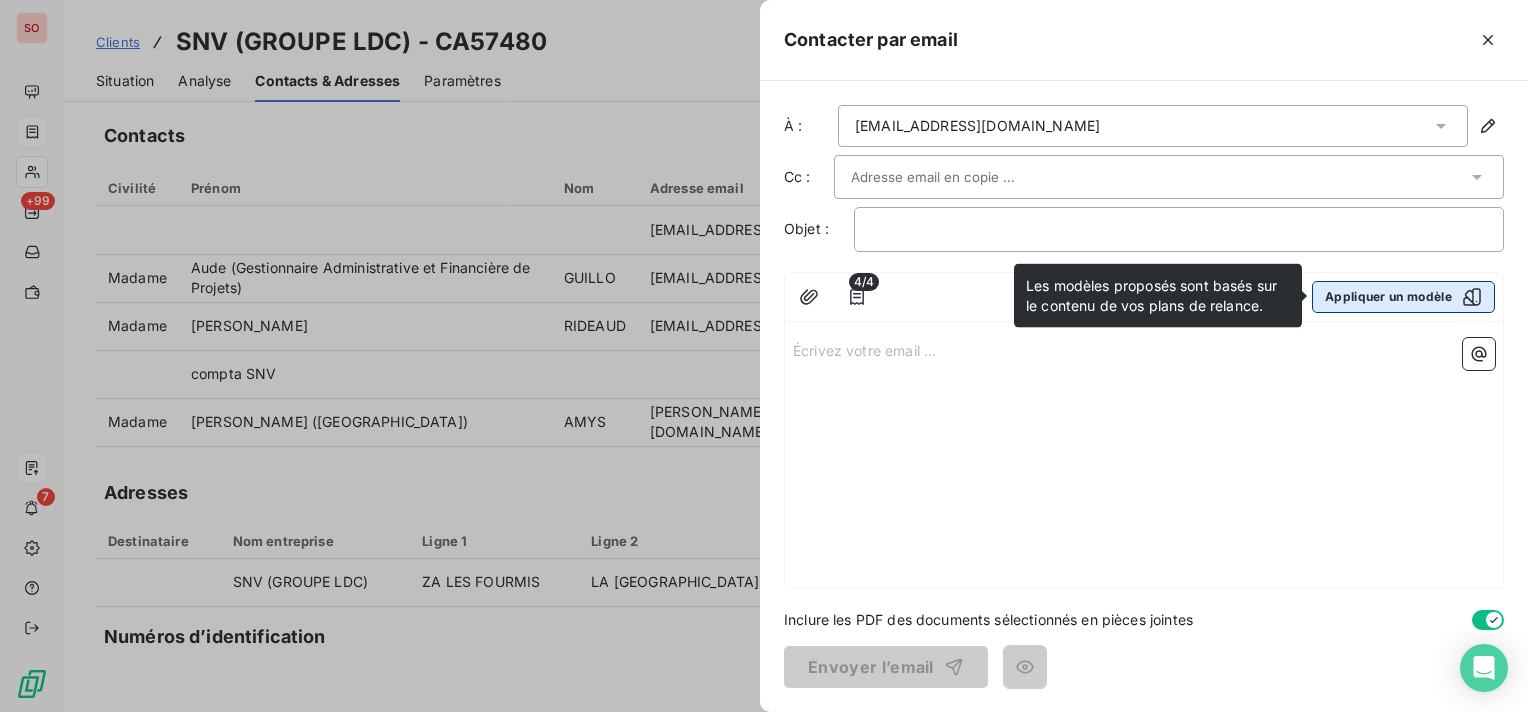 click on "Appliquer un modèle" at bounding box center (1403, 297) 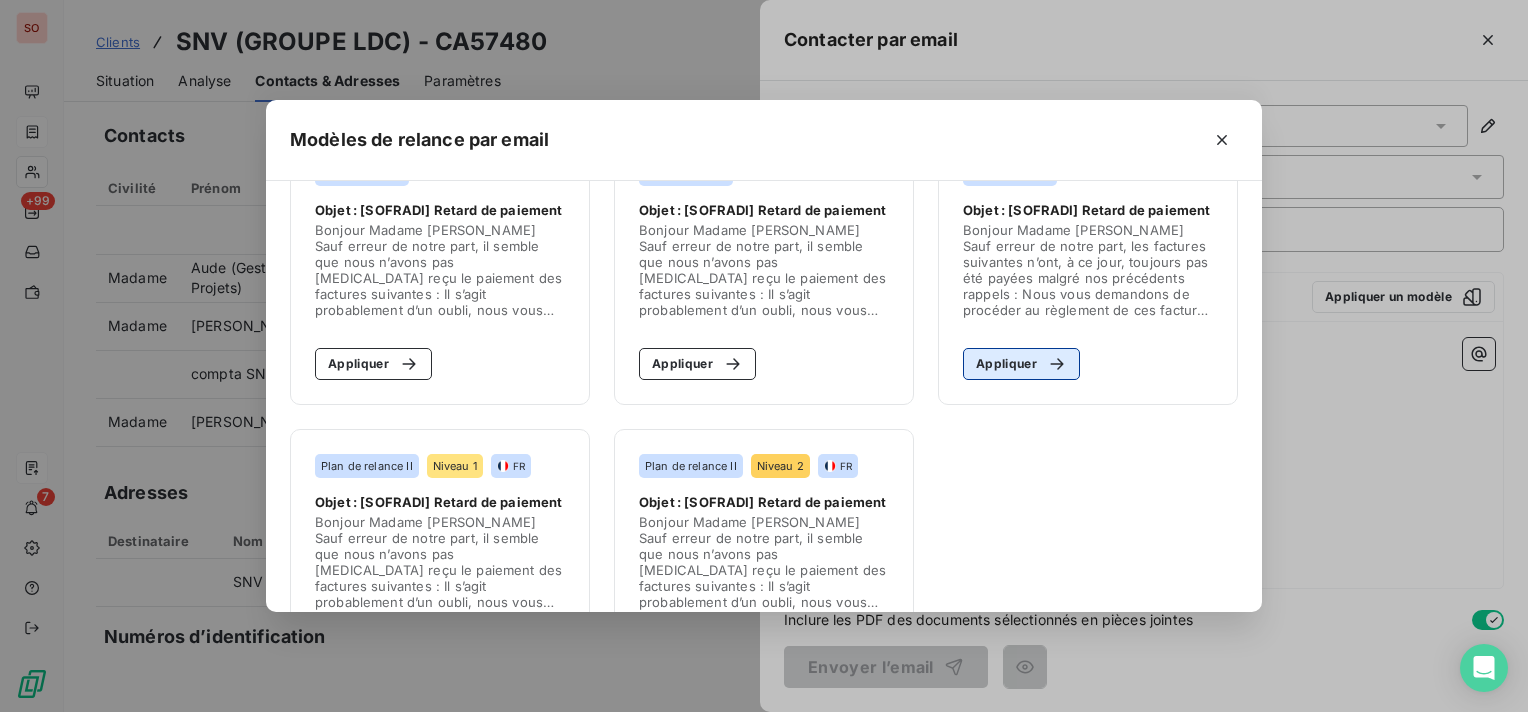 scroll, scrollTop: 0, scrollLeft: 0, axis: both 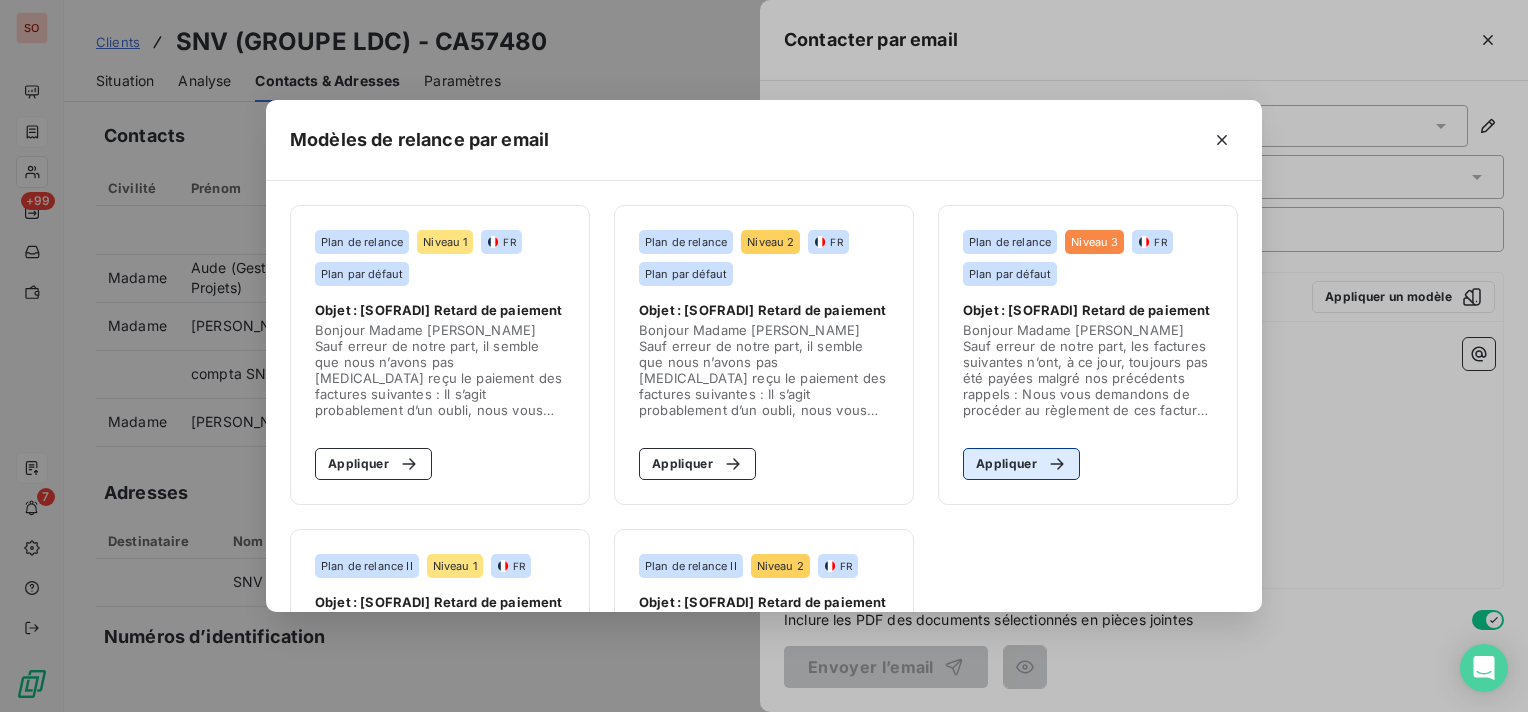 click on "Appliquer" at bounding box center (1021, 464) 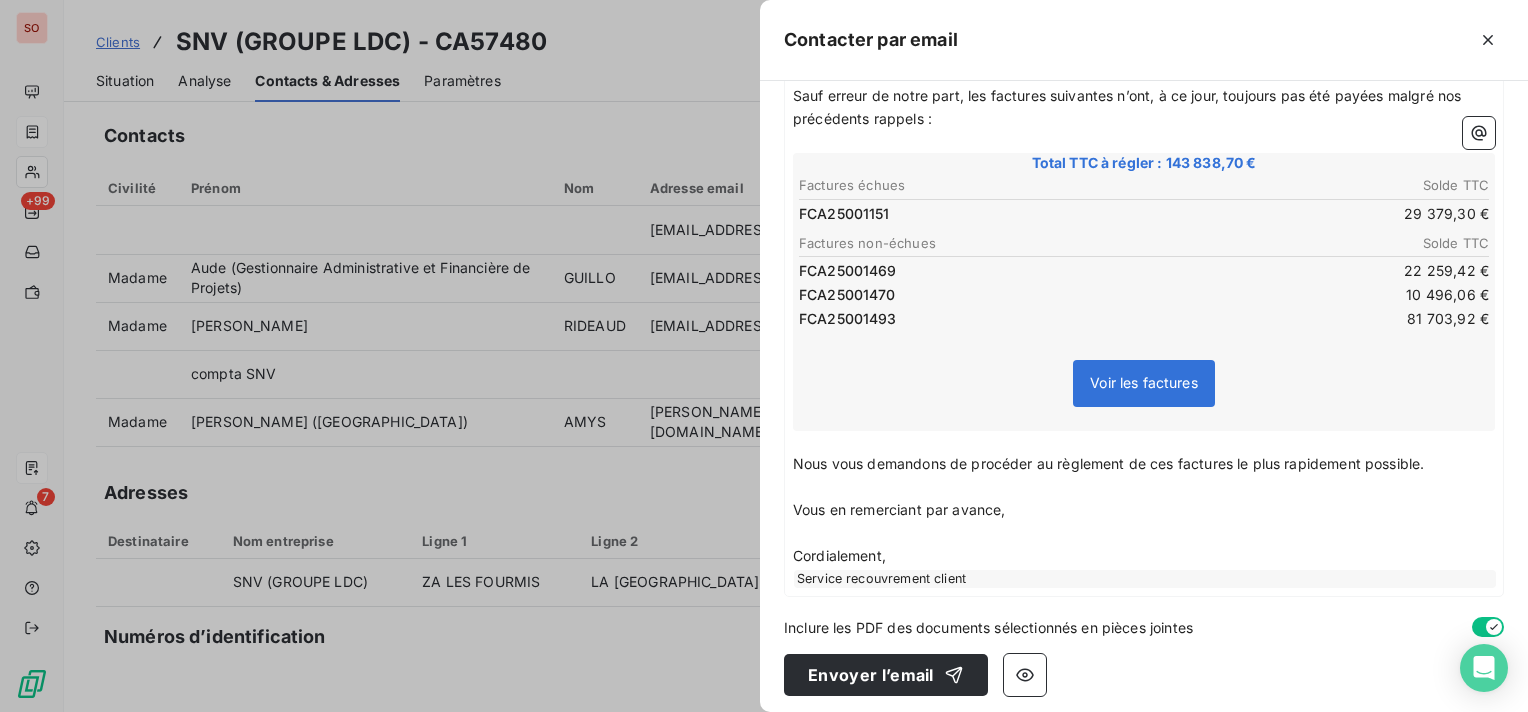 scroll, scrollTop: 0, scrollLeft: 0, axis: both 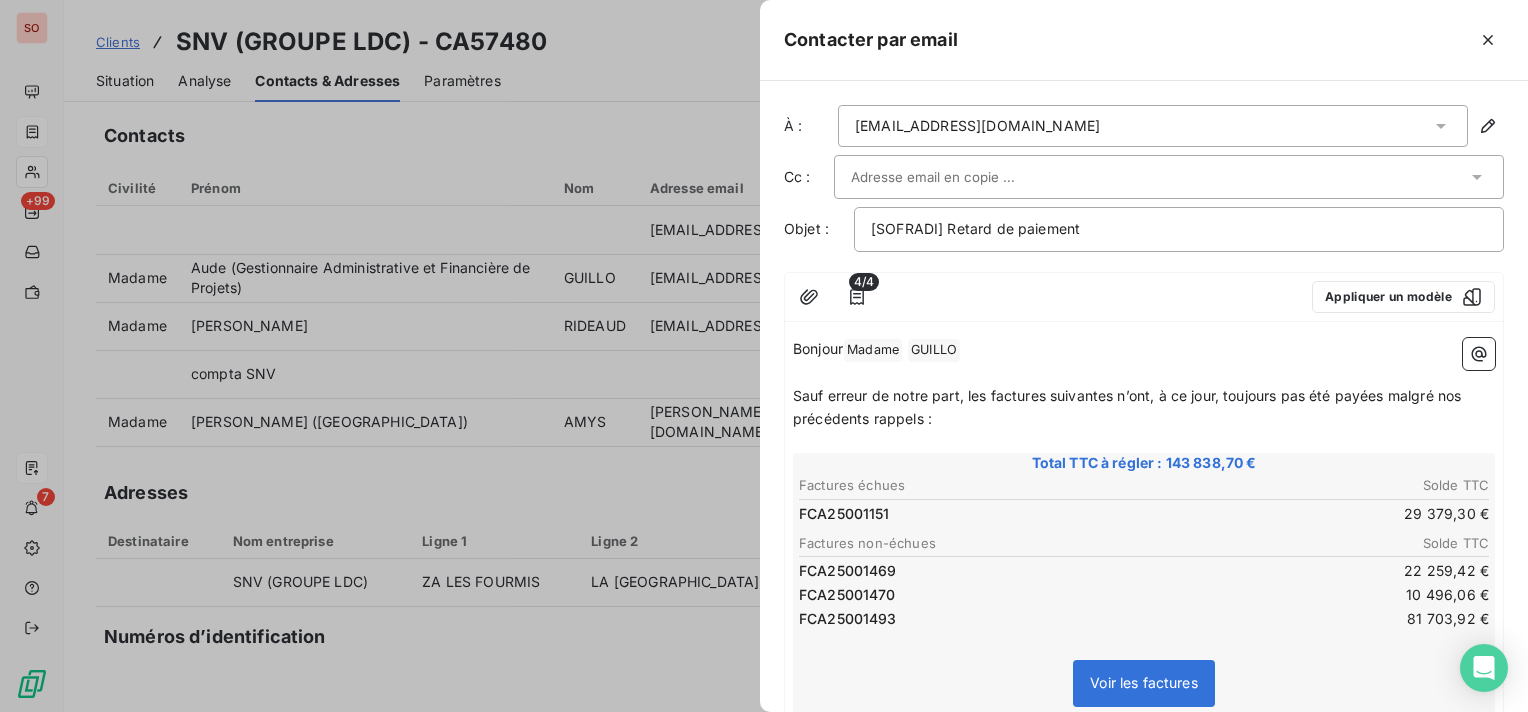 click 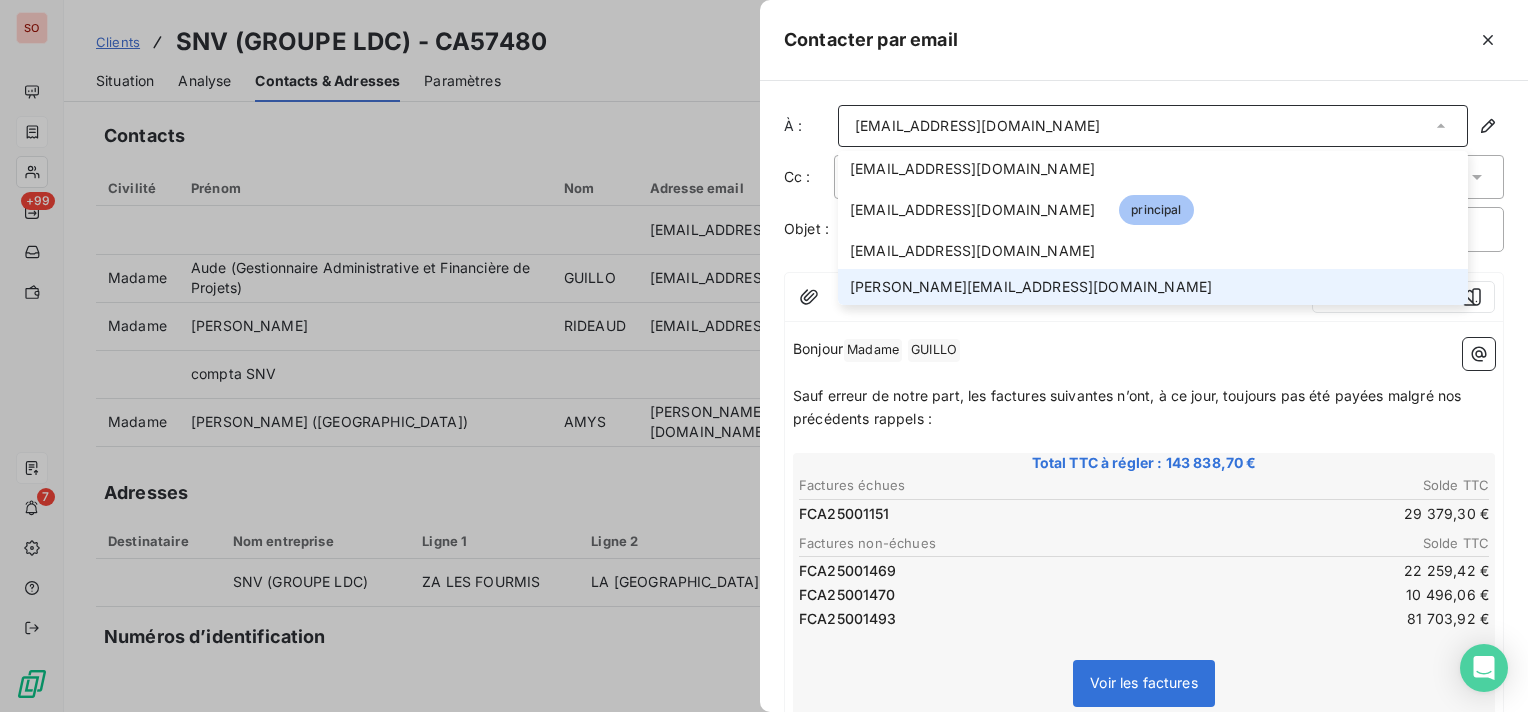 click on "[PERSON_NAME][EMAIL_ADDRESS][DOMAIN_NAME]" at bounding box center (1153, 287) 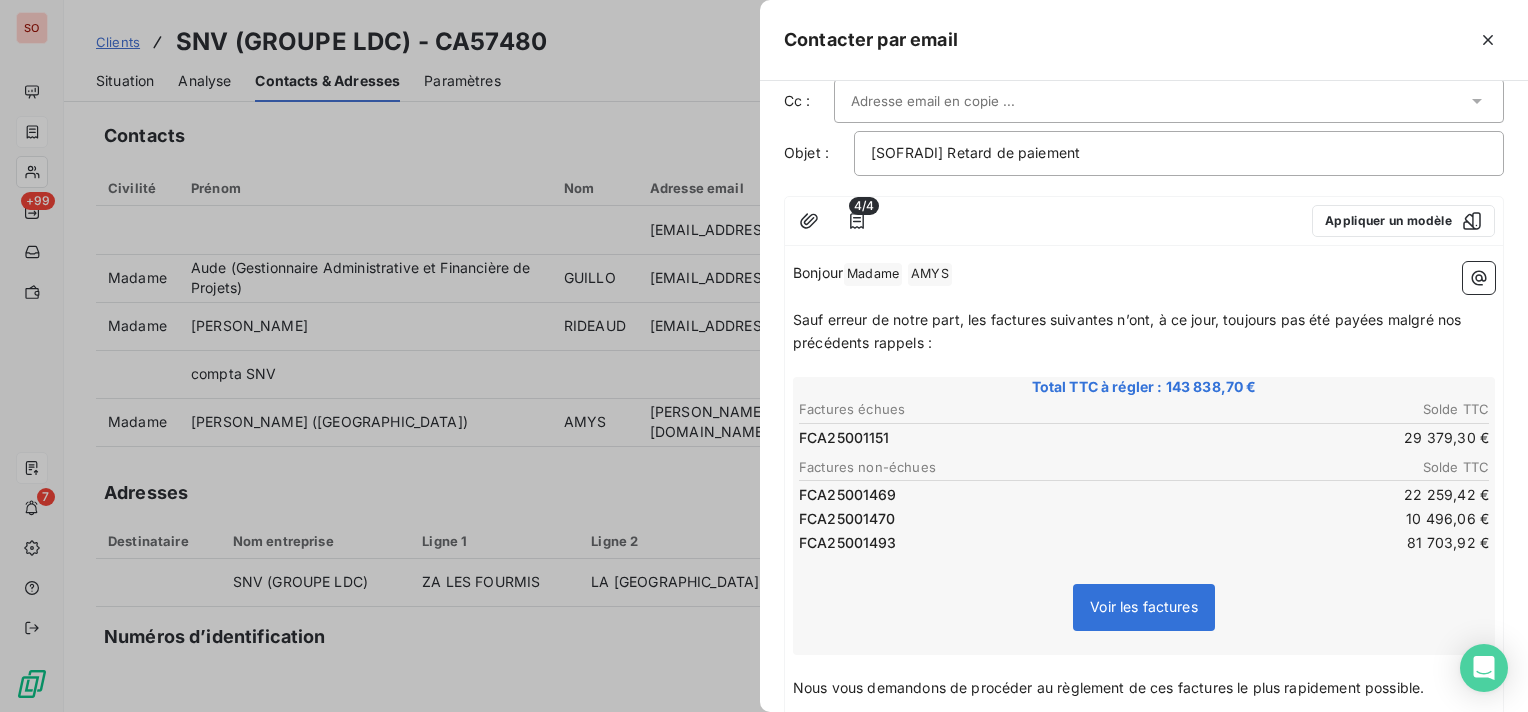 scroll, scrollTop: 100, scrollLeft: 0, axis: vertical 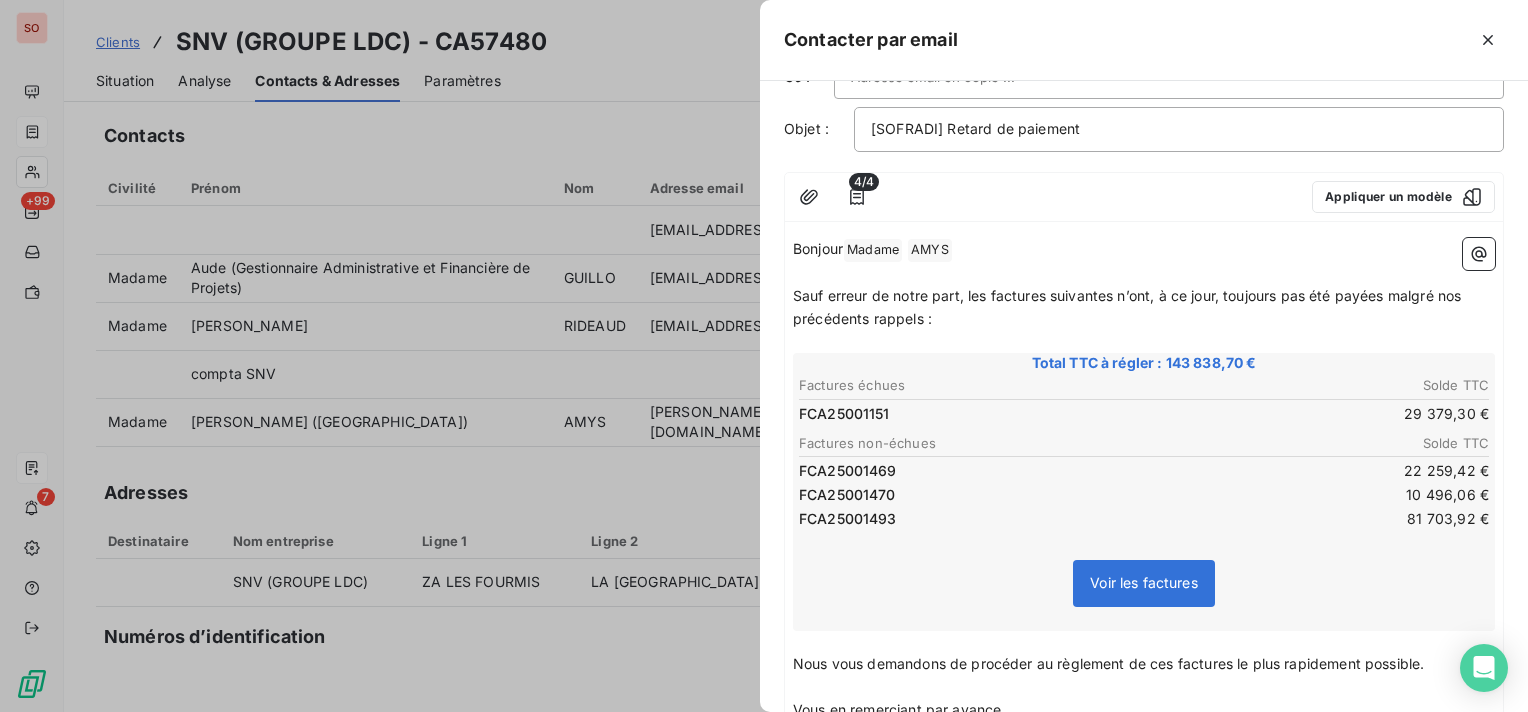click on "Factures non-échues" at bounding box center [970, 443] 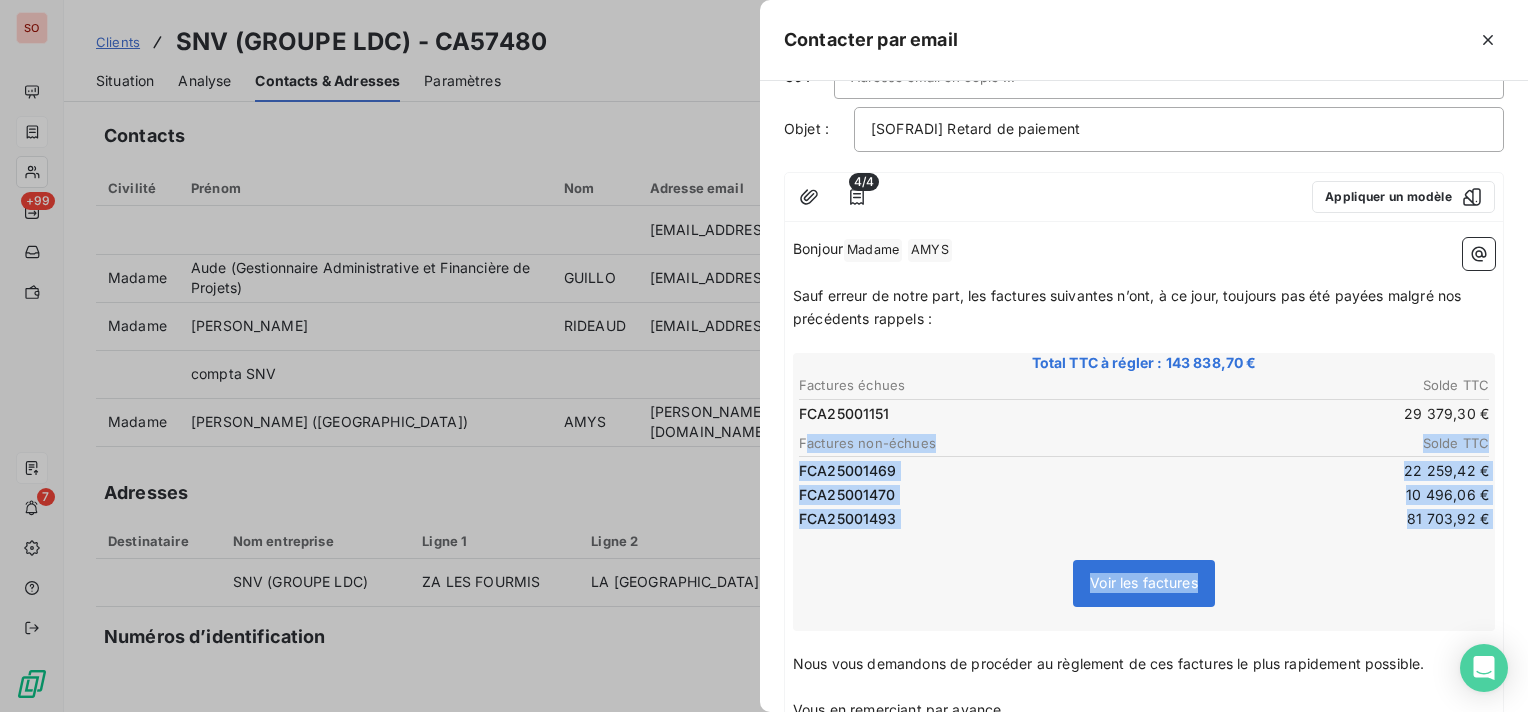 drag, startPoint x: 803, startPoint y: 442, endPoint x: 1483, endPoint y: 522, distance: 684.6897 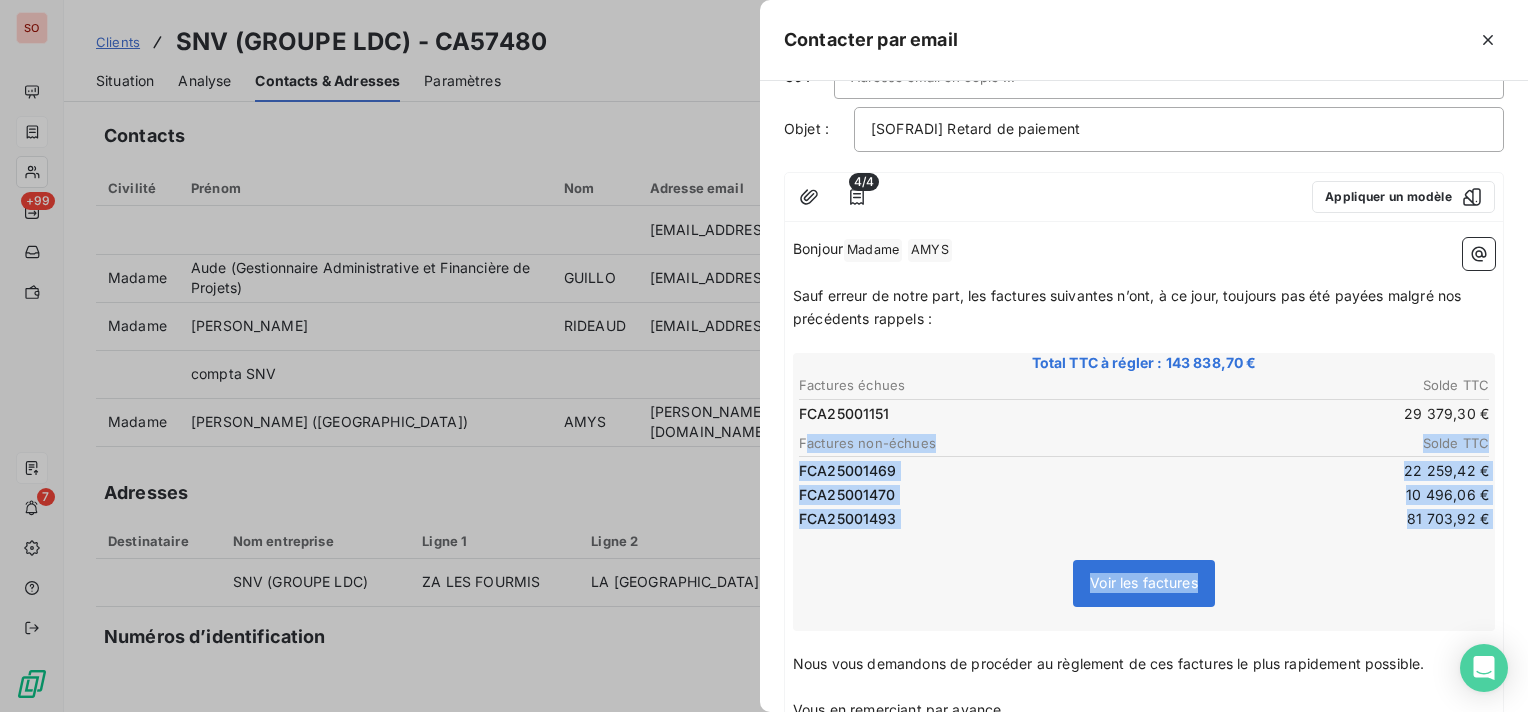click on "Voir   les factures" at bounding box center (1144, 587) 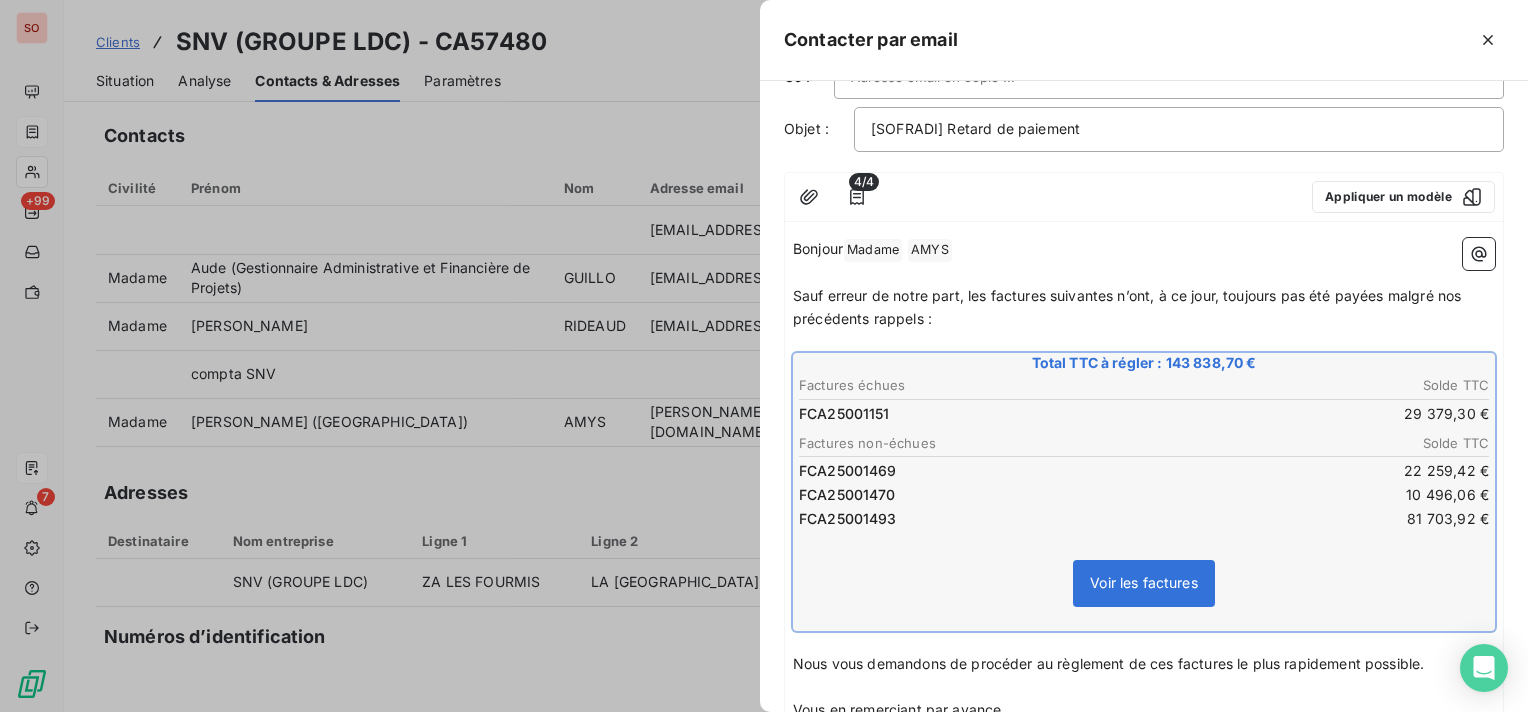 scroll, scrollTop: 0, scrollLeft: 0, axis: both 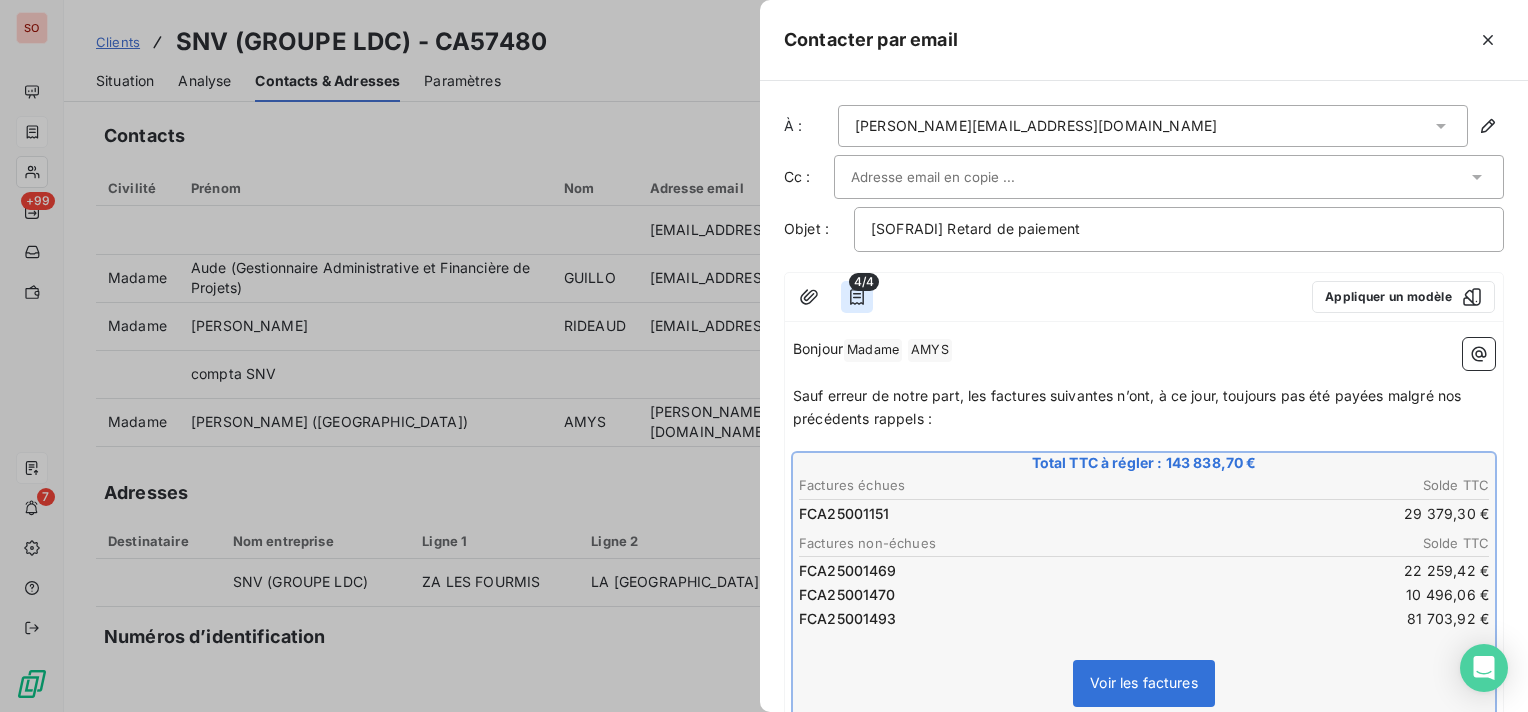 click 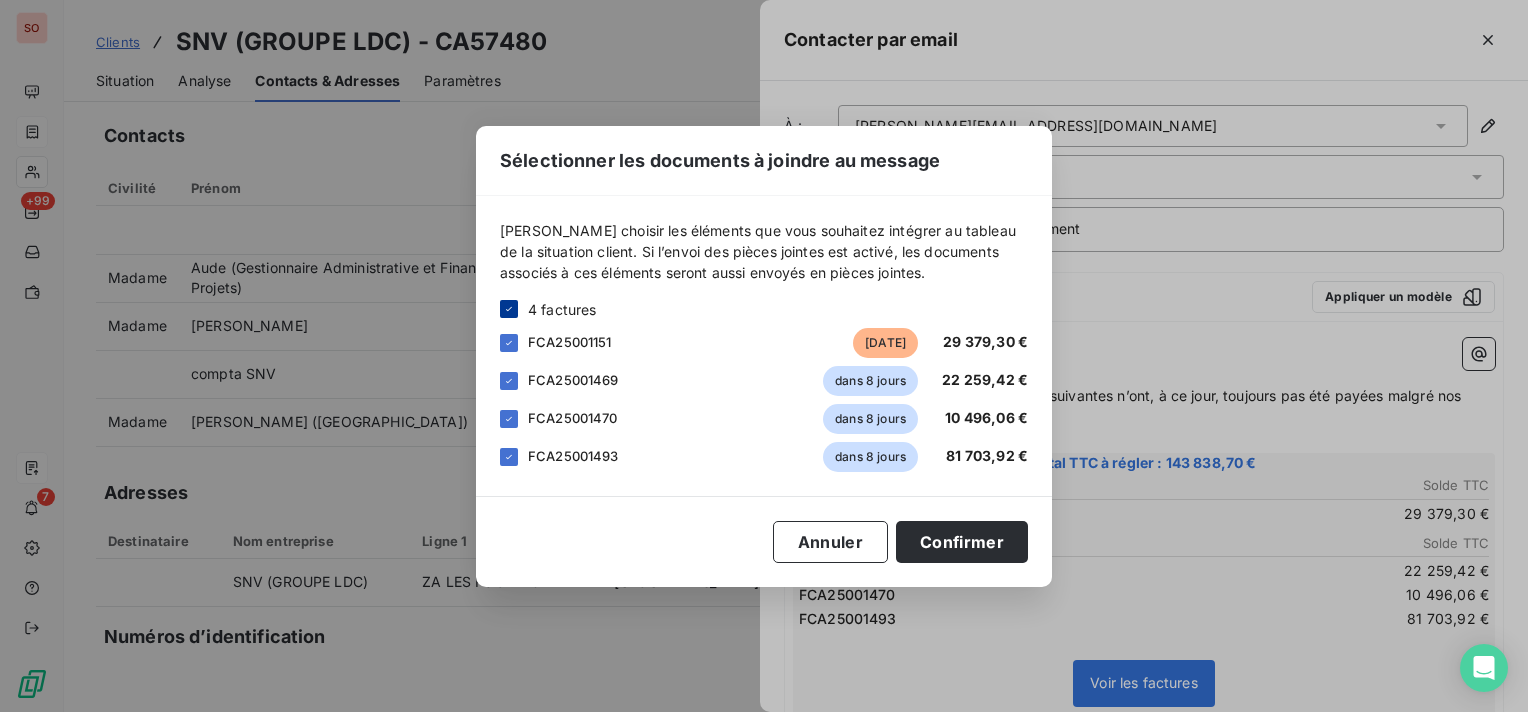 click 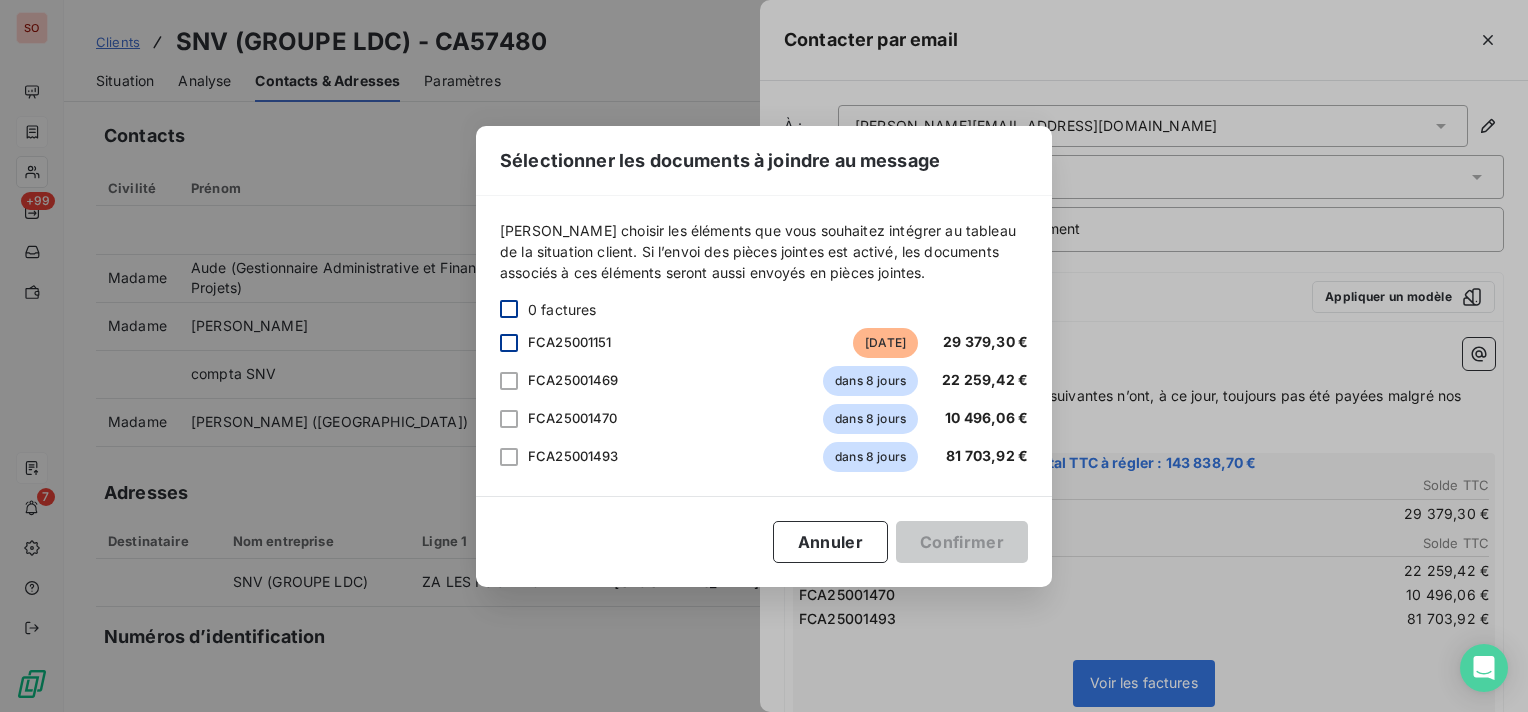 click at bounding box center [509, 343] 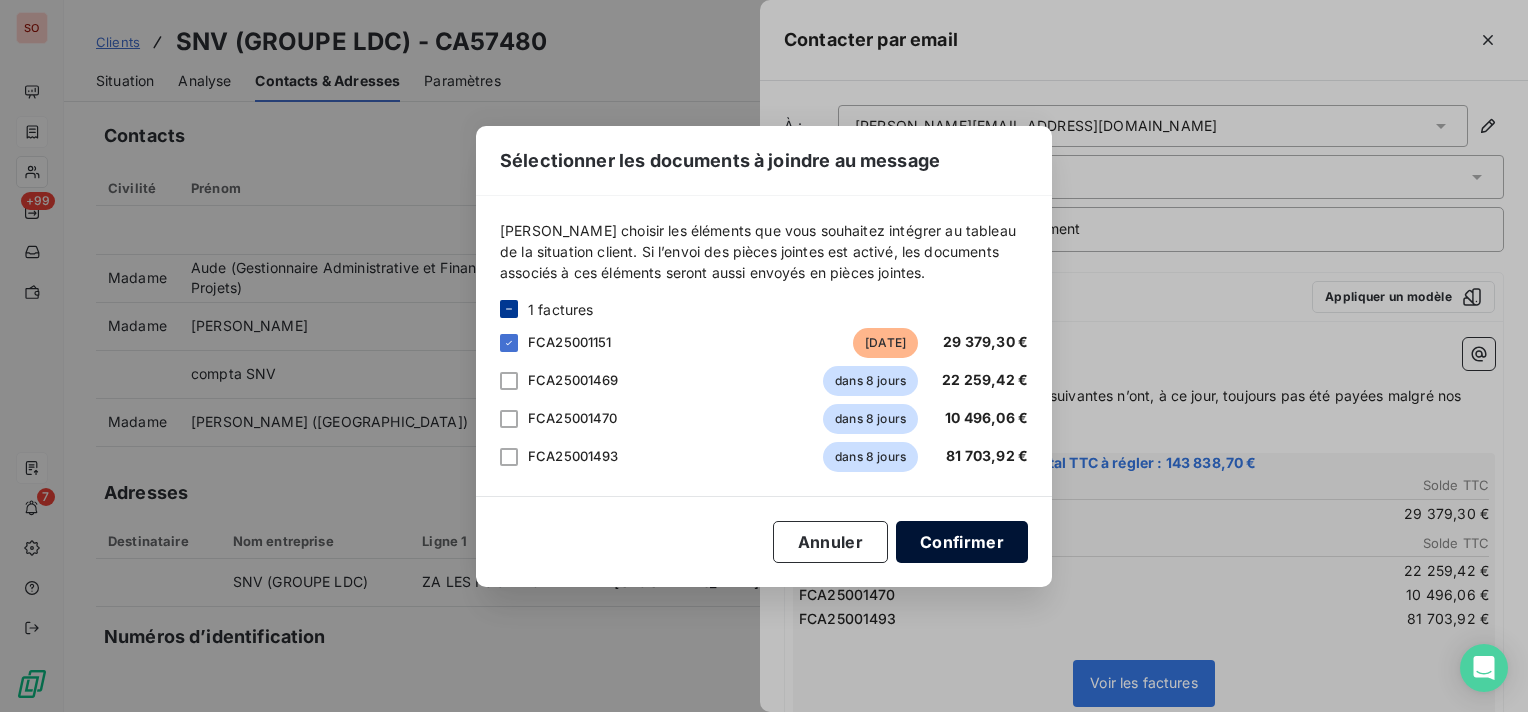click on "Confirmer" at bounding box center [962, 542] 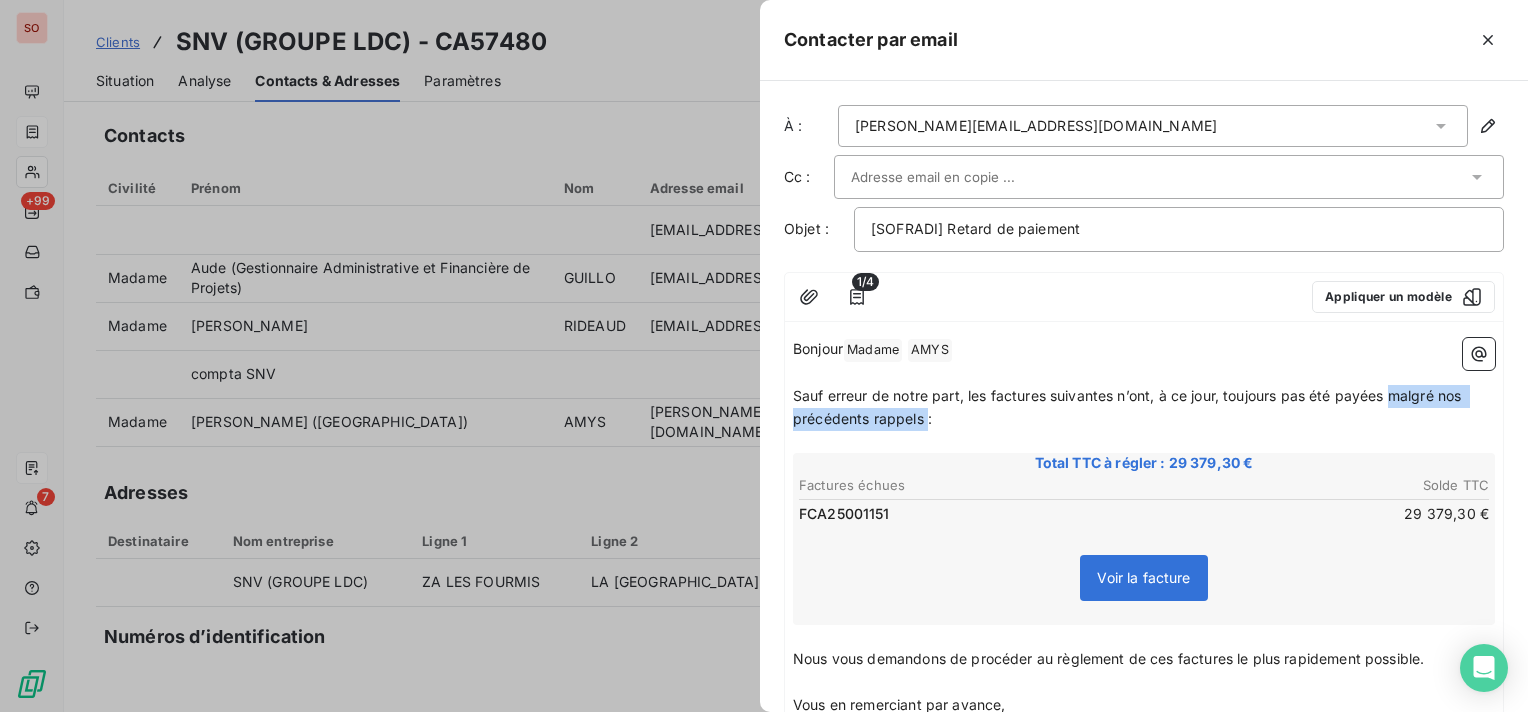 drag, startPoint x: 1398, startPoint y: 397, endPoint x: 925, endPoint y: 414, distance: 473.3054 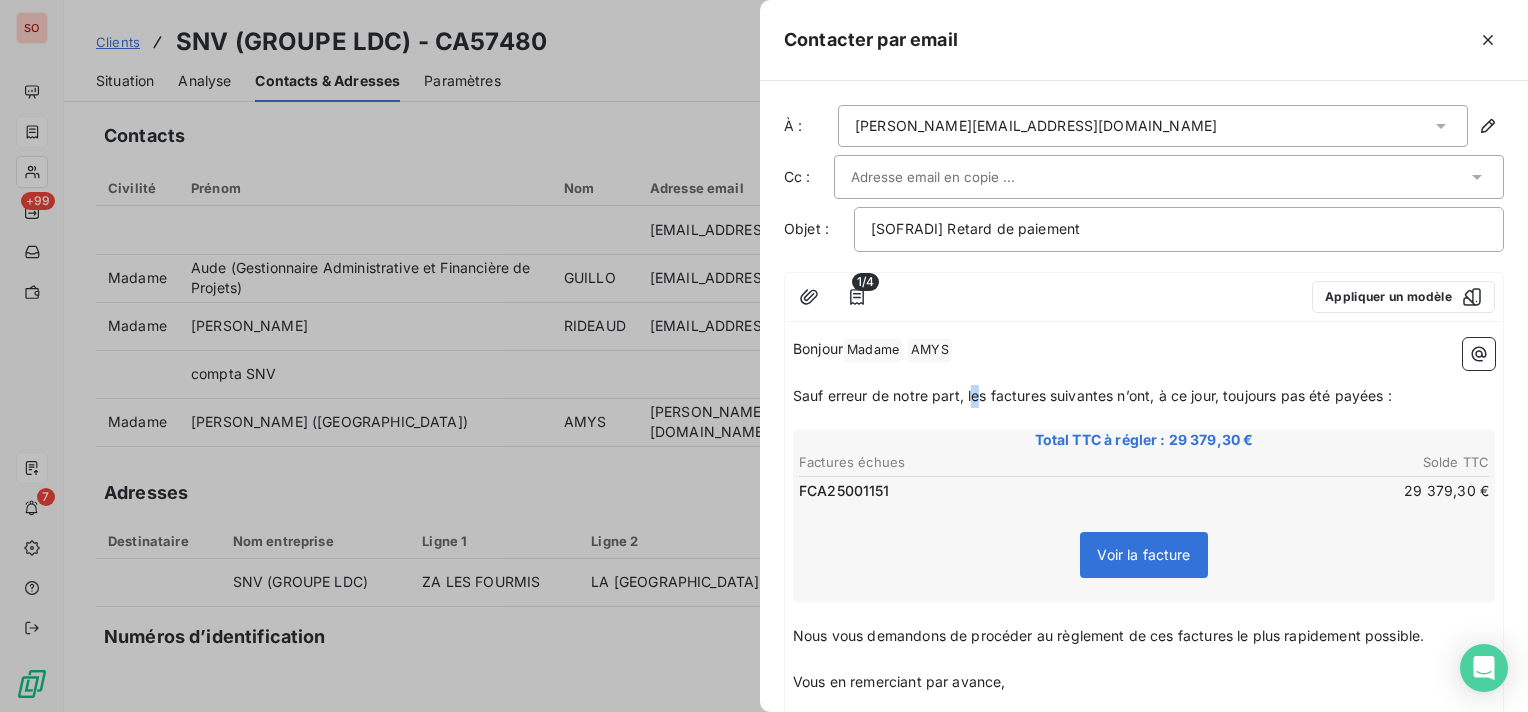 click on "Sauf erreur de notre part, les factures suivantes n’ont, à ce jour, toujours pas été payées :" at bounding box center (1092, 395) 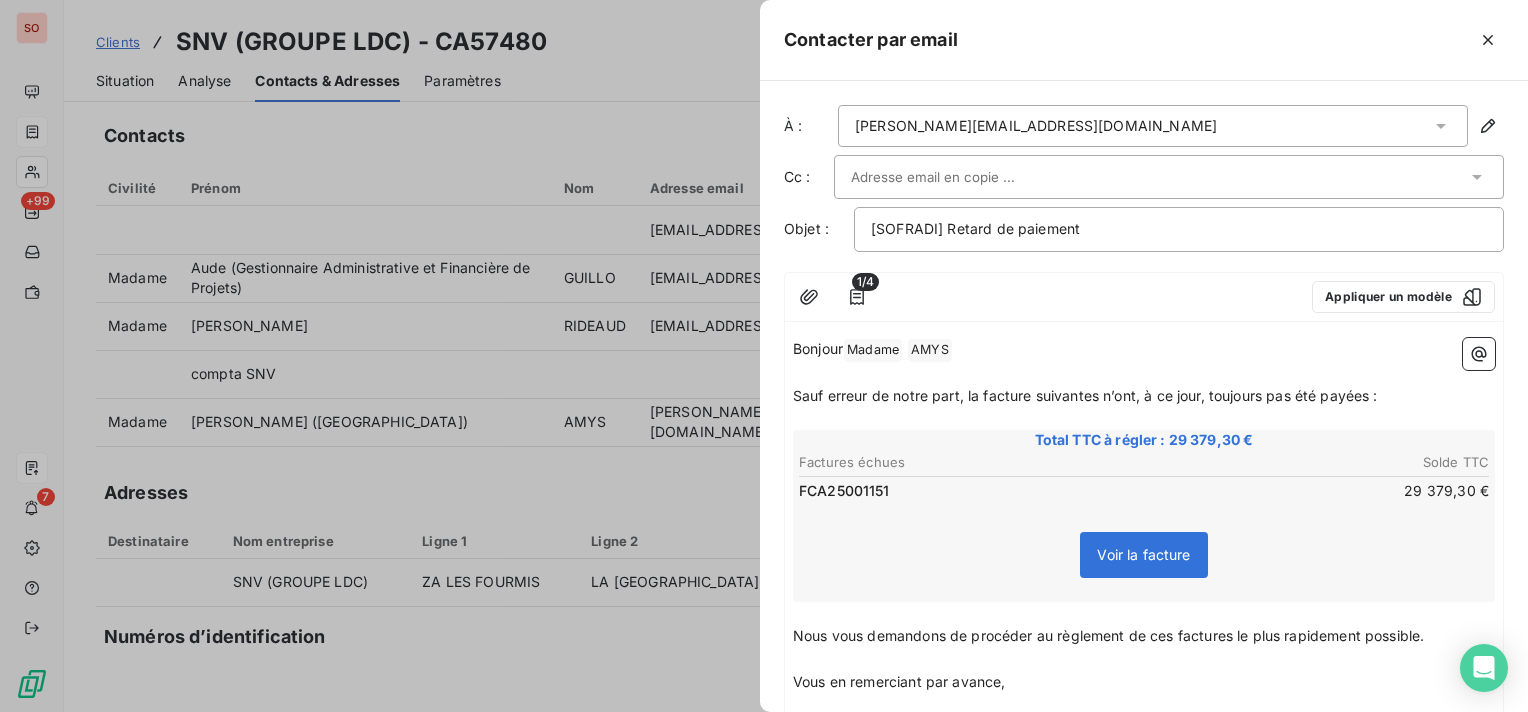 click on "Sauf erreur de notre part, la facture suivantes n’ont, à ce jour, toujours pas été payées :" at bounding box center [1085, 395] 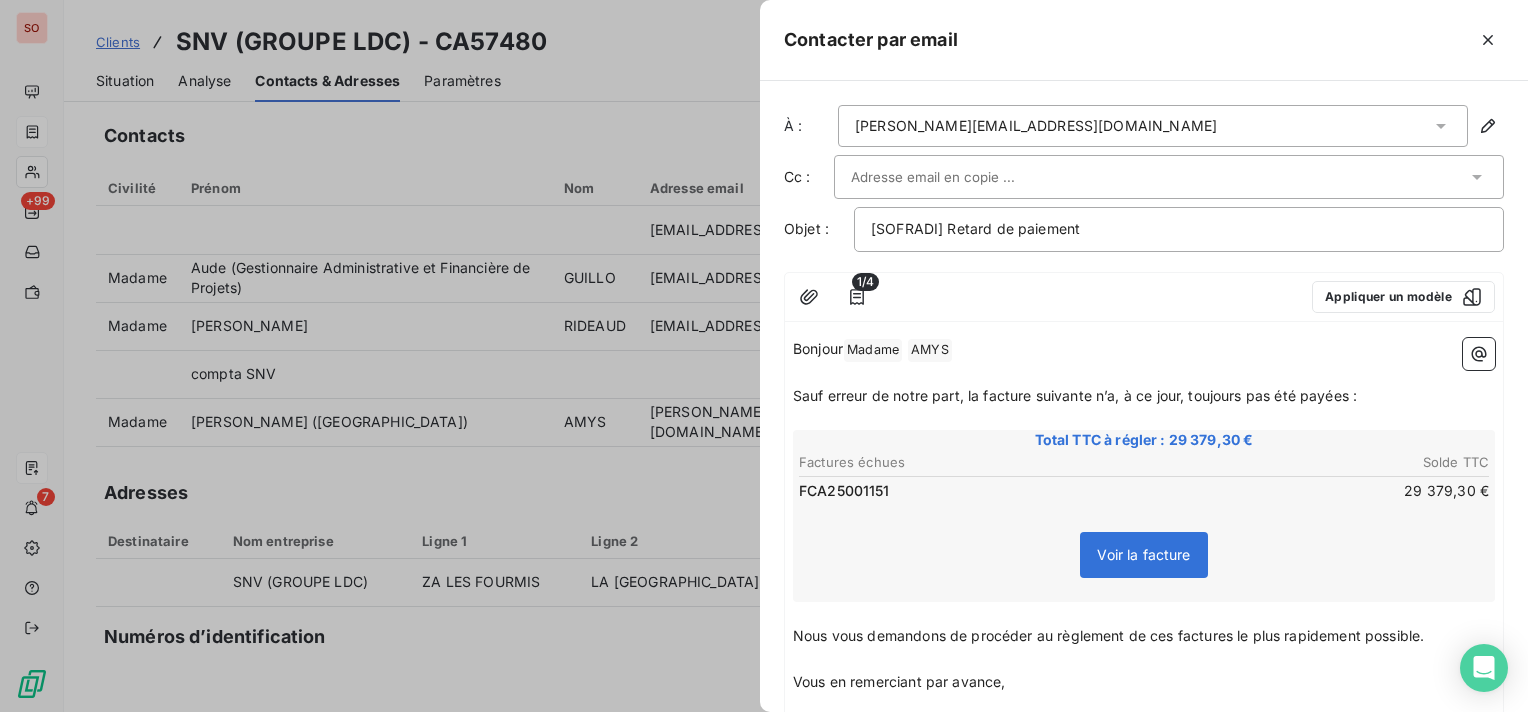 click on "Sauf erreur de notre part, la facture suivante n’a, à ce jour, toujours pas été payées :" at bounding box center [1075, 395] 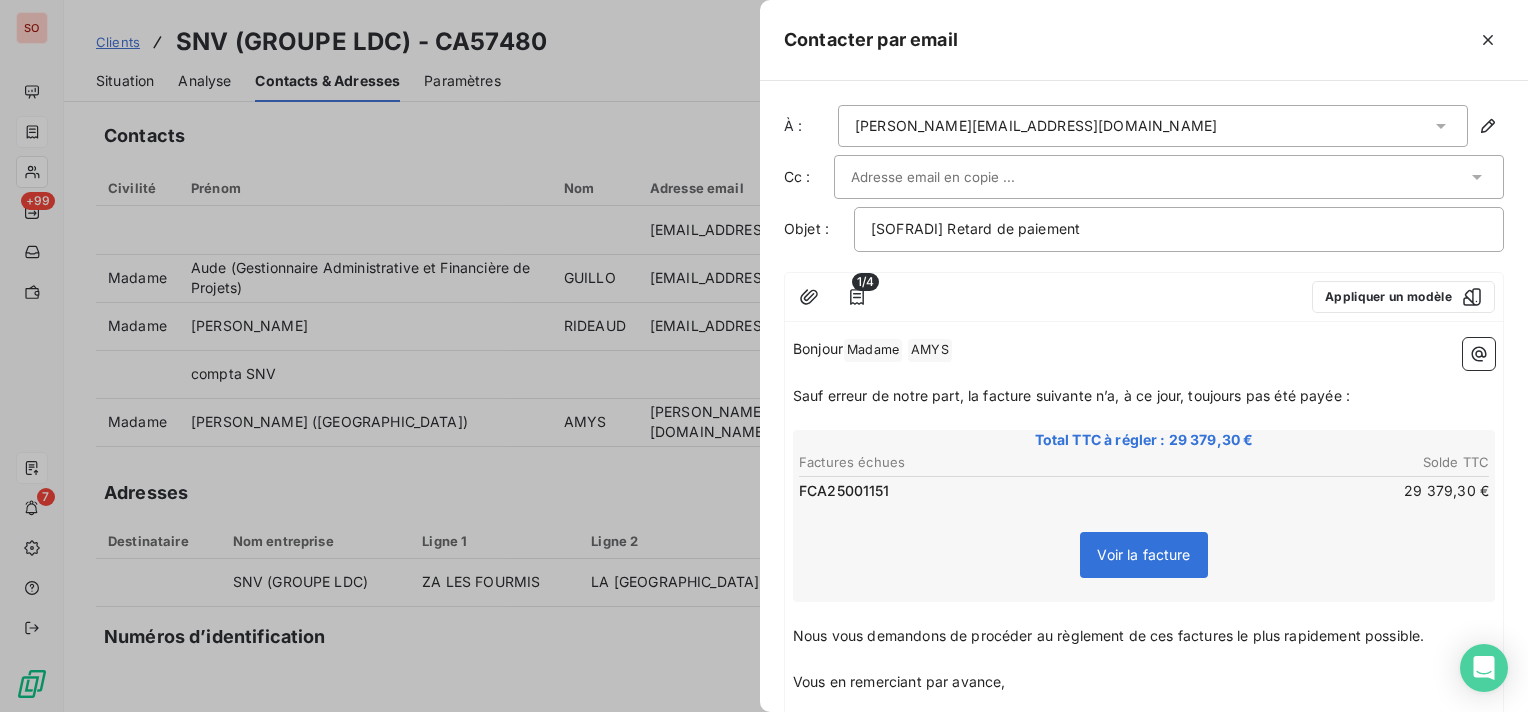 click on "Nous vous demandons de procéder au règlement de ces factures le plus rapidement possible." at bounding box center [1108, 635] 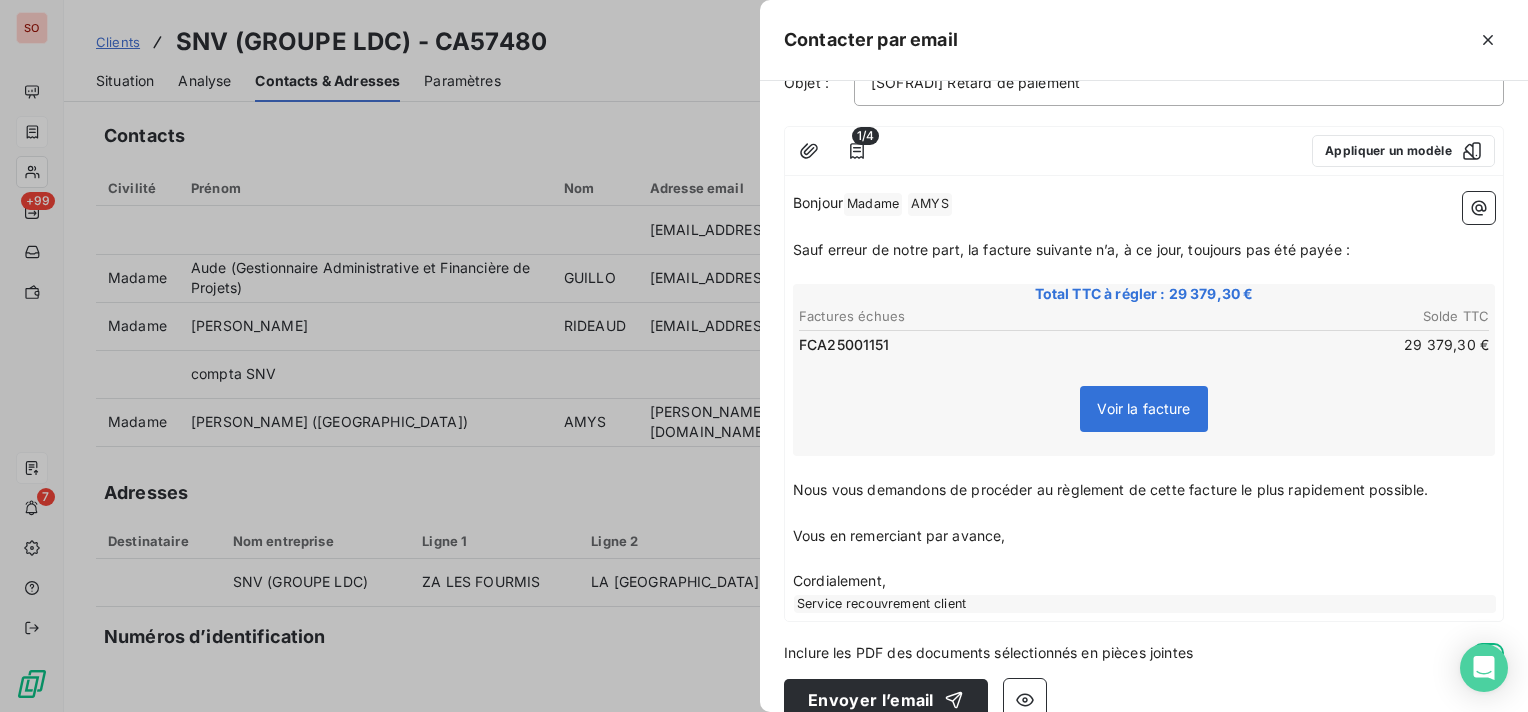 scroll, scrollTop: 177, scrollLeft: 0, axis: vertical 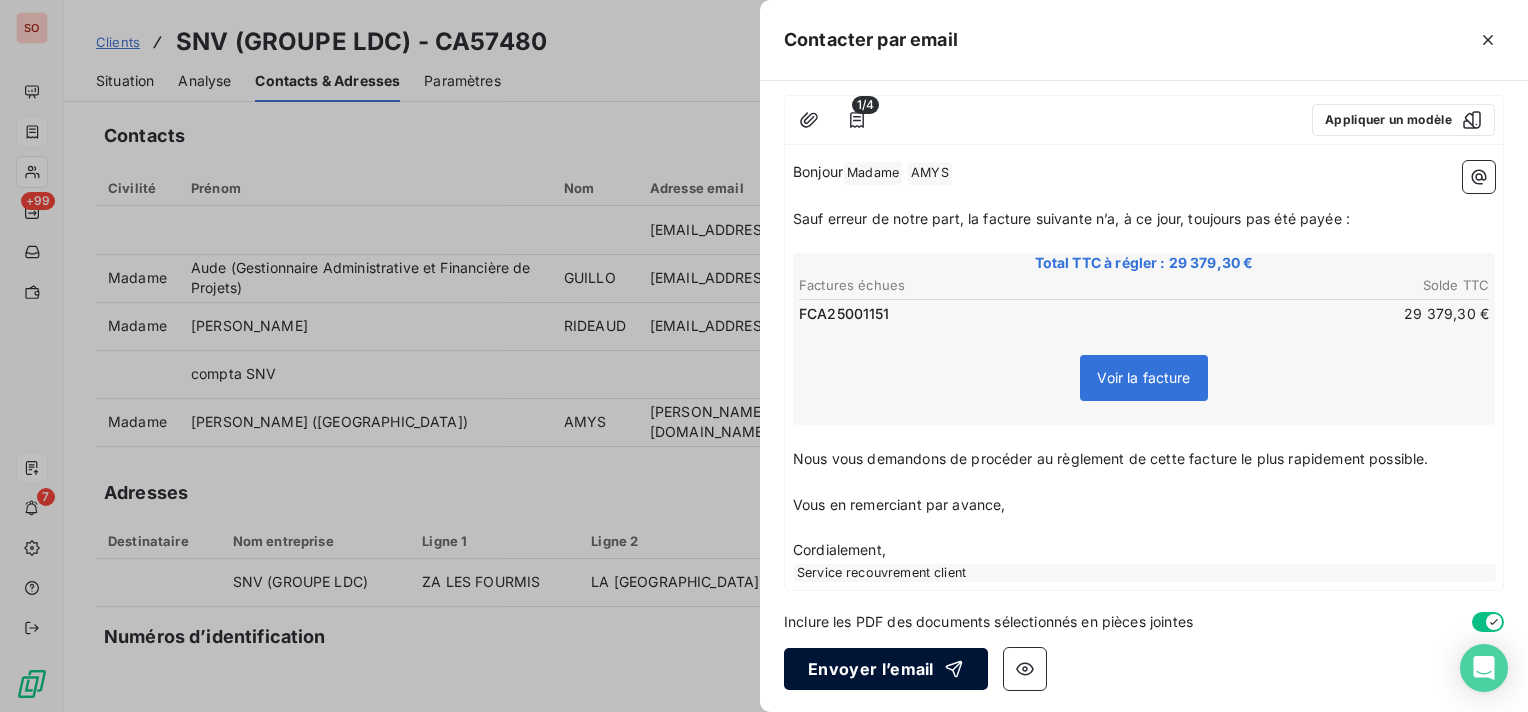 click on "Envoyer l’email" at bounding box center [886, 669] 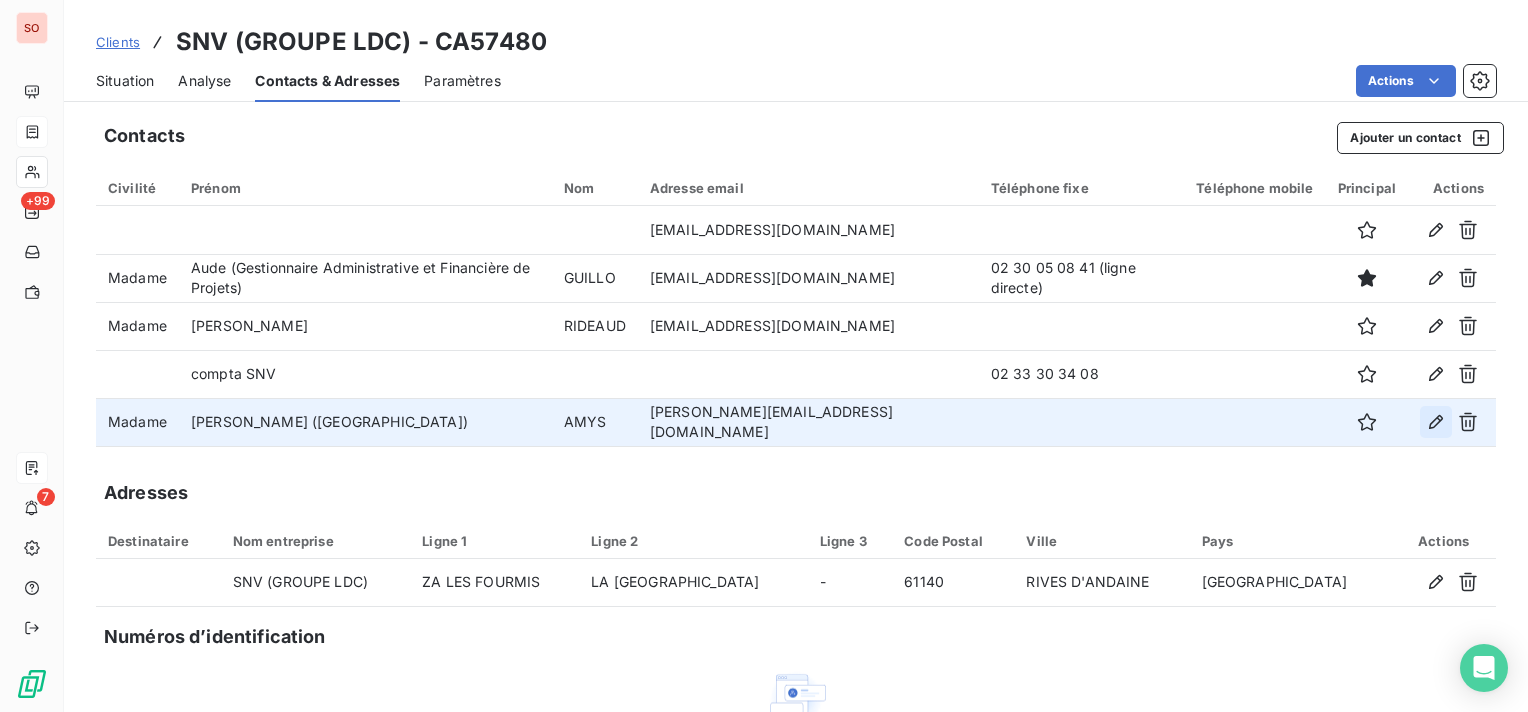 click 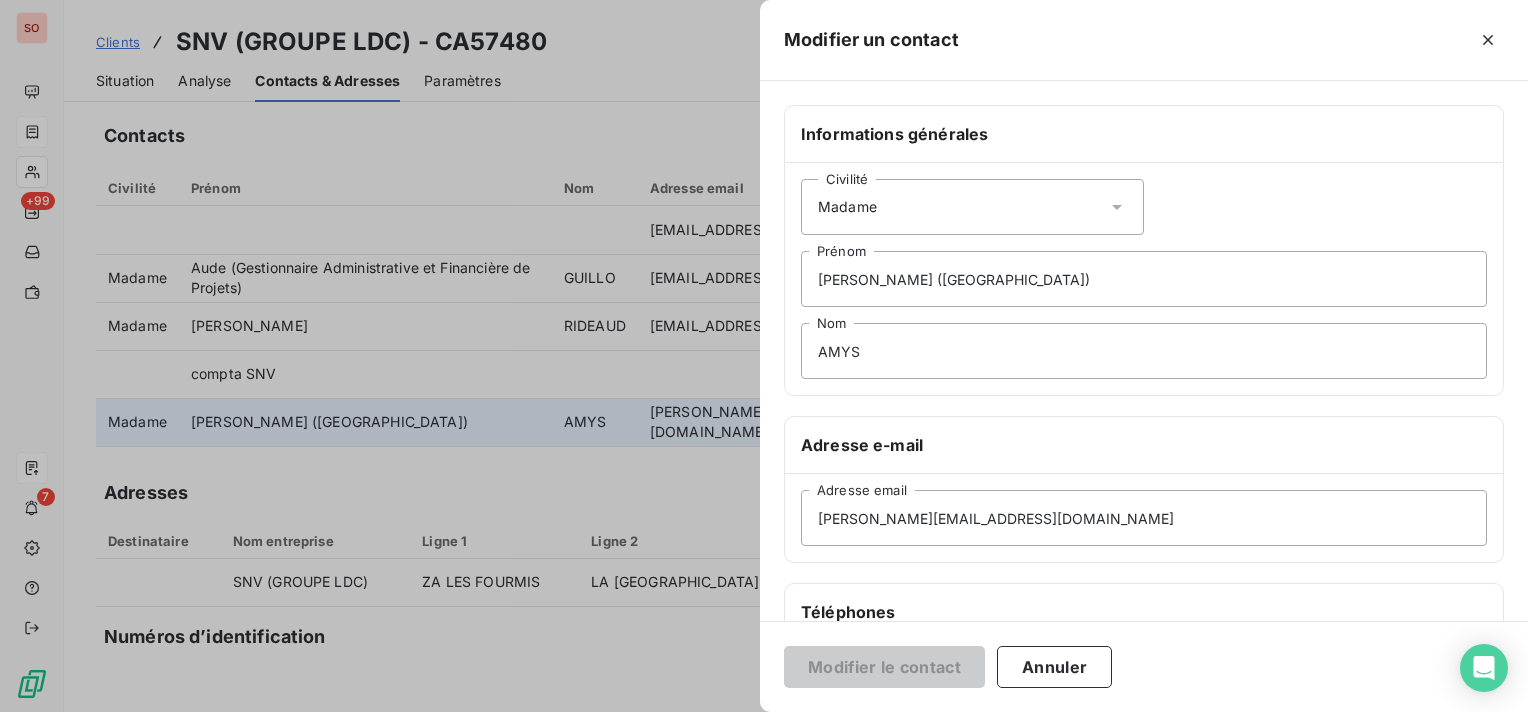 scroll, scrollTop: 200, scrollLeft: 0, axis: vertical 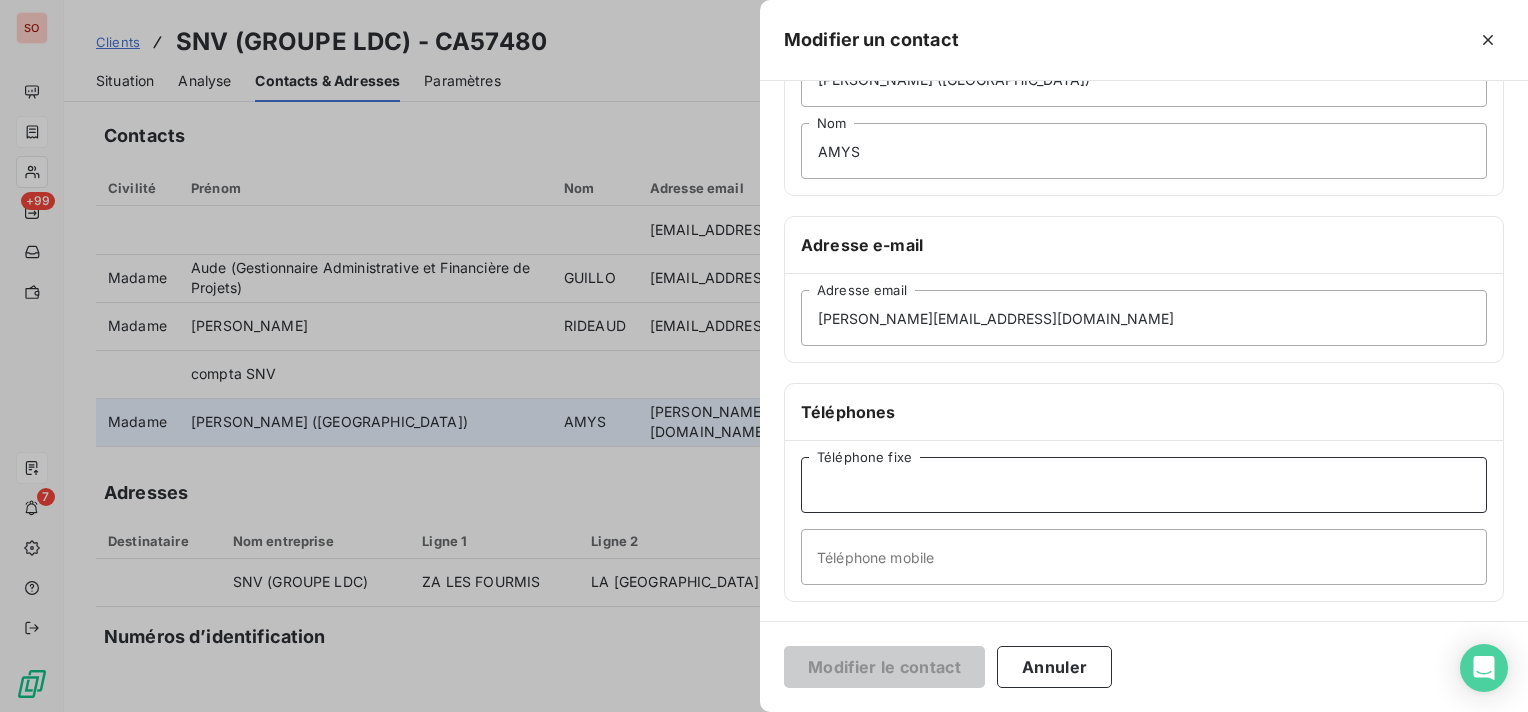 click on "Téléphone fixe" at bounding box center (1144, 485) 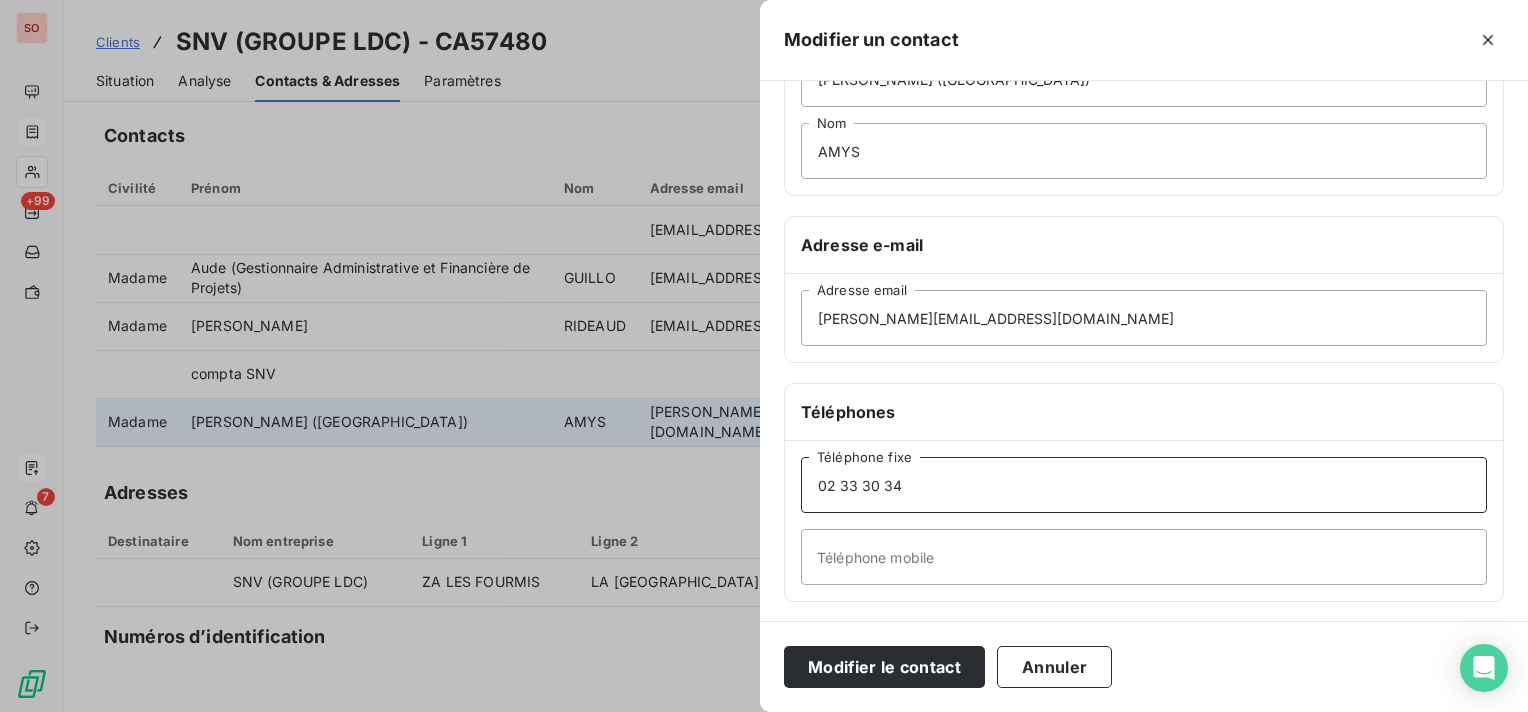 click on "02 33 30 34" at bounding box center [1144, 485] 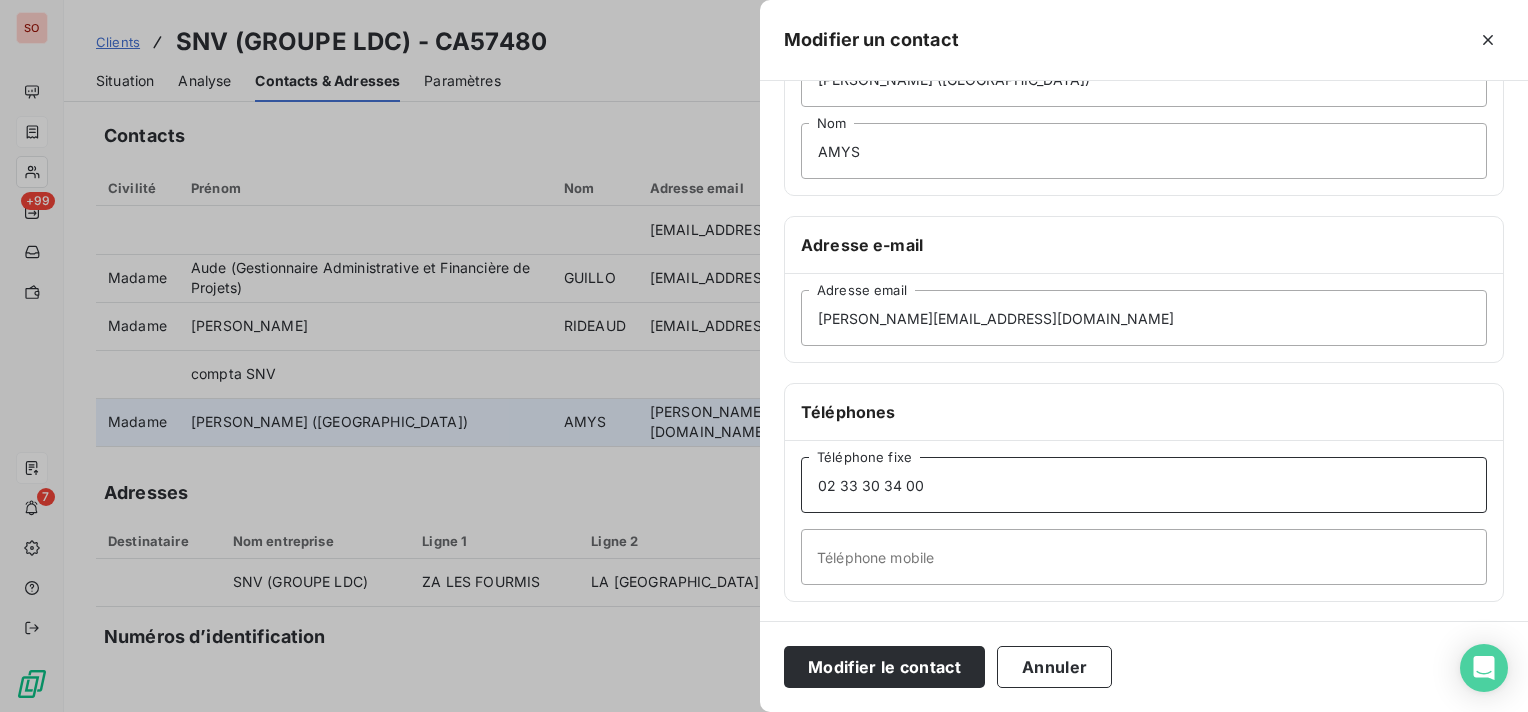 type on "02 33 30 34 00" 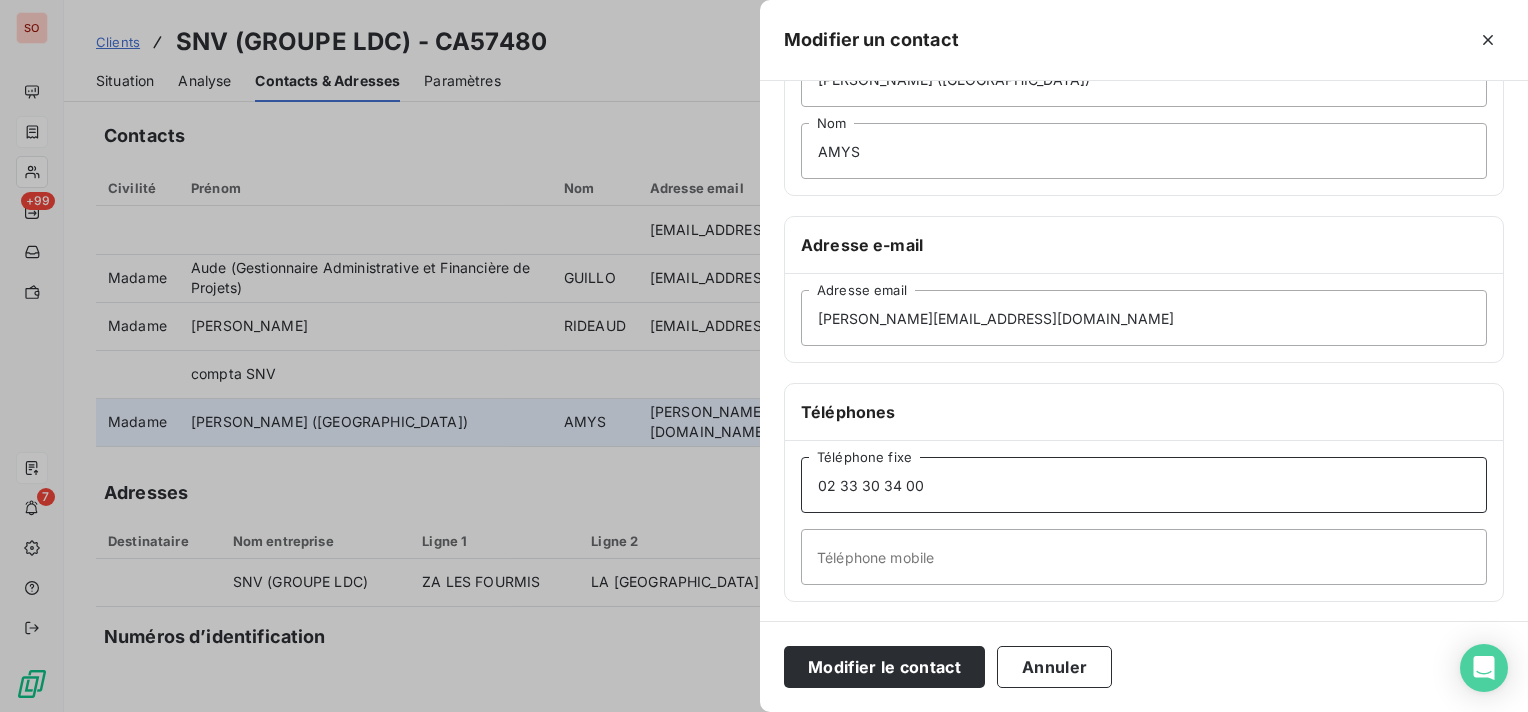 scroll, scrollTop: 100, scrollLeft: 0, axis: vertical 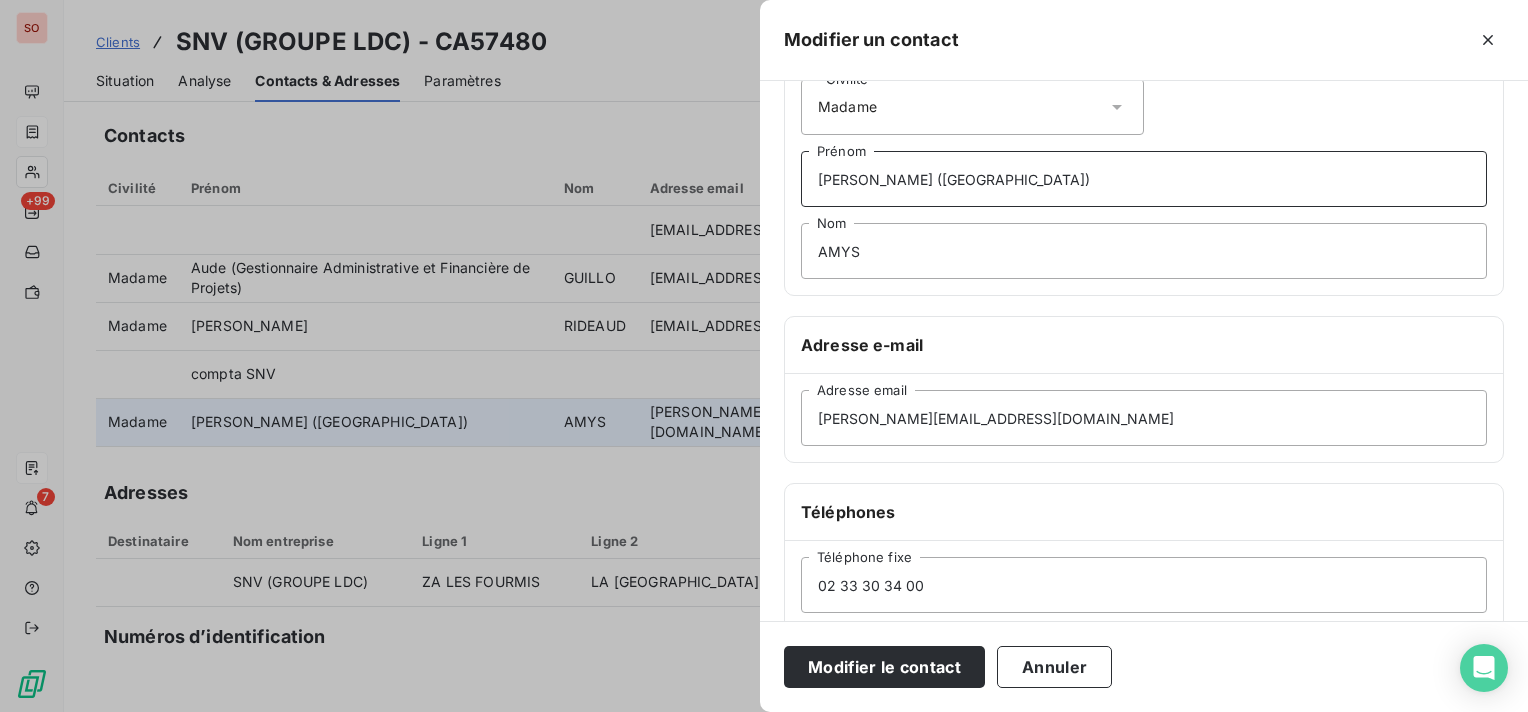 click on "[PERSON_NAME] ([GEOGRAPHIC_DATA])" at bounding box center (1144, 179) 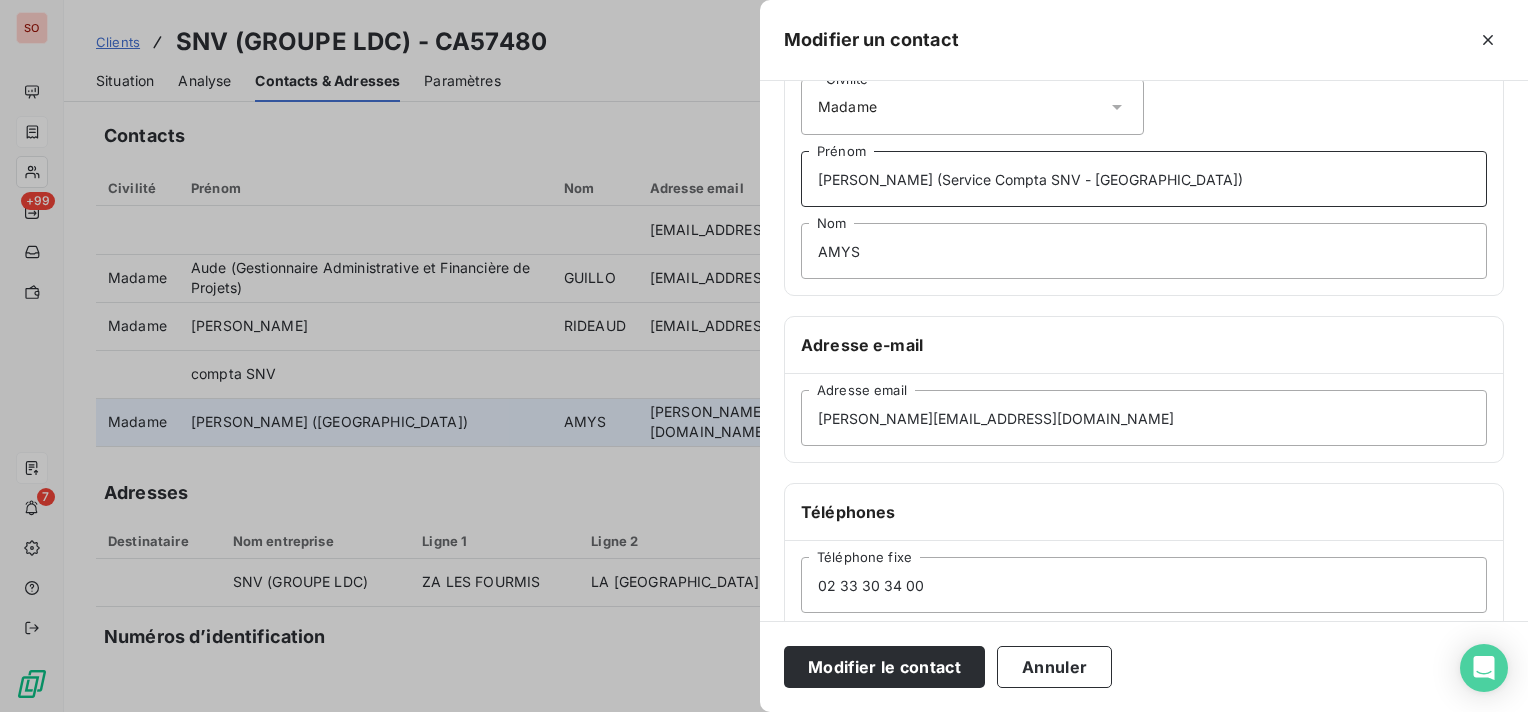 click on "[PERSON_NAME] (Service Compta SNV - [GEOGRAPHIC_DATA])" at bounding box center [1144, 179] 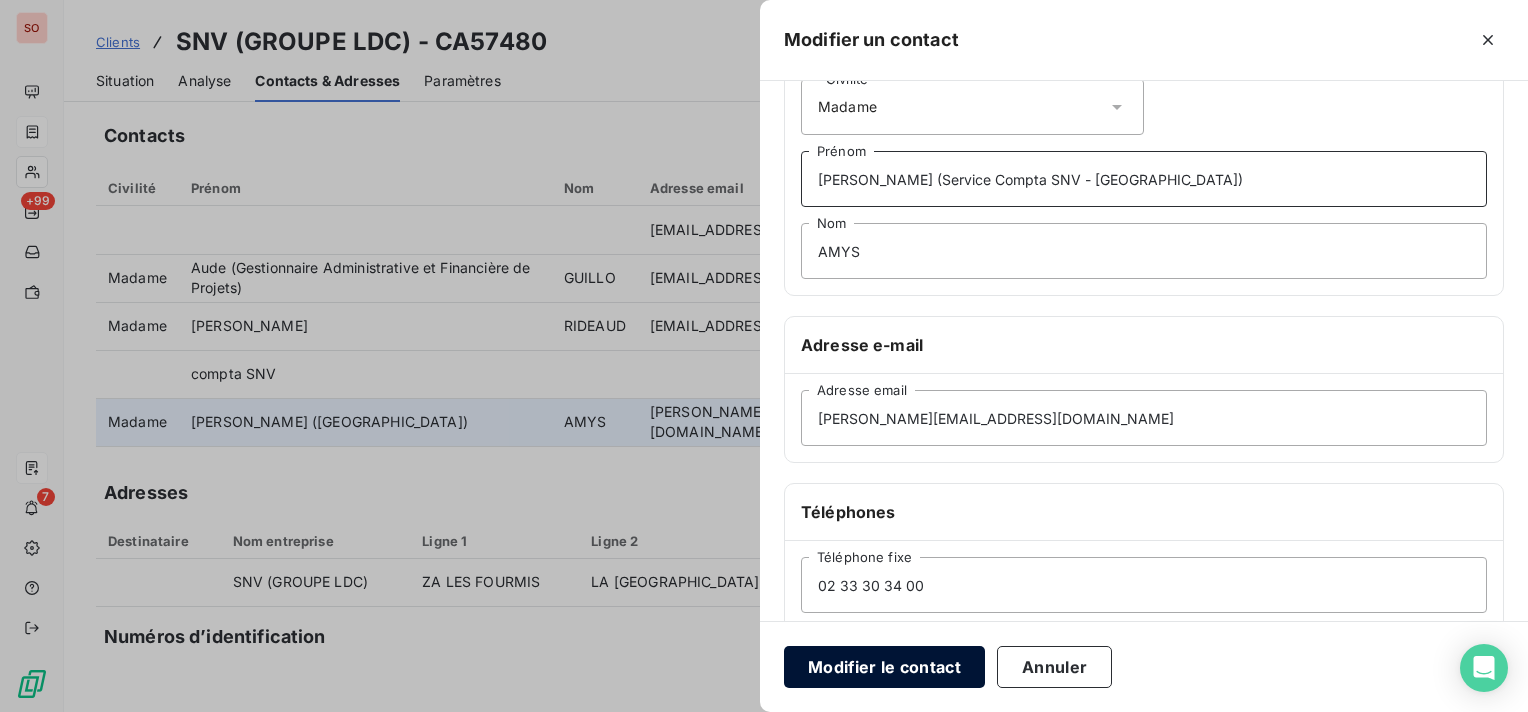 type on "[PERSON_NAME] (Service Compta SNV - [GEOGRAPHIC_DATA])" 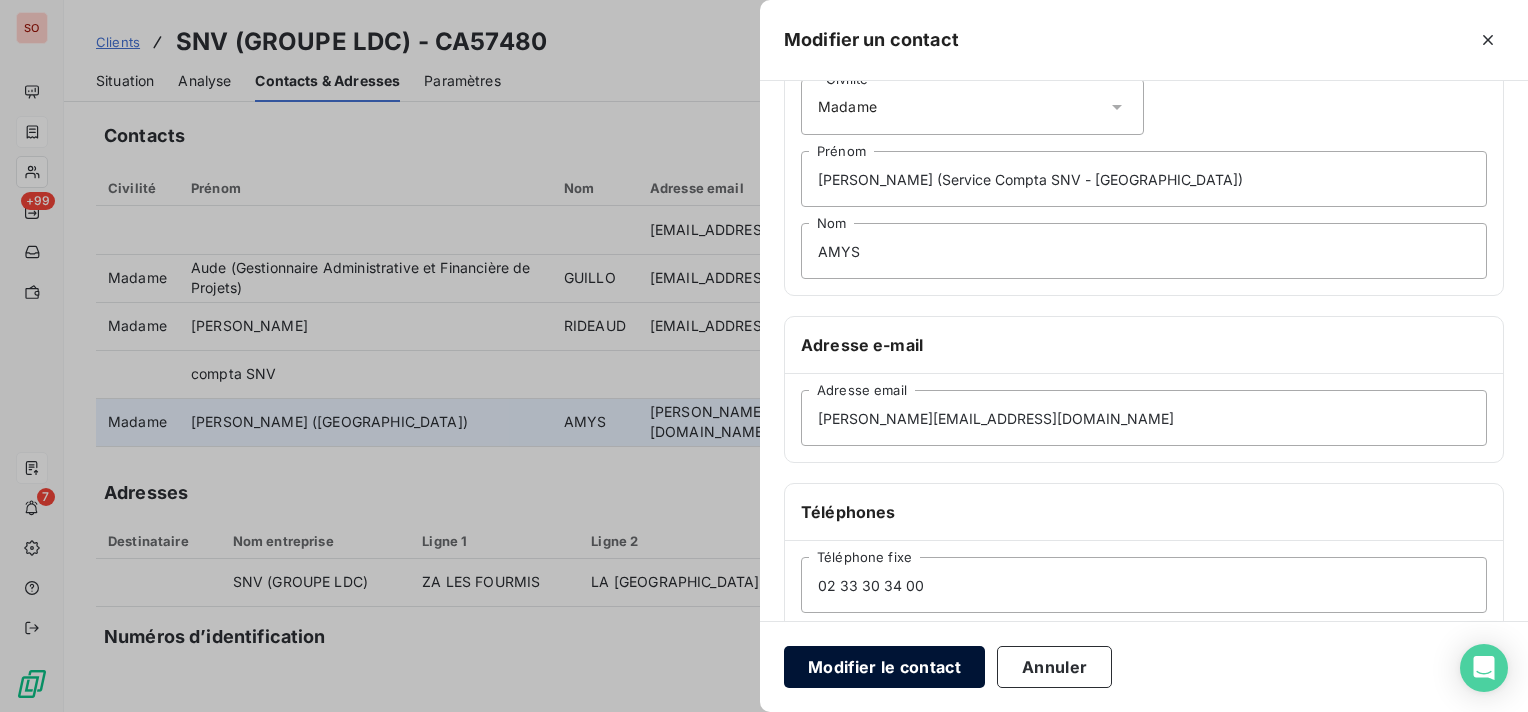 click on "Modifier le contact" at bounding box center [884, 667] 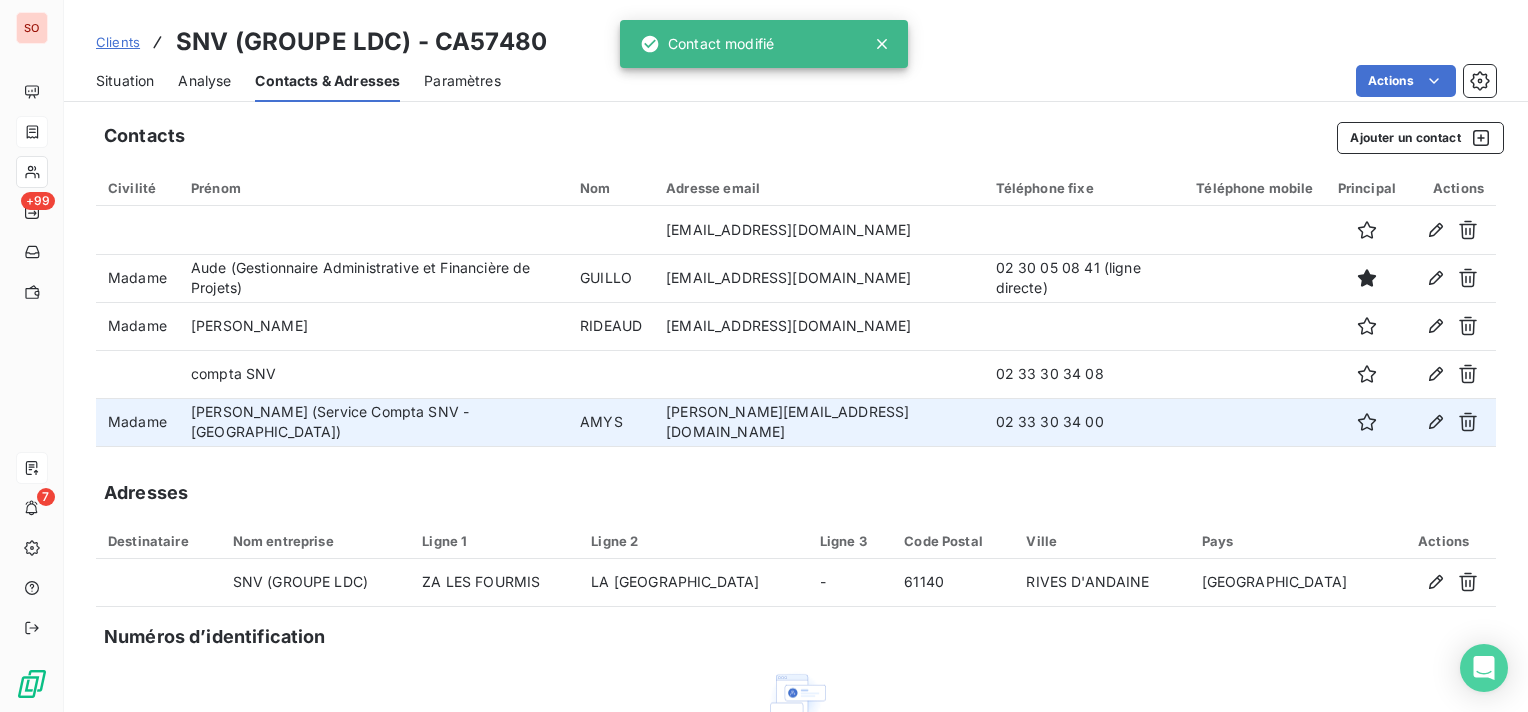 click on "Situation" at bounding box center [125, 81] 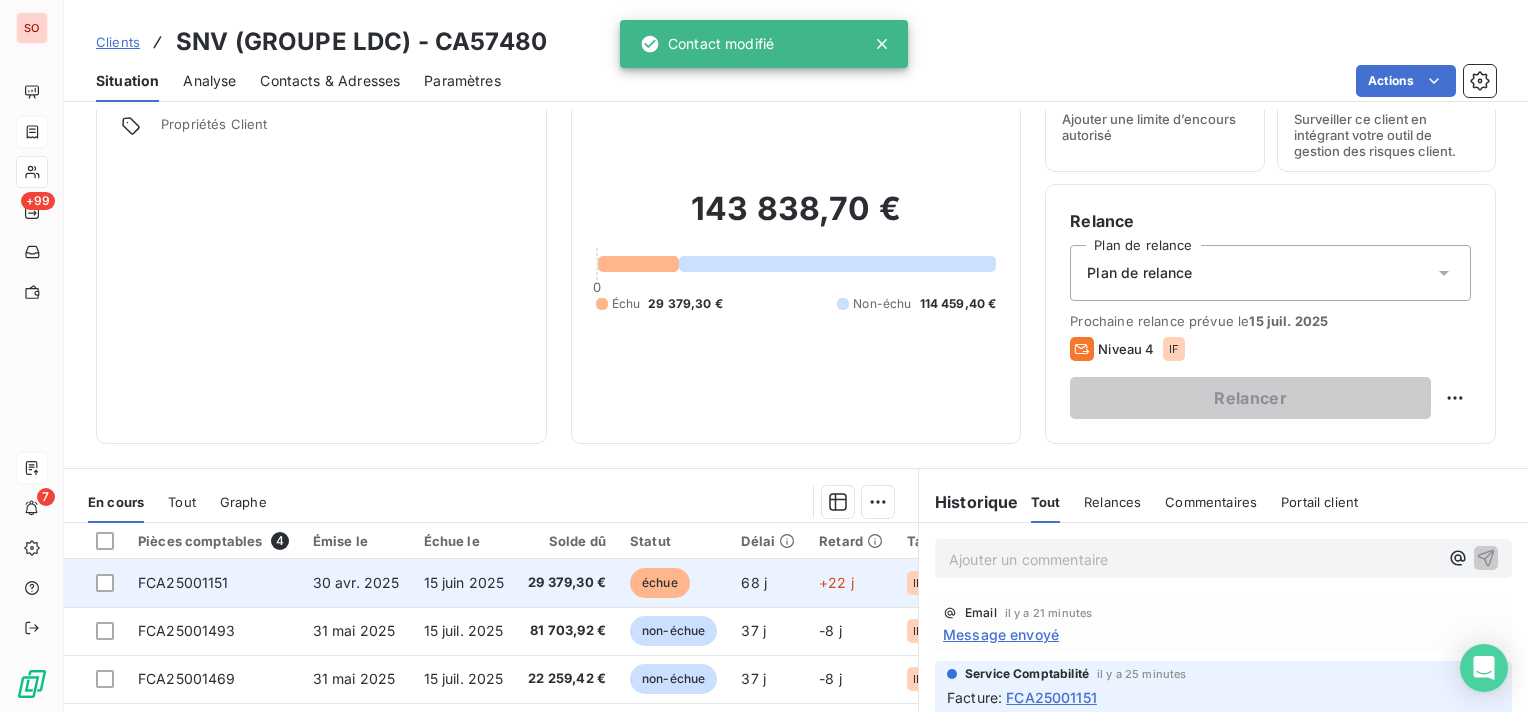 scroll, scrollTop: 100, scrollLeft: 0, axis: vertical 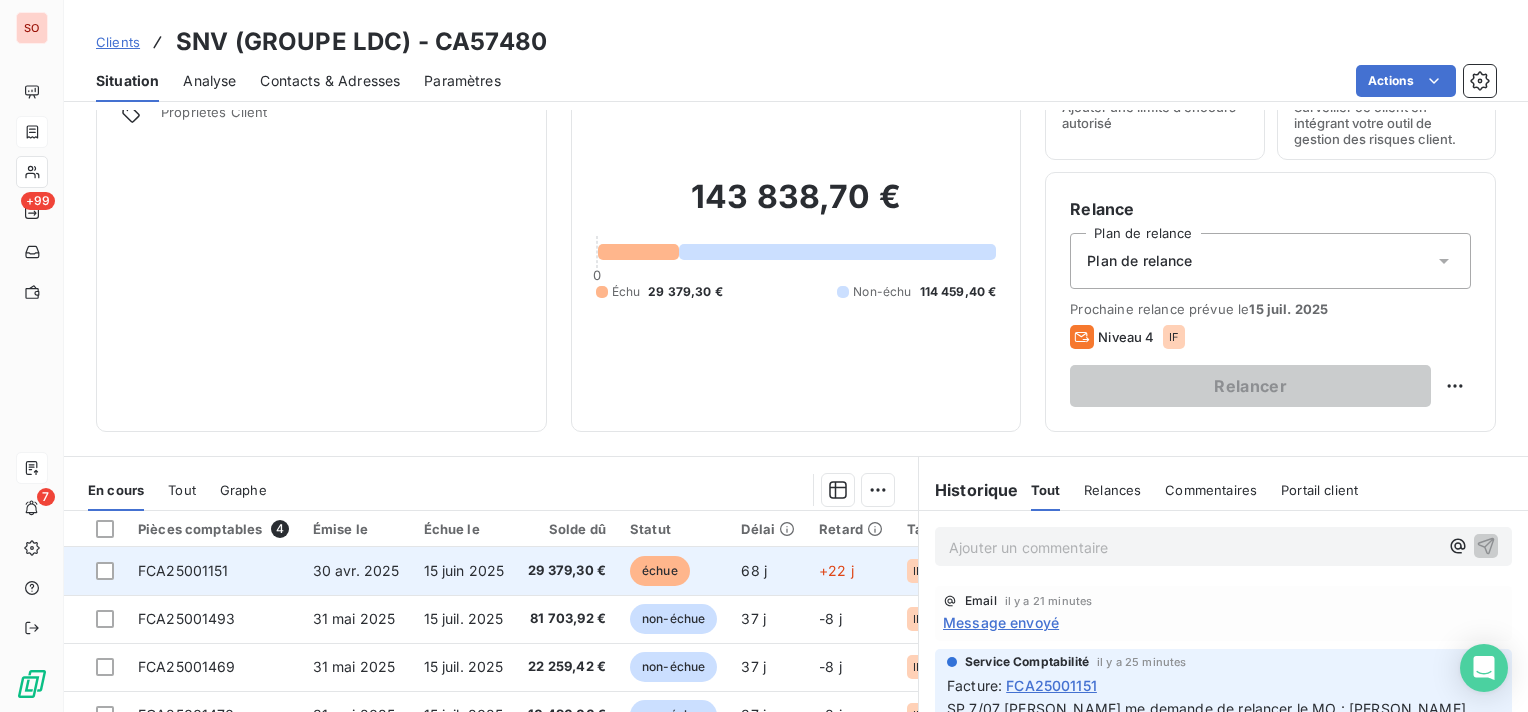 click on "29 379,30 €" at bounding box center (567, 571) 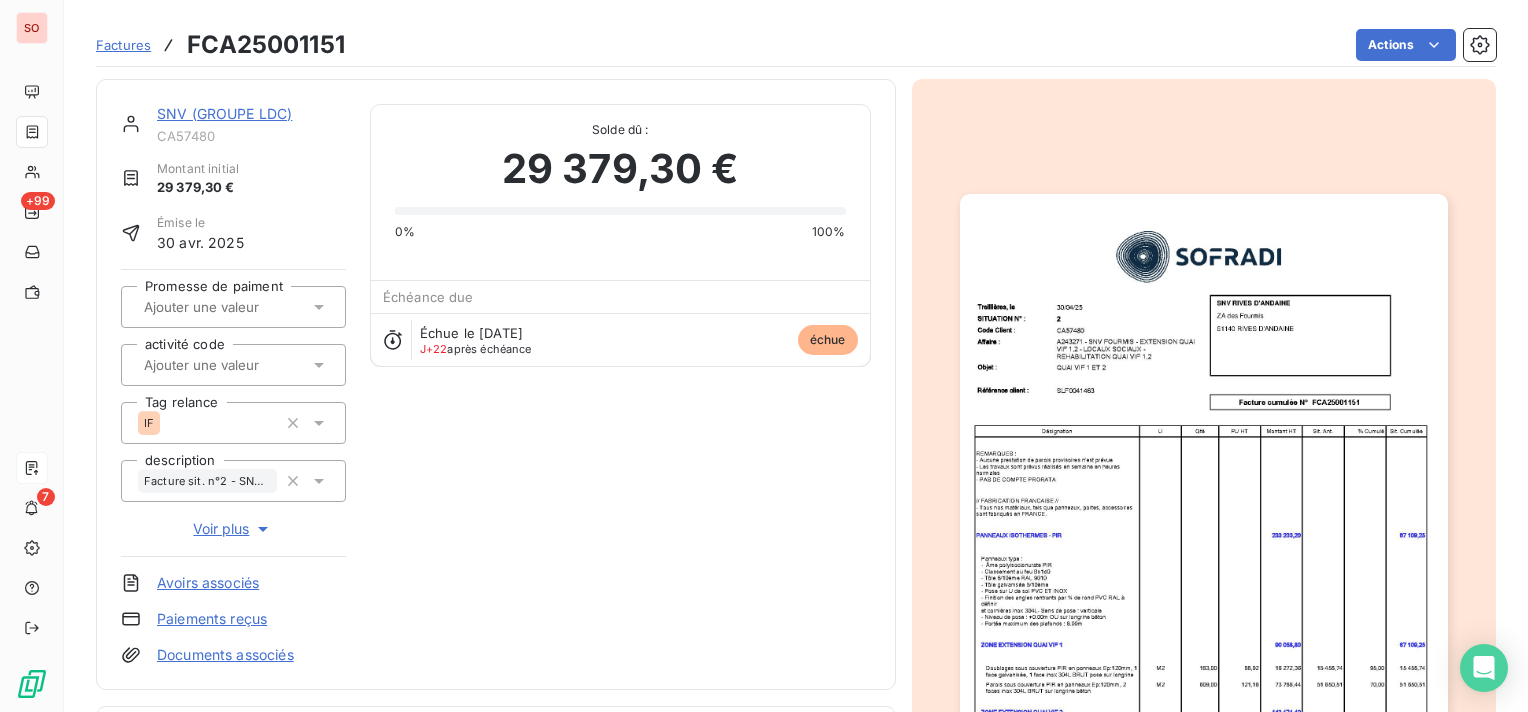 scroll, scrollTop: 300, scrollLeft: 0, axis: vertical 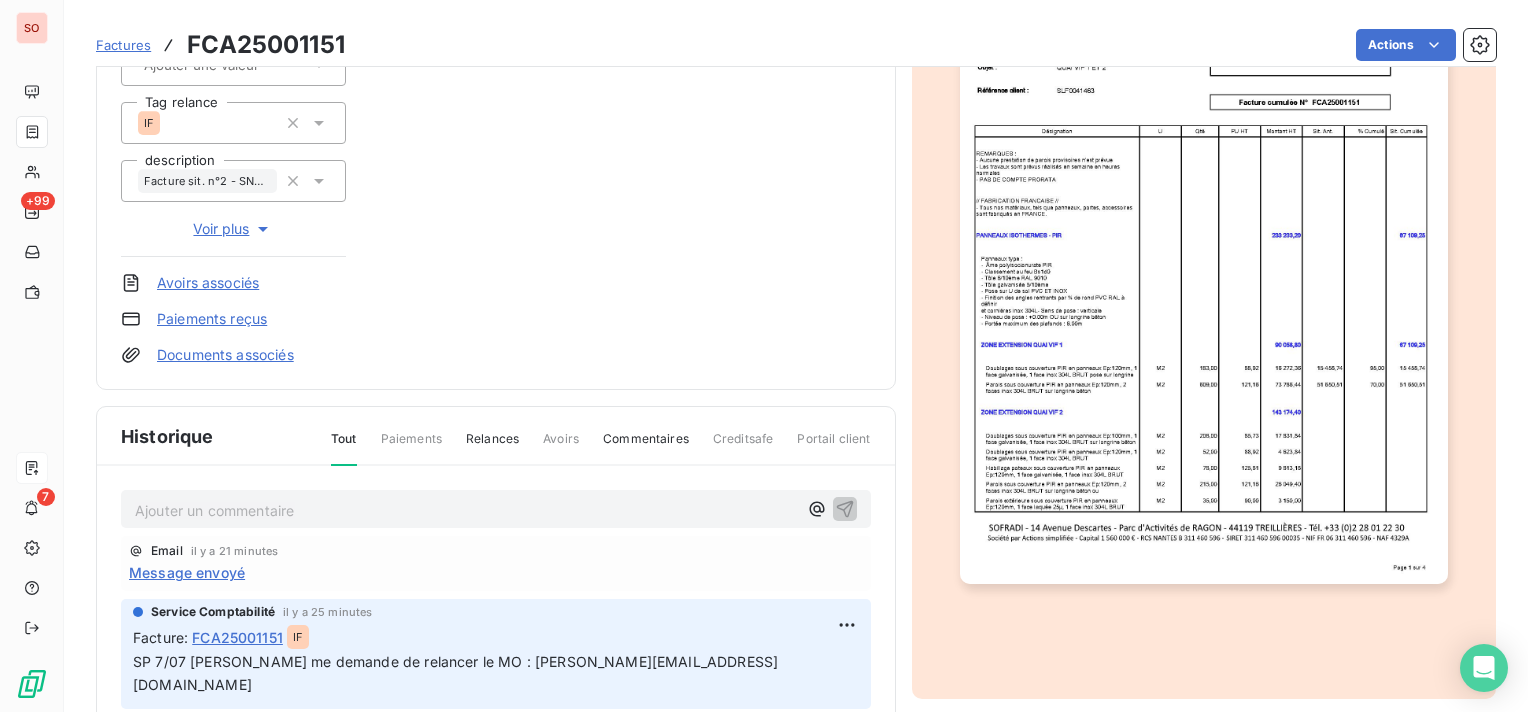 click on "Ajouter un commentaire ﻿" at bounding box center (466, 510) 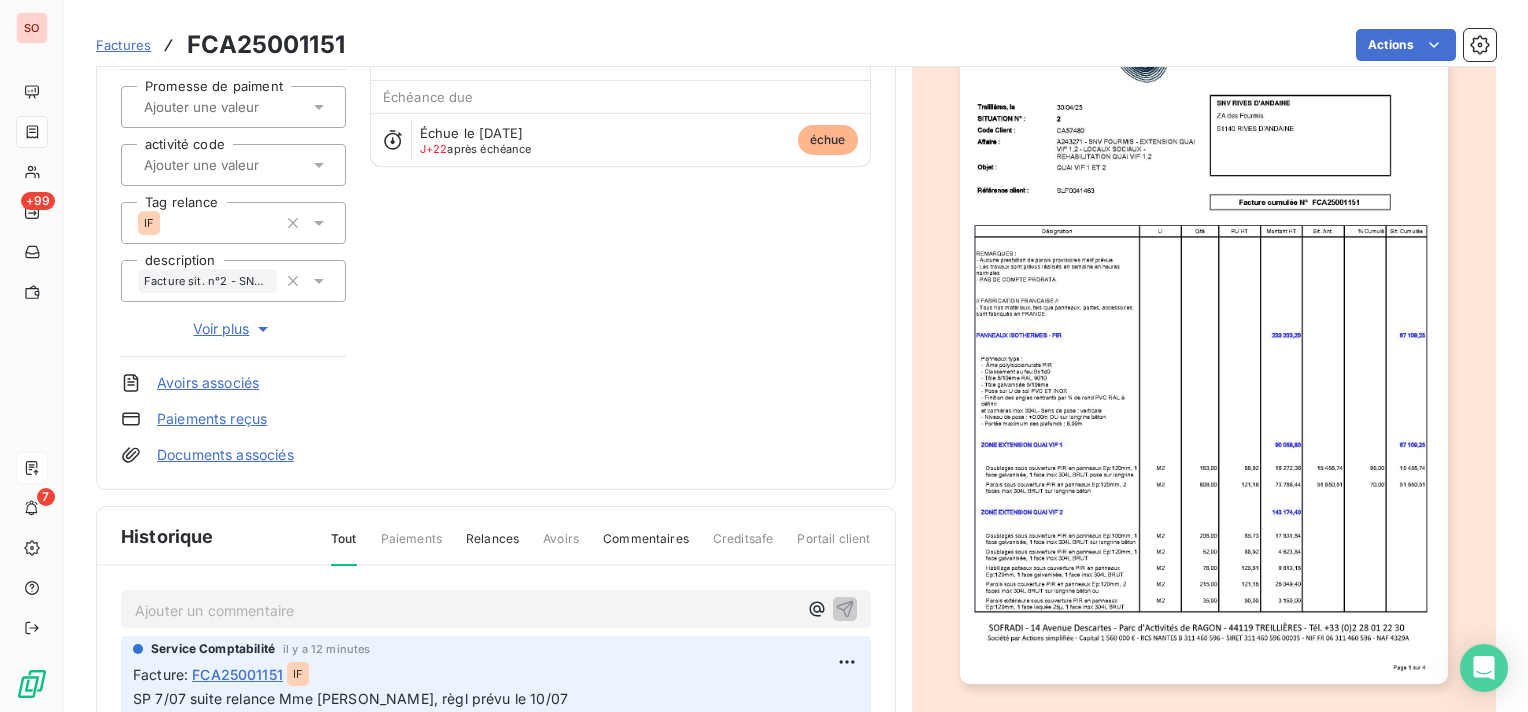 scroll, scrollTop: 0, scrollLeft: 0, axis: both 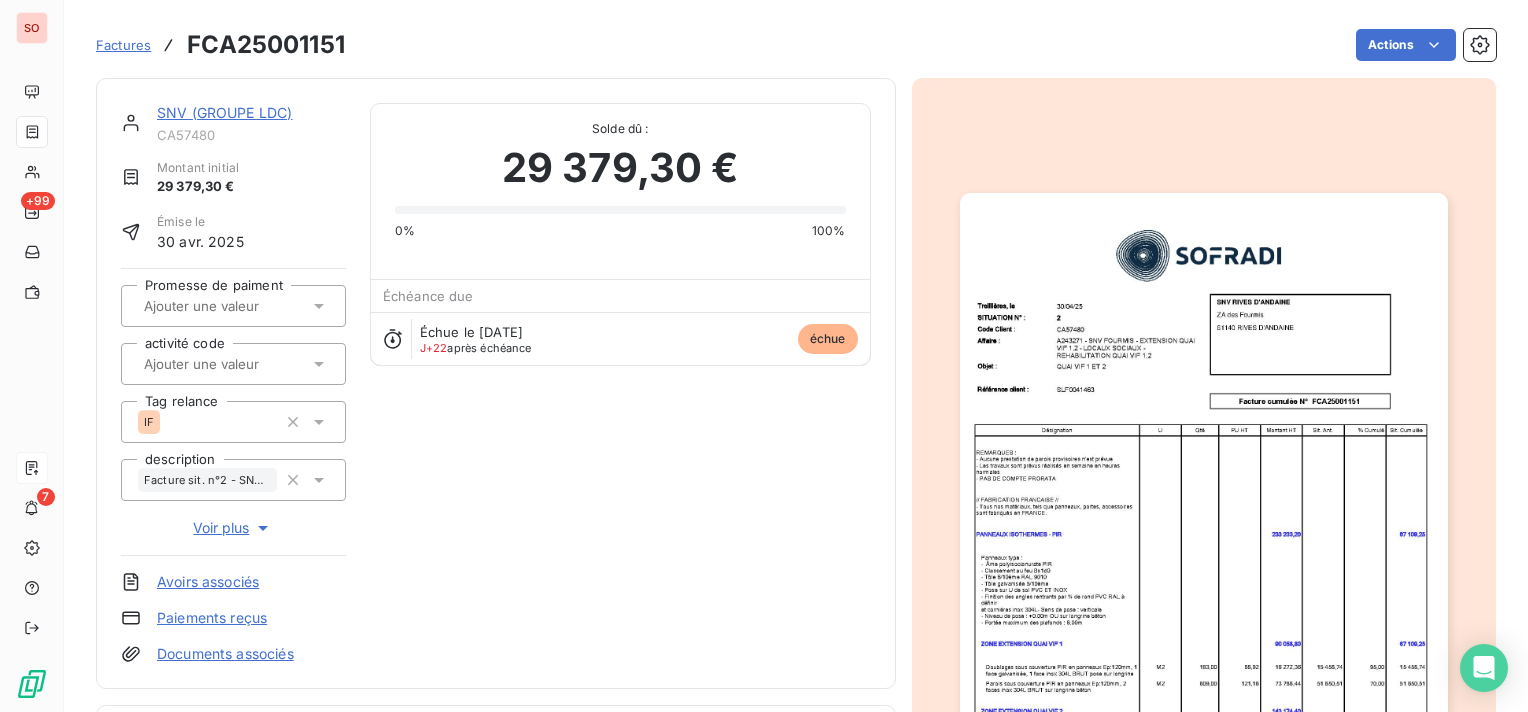 click on "SNV (GROUPE LDC) CA57480 Montant initial 29 379,30 € Émise le [DATE] Promesse de paiment activité code Tag relance IF description Facture sit. n°2 - SNV (GROUPE LDC) Voir plus Avoirs associés Paiements reçus Documents associés Solde dû : 29 379,30 € 0% 100% Échéance due Échue le [DATE] J+22  après échéance échue" at bounding box center (496, 383) 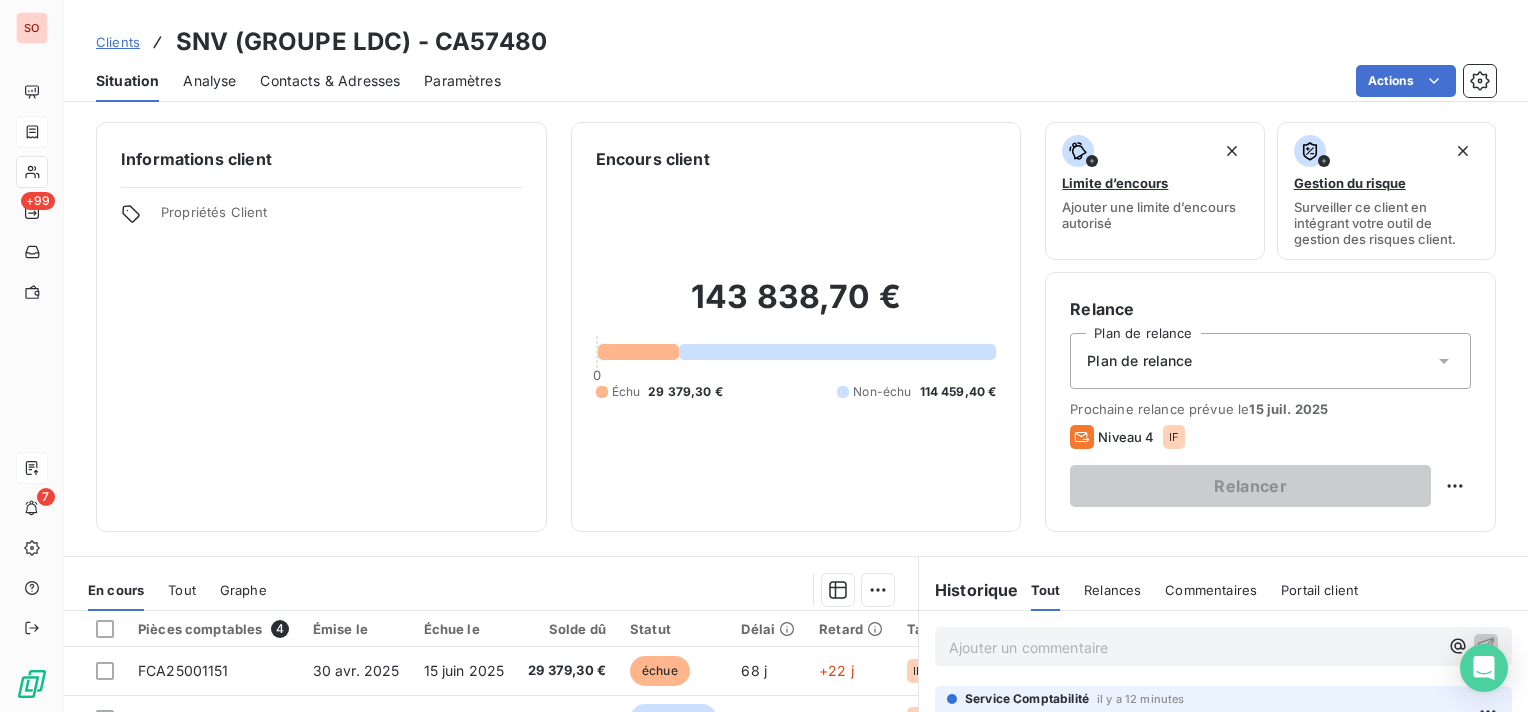 click on "Clients" at bounding box center [118, 42] 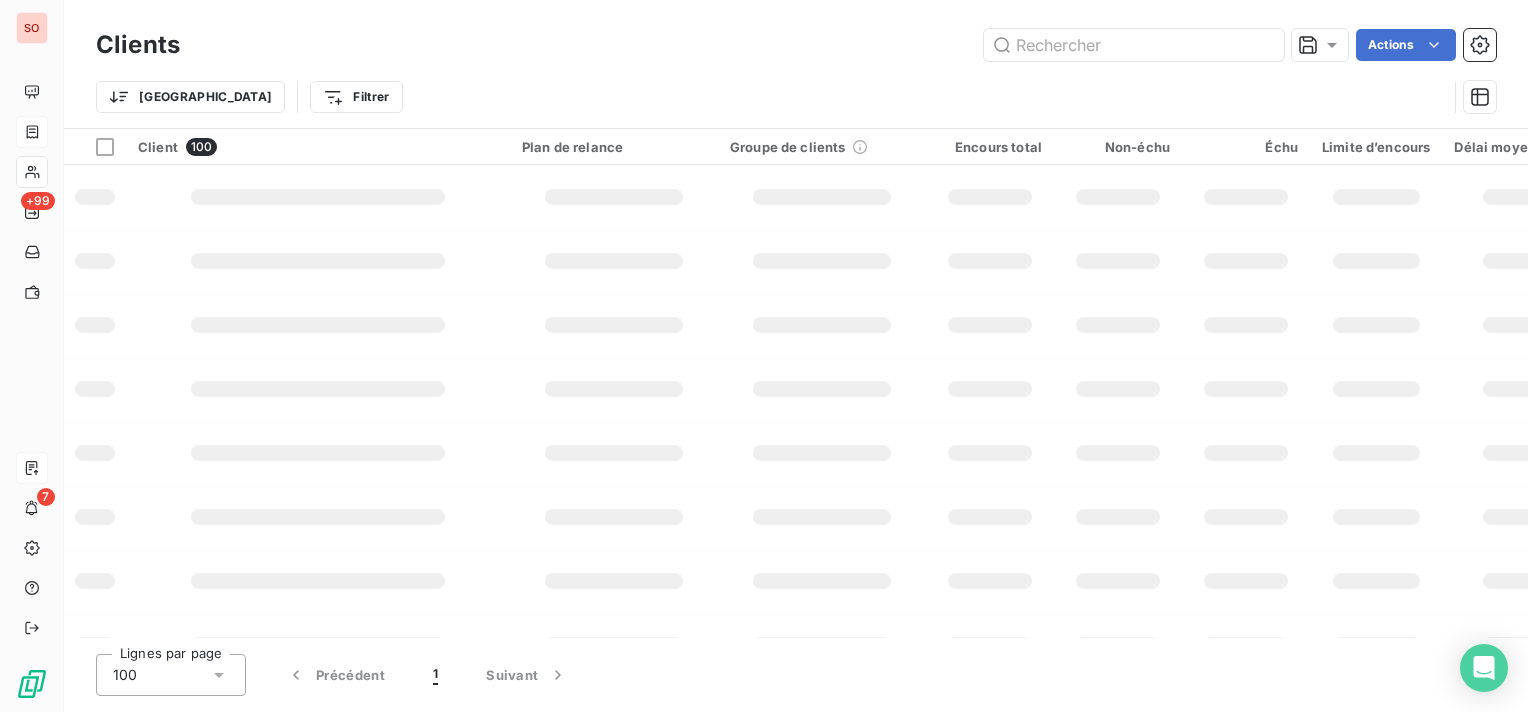 click on "Actions" at bounding box center [850, 45] 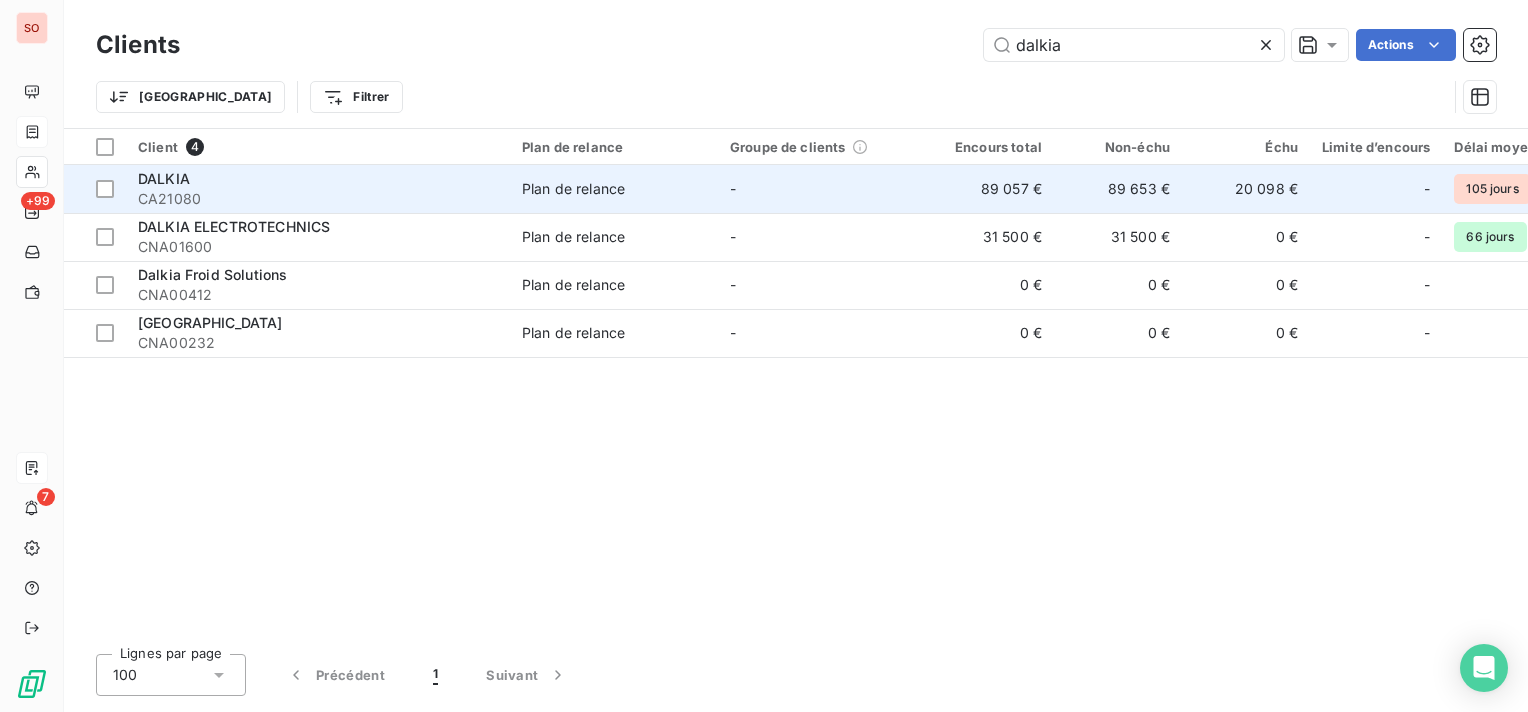 type on "dalkia" 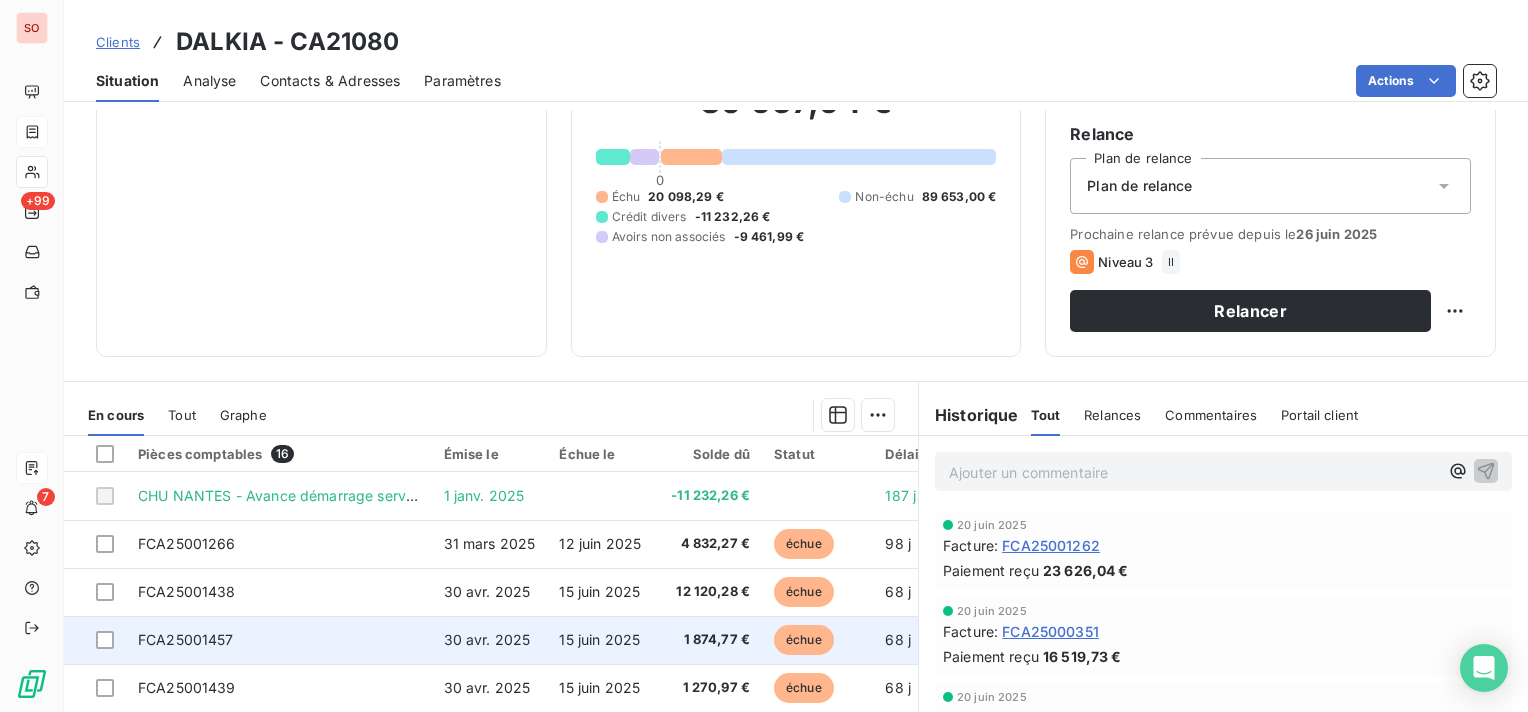 scroll, scrollTop: 200, scrollLeft: 0, axis: vertical 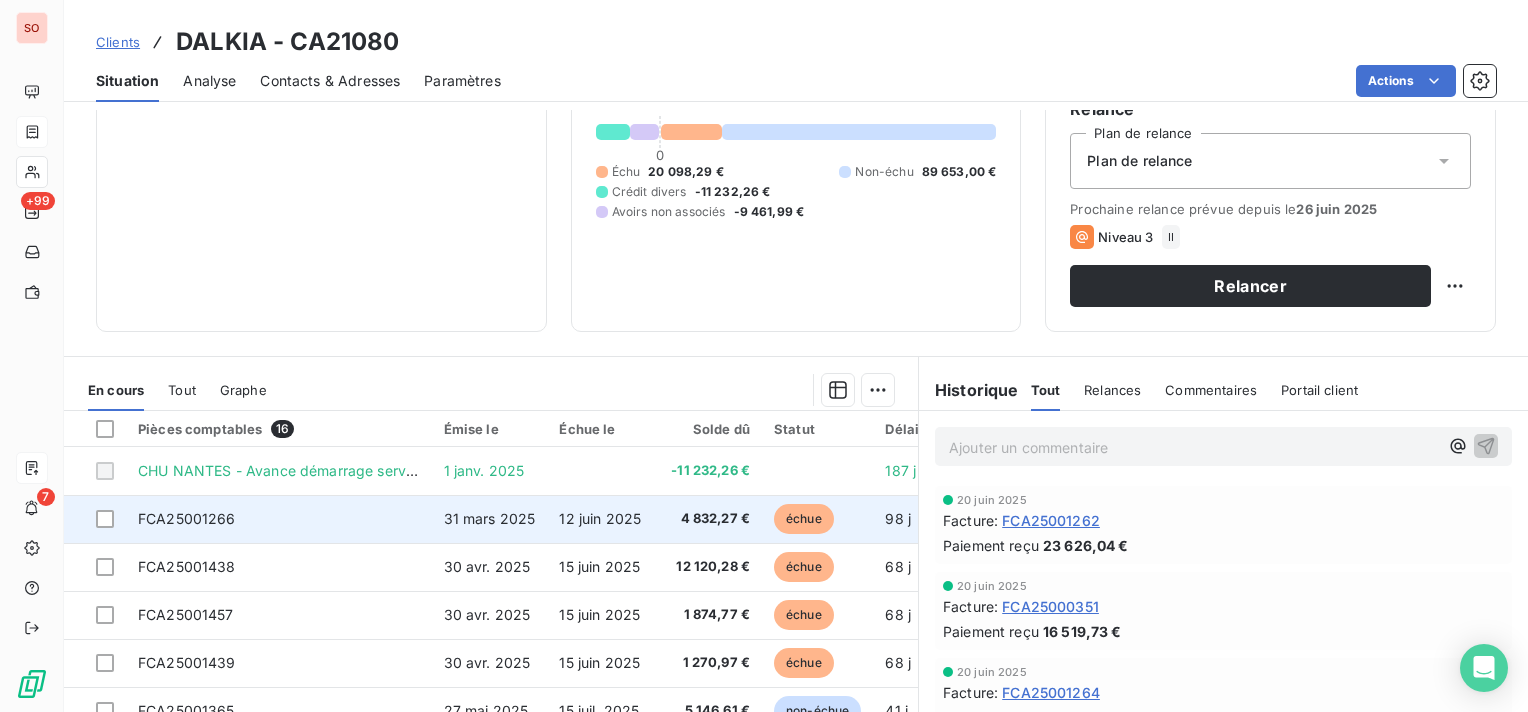 click on "12 juin 2025" at bounding box center (603, 519) 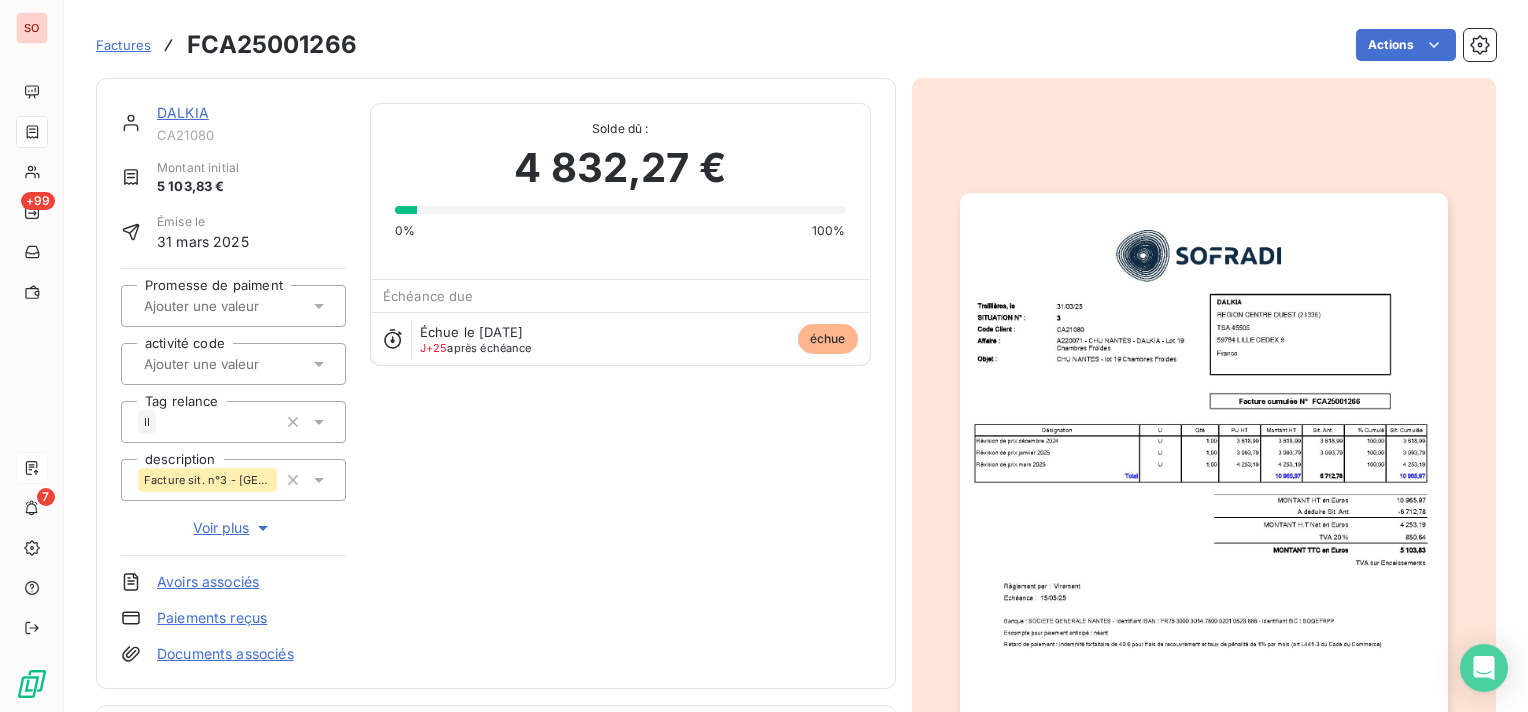 click at bounding box center (1204, 538) 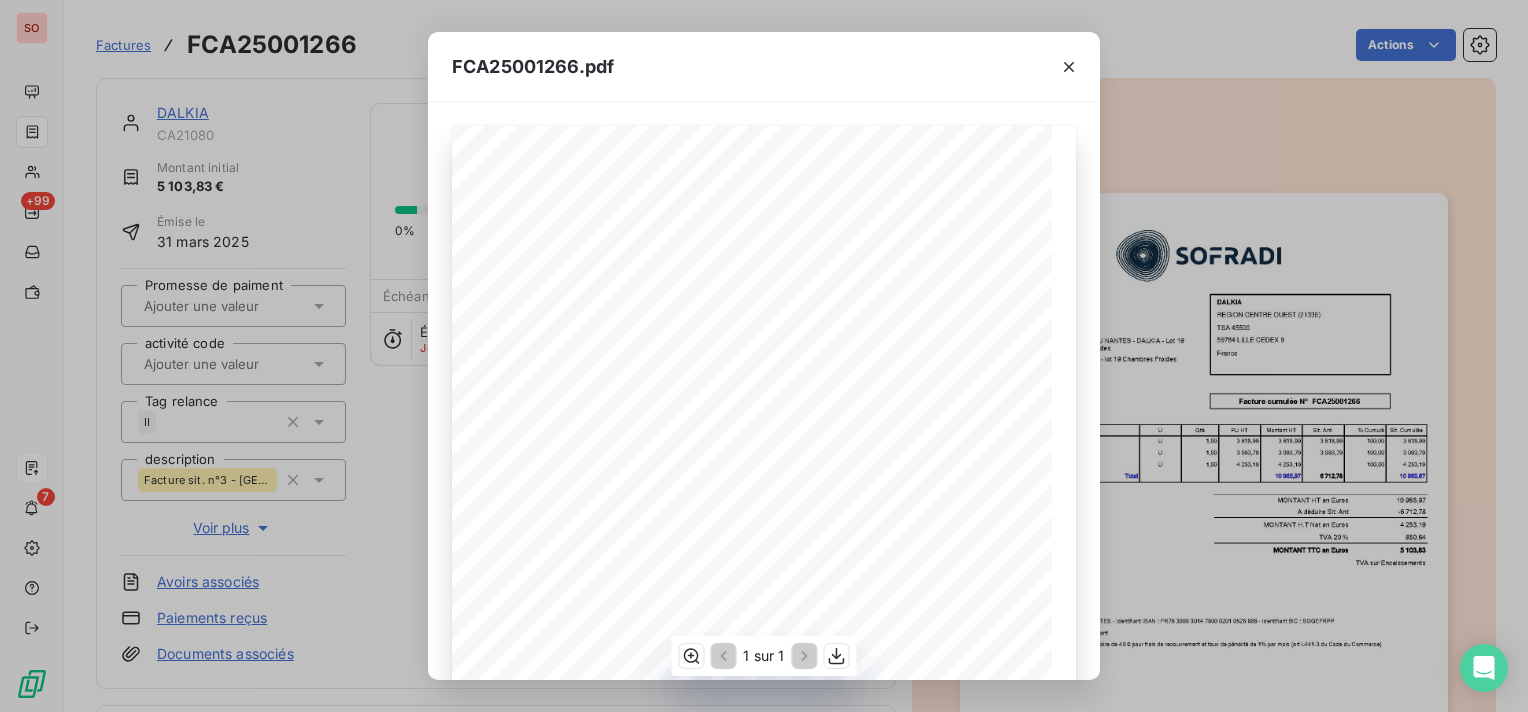 scroll, scrollTop: 100, scrollLeft: 0, axis: vertical 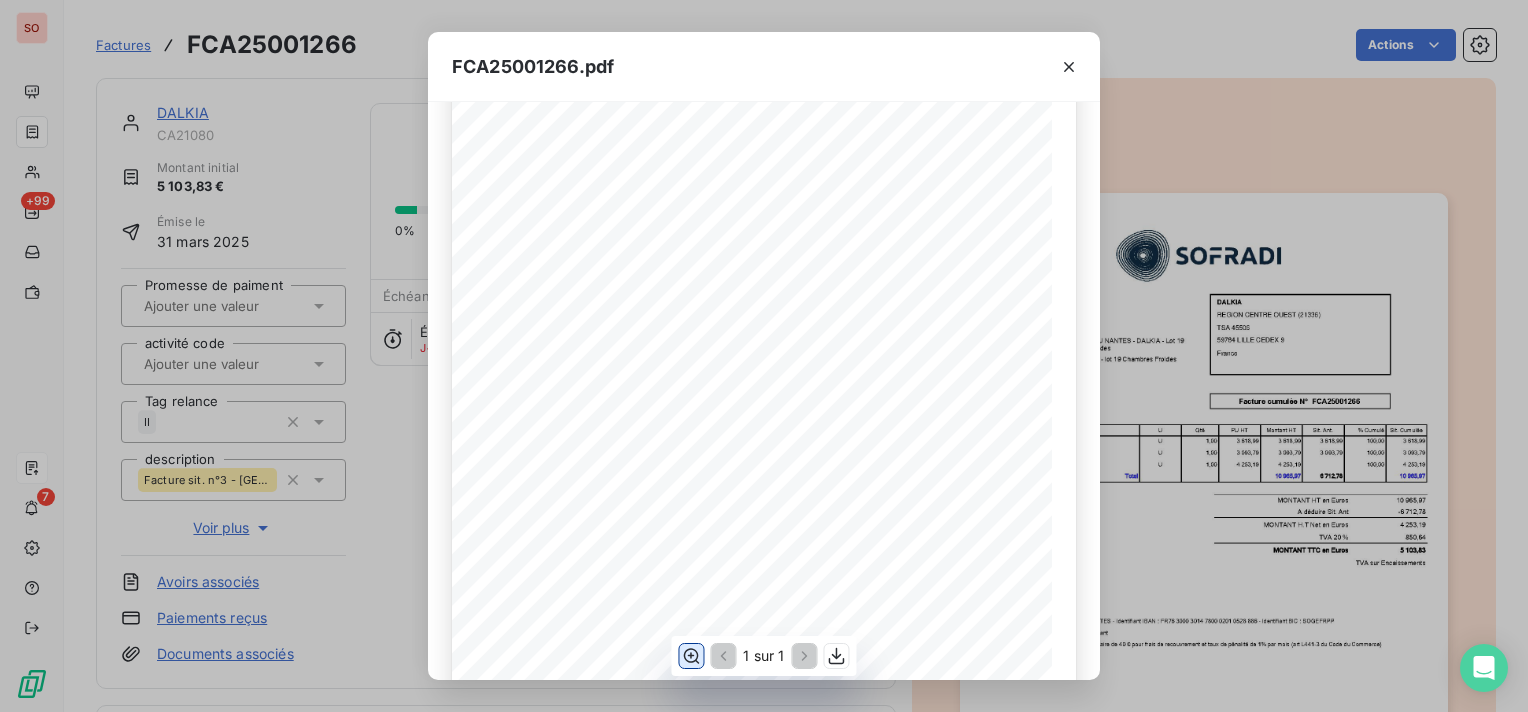 click 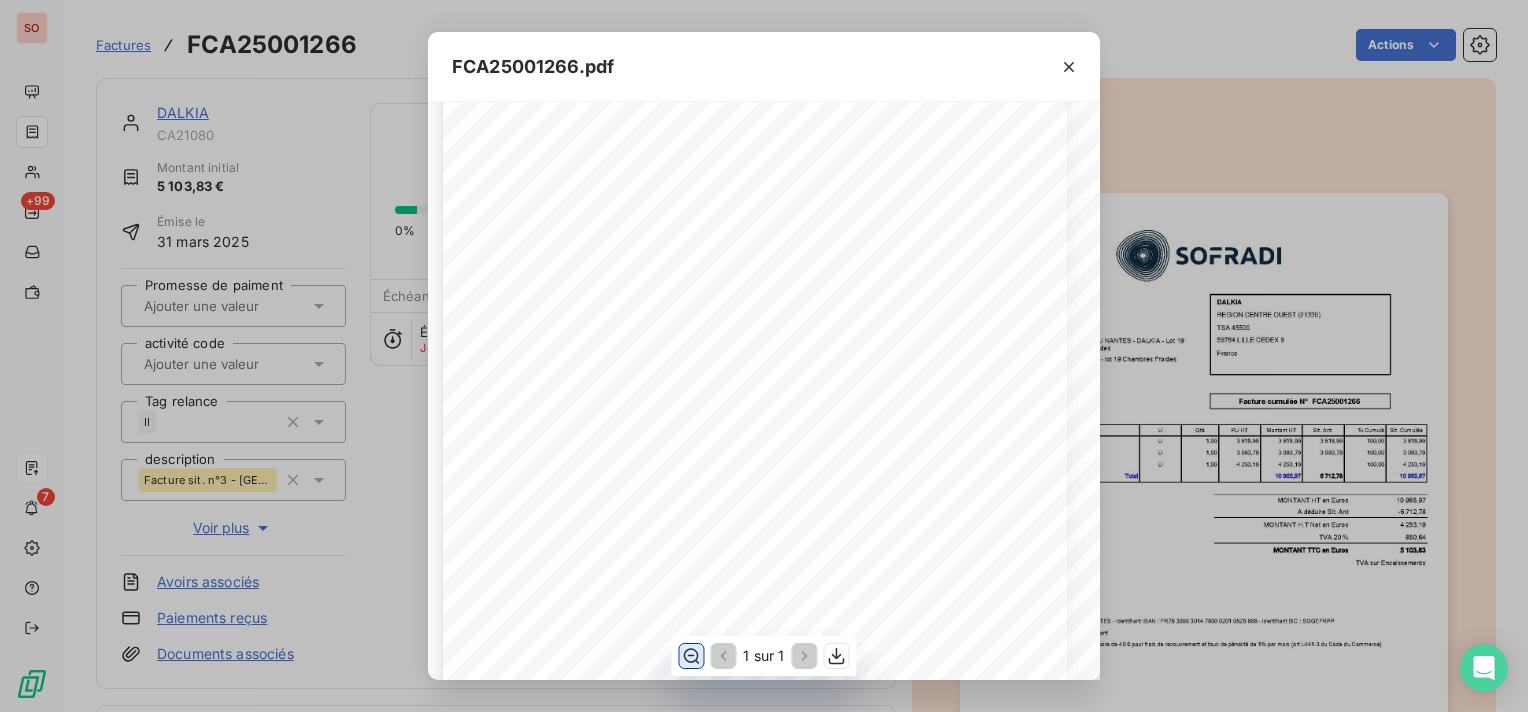 scroll, scrollTop: 598, scrollLeft: 9, axis: both 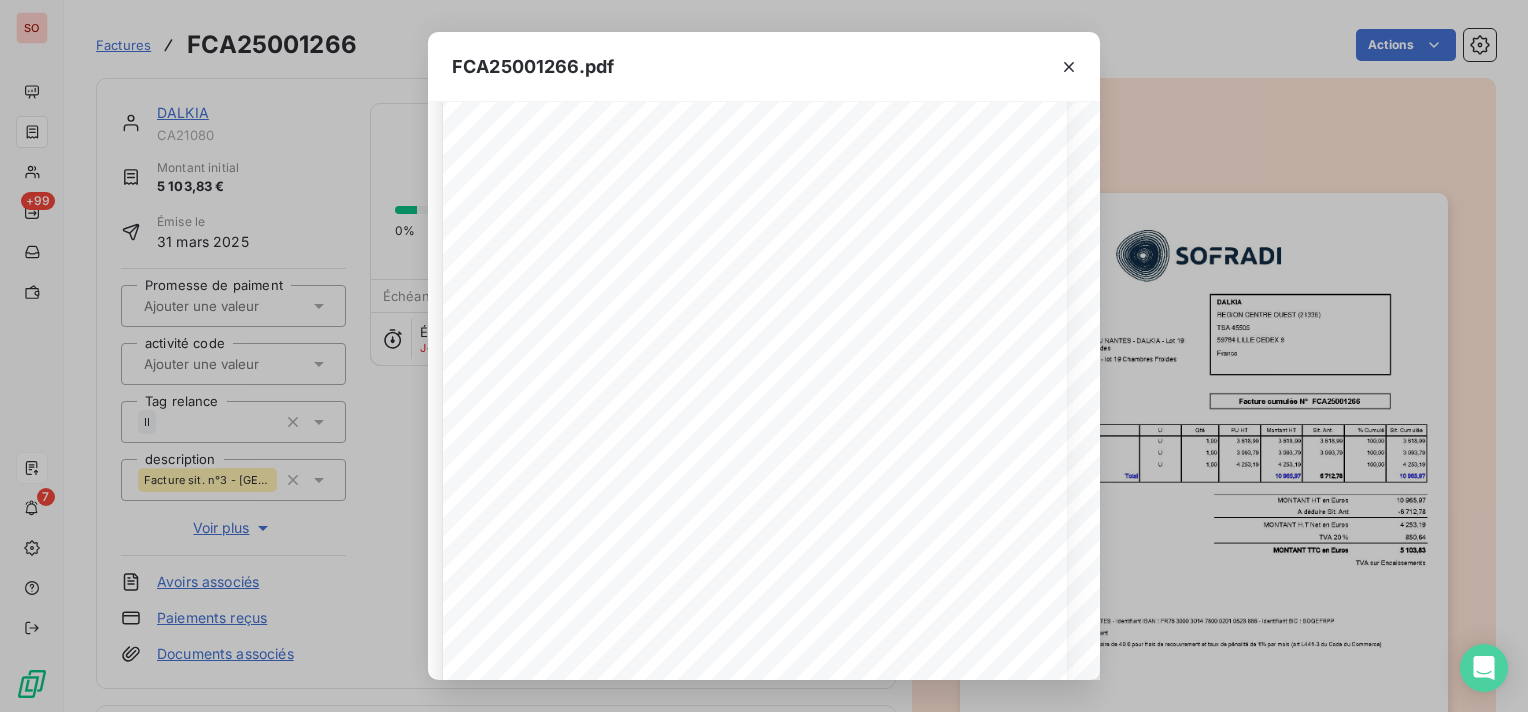click on "FCA25001266.pdf Facture cumulée N° FCA25001266 DALKIA 59784 LILLE CEDEX 9 TSA 45506 REGION [GEOGRAPHIC_DATA] (21336) France T r e i l l i è r e s ,   l e   [DATE] S I T U A T I O N   N °   :   3 Code Client :   CA21080 Affaire :   A220071 - CHU [GEOGRAPHIC_DATA] - DALKIA - Lot 19 Chambres Froides Objet :   CHU [GEOGRAPHIC_DATA] - lot 19 Chambres Froides Désignation   U   Qté   PU HT   Montant HT   Sit. Ant.   % Cumulé   Sit. Cumulée Révision de prix [DATE]   U   1,00   3 618,99   3 618,99   3 618,99   100,00   3 618,99 Révision de prix [DATE]   U   1,00   3 093,79   3 093,79   3 093,79   100,00   3 093,79 Révision de prix [DATE]   U   1,00   4 253,19   4 253,19   100,00   4 253,19 Total   1 0   9 6 5 , 9 7   6   7 1 2 , 7 8   1 0   9 6 5 , 9 7 MONTANT HT en Euros   10 965,97 A déduire Sit. Ant   -6 712,78 MONTANT H.T Net en Euros   4 253,19 TVA 20 %   850,64 MONTANT TTC en Euros   5   1 0 3 , 8 3 TVA sur Encaissements Règlement par : Virement Echéance : [DATE] Escompte pour paiement anticipé : néant" at bounding box center (764, 356) 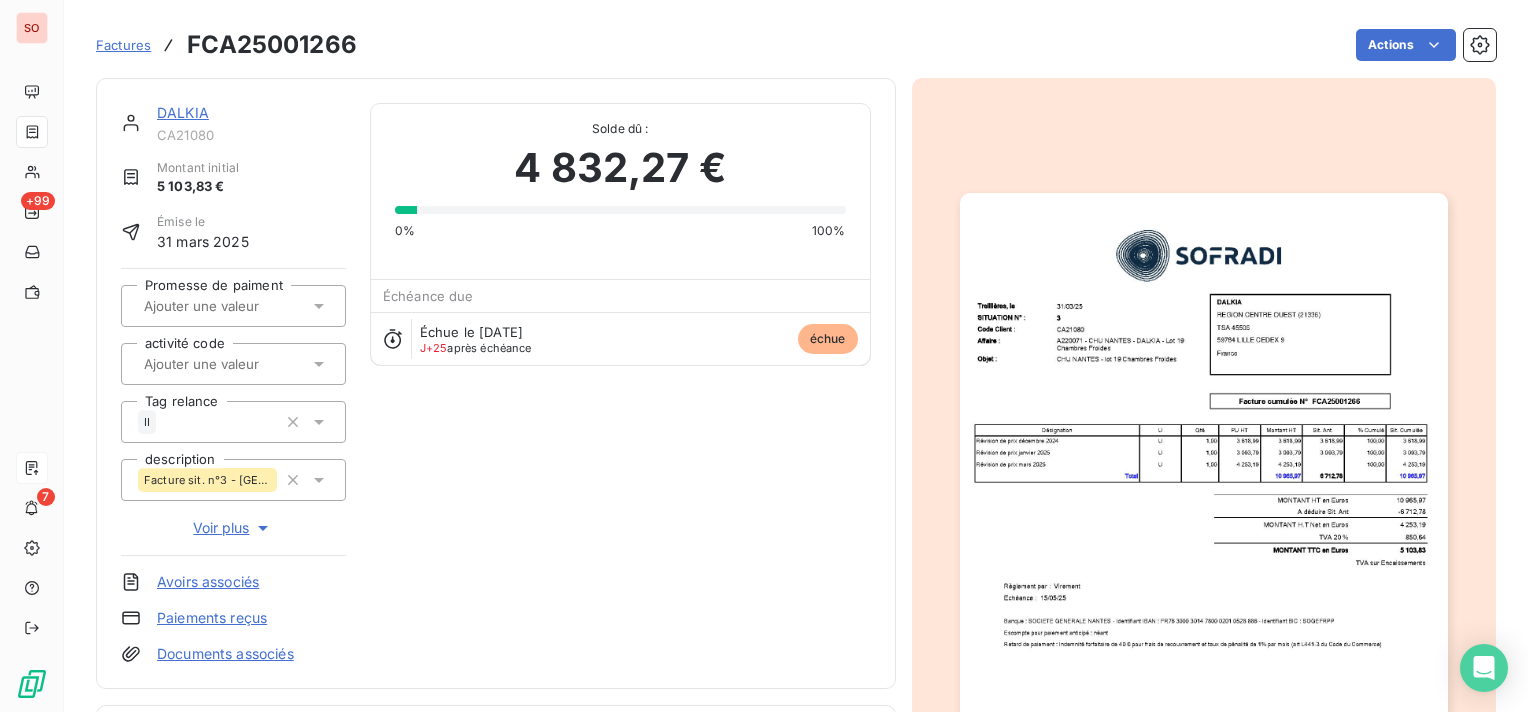 click on "FCA25001266.pdf Facture cumulée N° FCA25001266 DALKIA 59784 LILLE CEDEX 9 TSA 45506 REGION [GEOGRAPHIC_DATA] (21336) France T r e i l l i è r e s ,   l e   [DATE] S I T U A T I O N   N °   :   3 Code Client :   CA21080 Affaire :   A220071 - CHU [GEOGRAPHIC_DATA] - DALKIA - Lot 19 Chambres Froides Objet :   CHU [GEOGRAPHIC_DATA] - lot 19 Chambres Froides Désignation   U   Qté   PU HT   Montant HT   Sit. Ant.   % Cumulé   Sit. Cumulée Révision de prix [DATE]   U   1,00   3 618,99   3 618,99   3 618,99   100,00   3 618,99 Révision de prix [DATE]   U   1,00   3 093,79   3 093,79   3 093,79   100,00   3 093,79 Révision de prix [DATE]   U   1,00   4 253,19   4 253,19   100,00   4 253,19 Total   1 0   9 6 5 , 9 7   6   7 1 2 , 7 8   1 0   9 6 5 , 9 7 MONTANT HT en Euros   10 965,97 A déduire Sit. Ant   -6 712,78 MONTANT H.T Net en Euros   4 253,19 TVA 20 %   850,64 MONTANT TTC en Euros   5   1 0 3 , 8 3 TVA sur Encaissements Règlement par : Virement Echéance : [DATE] Escompte pour paiement anticipé : néant" at bounding box center (764, 356) 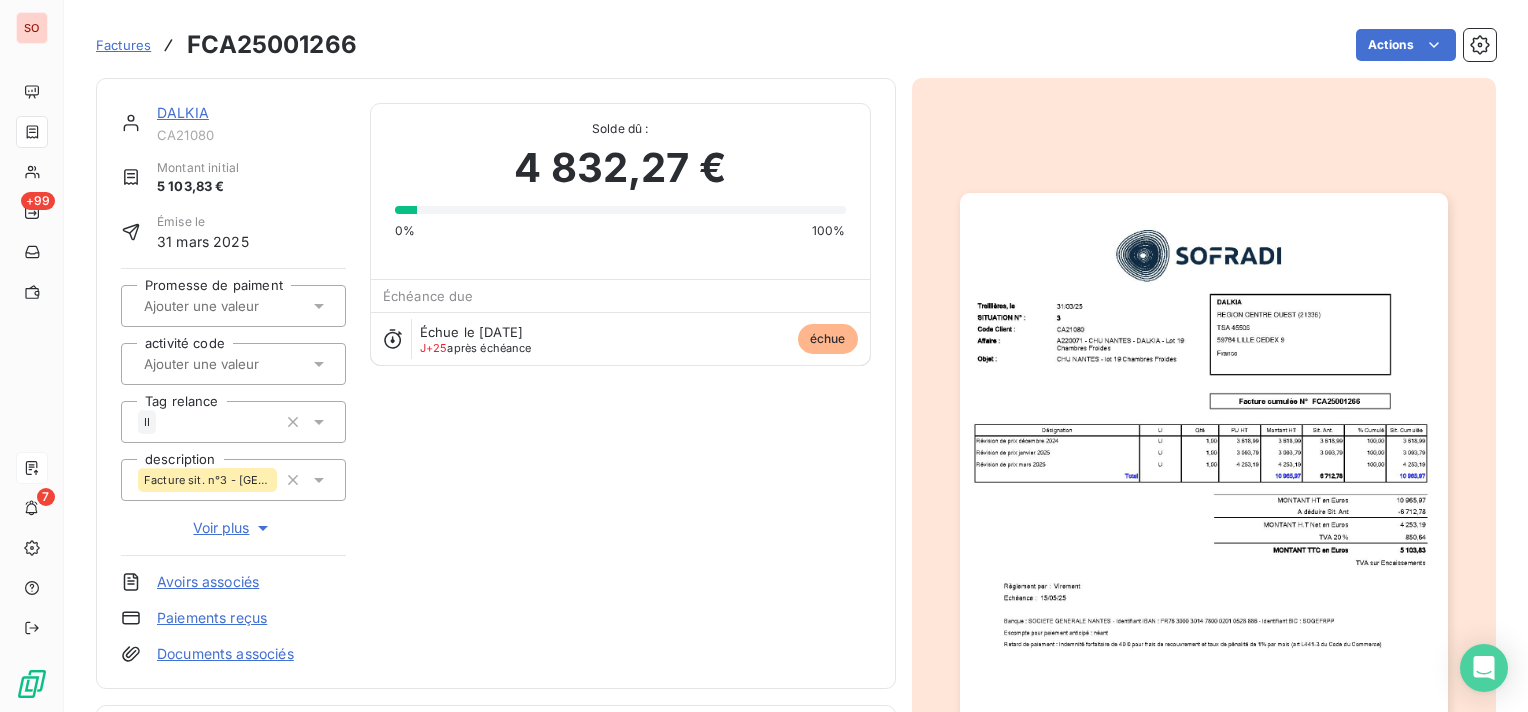 click on "DALKIA" at bounding box center [183, 112] 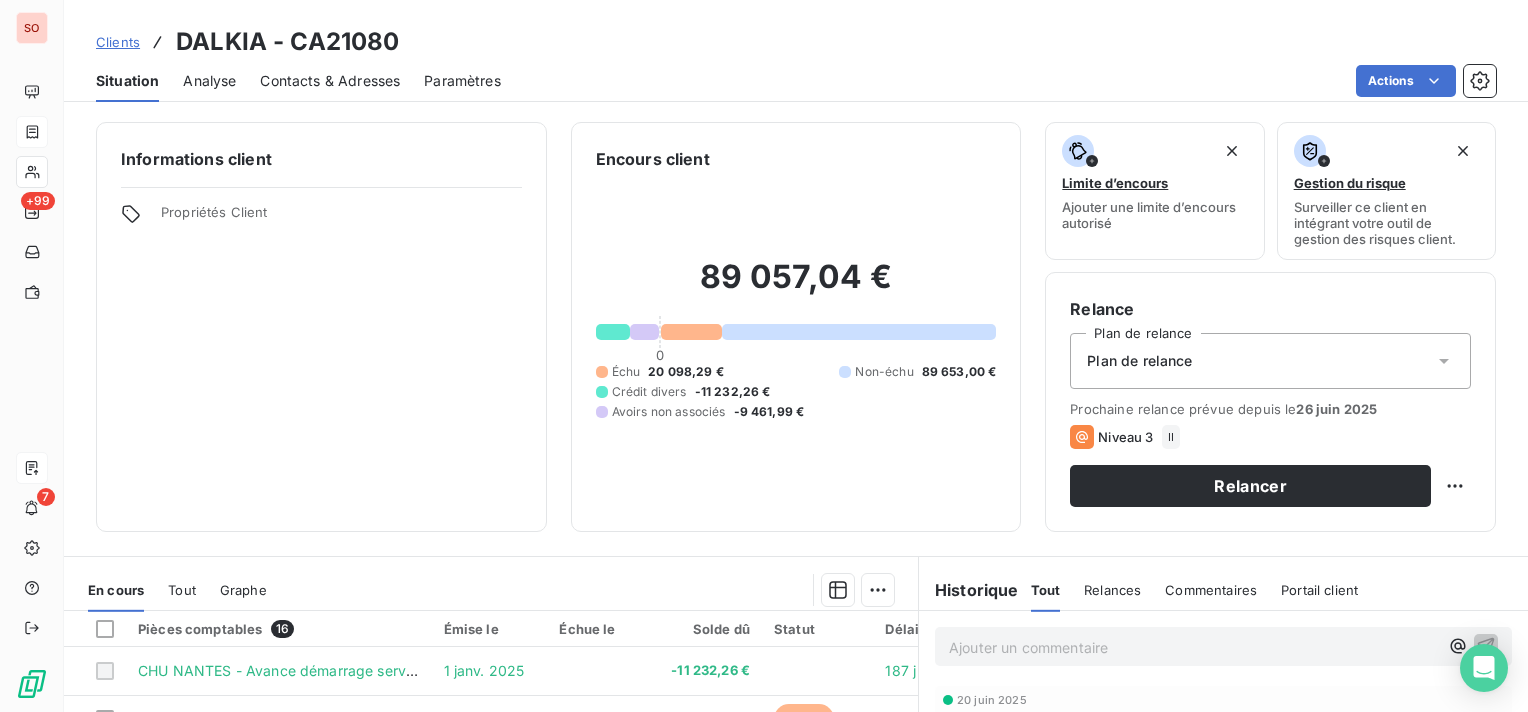 click on "Clients" at bounding box center (118, 42) 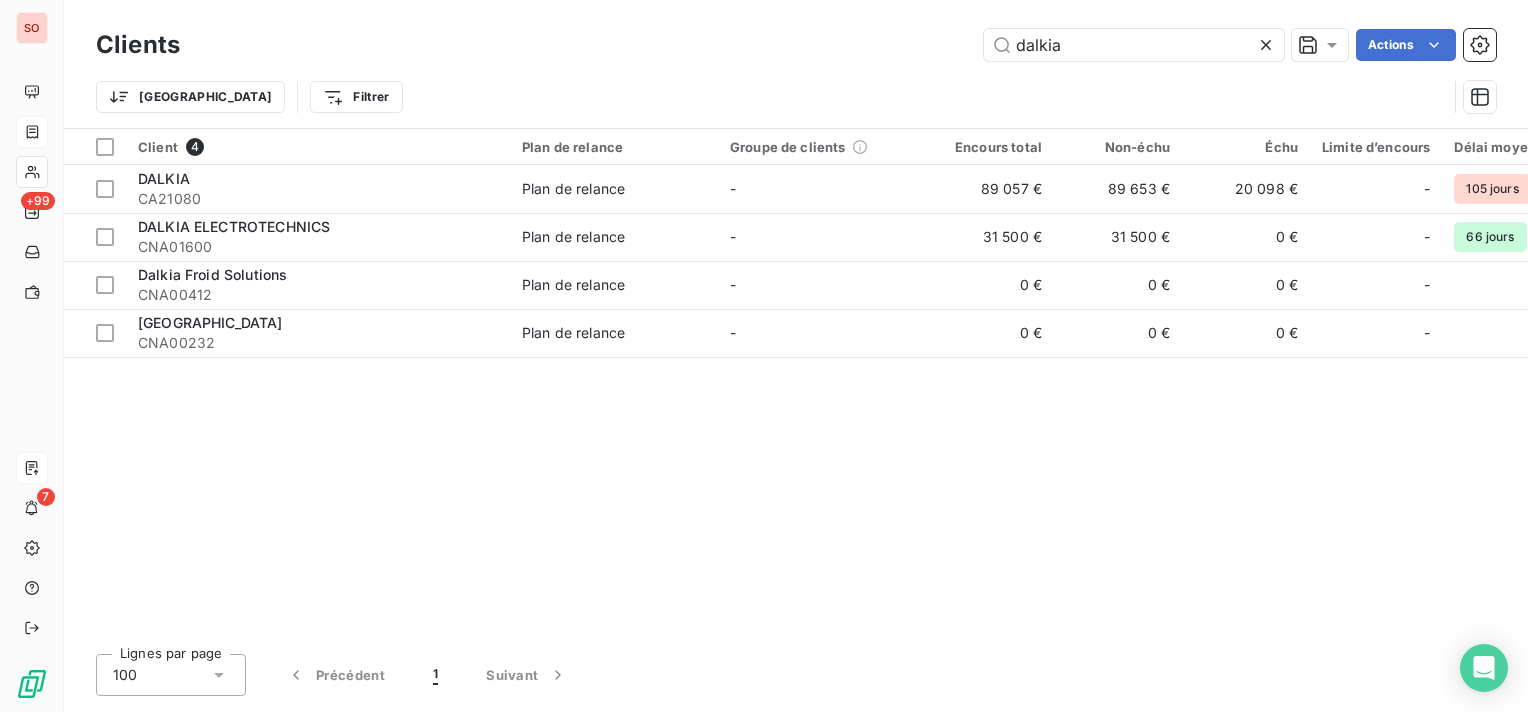 click 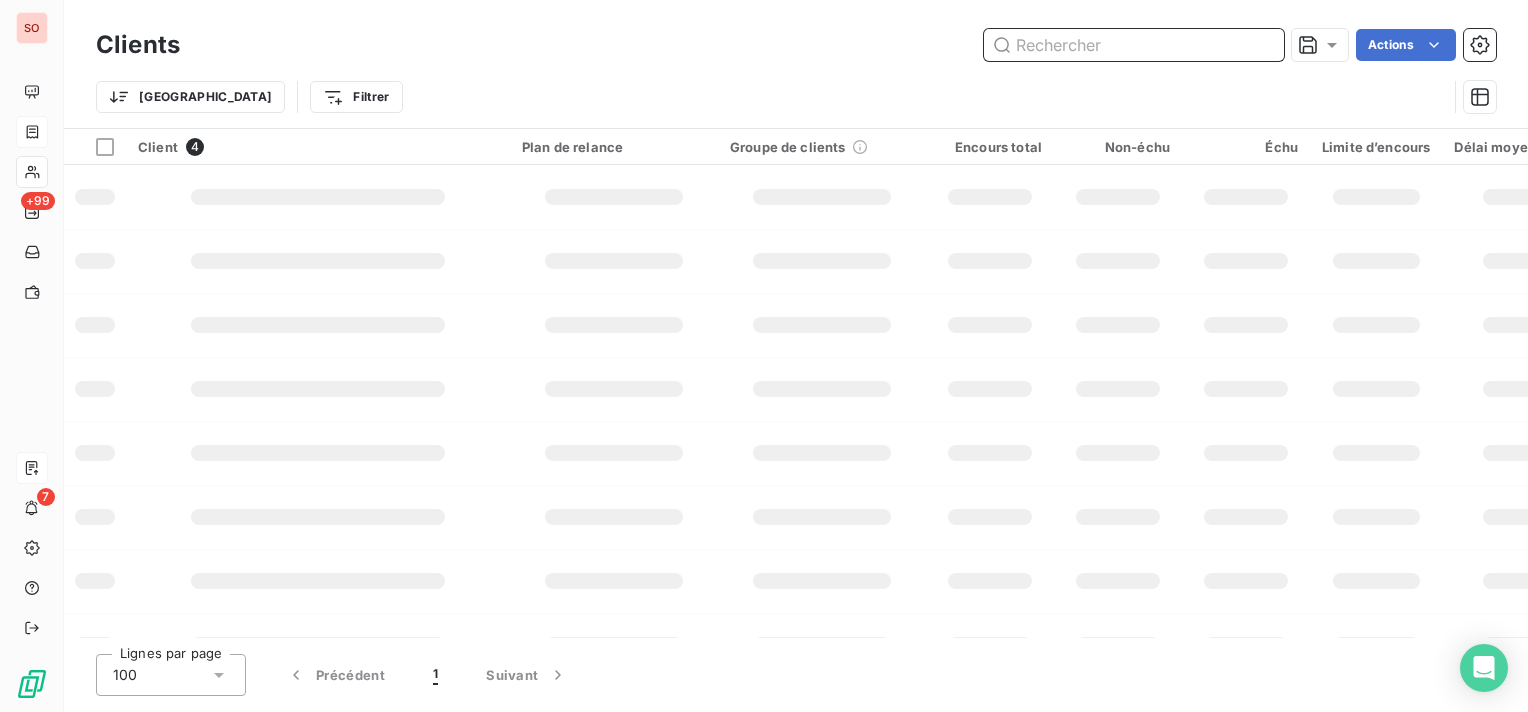 click at bounding box center (1134, 45) 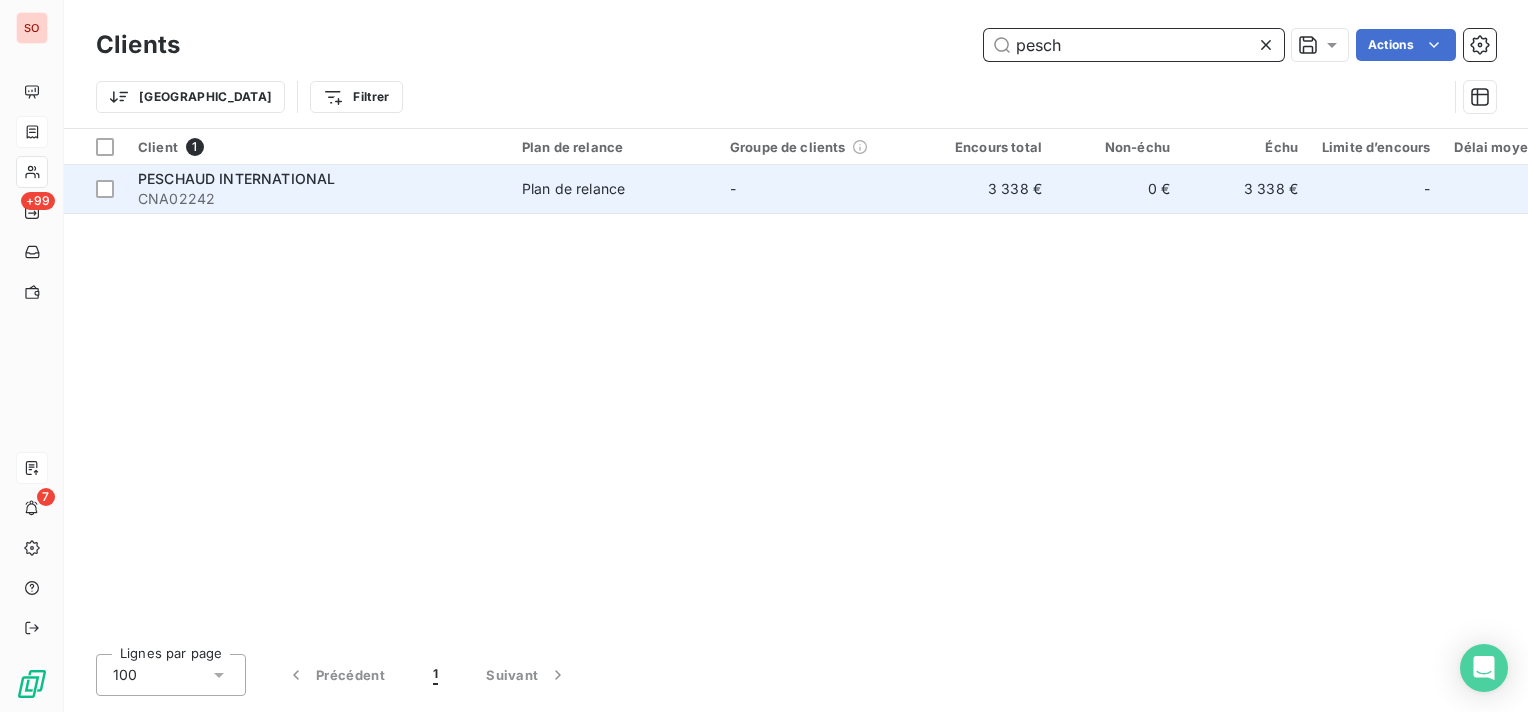 type on "pesch" 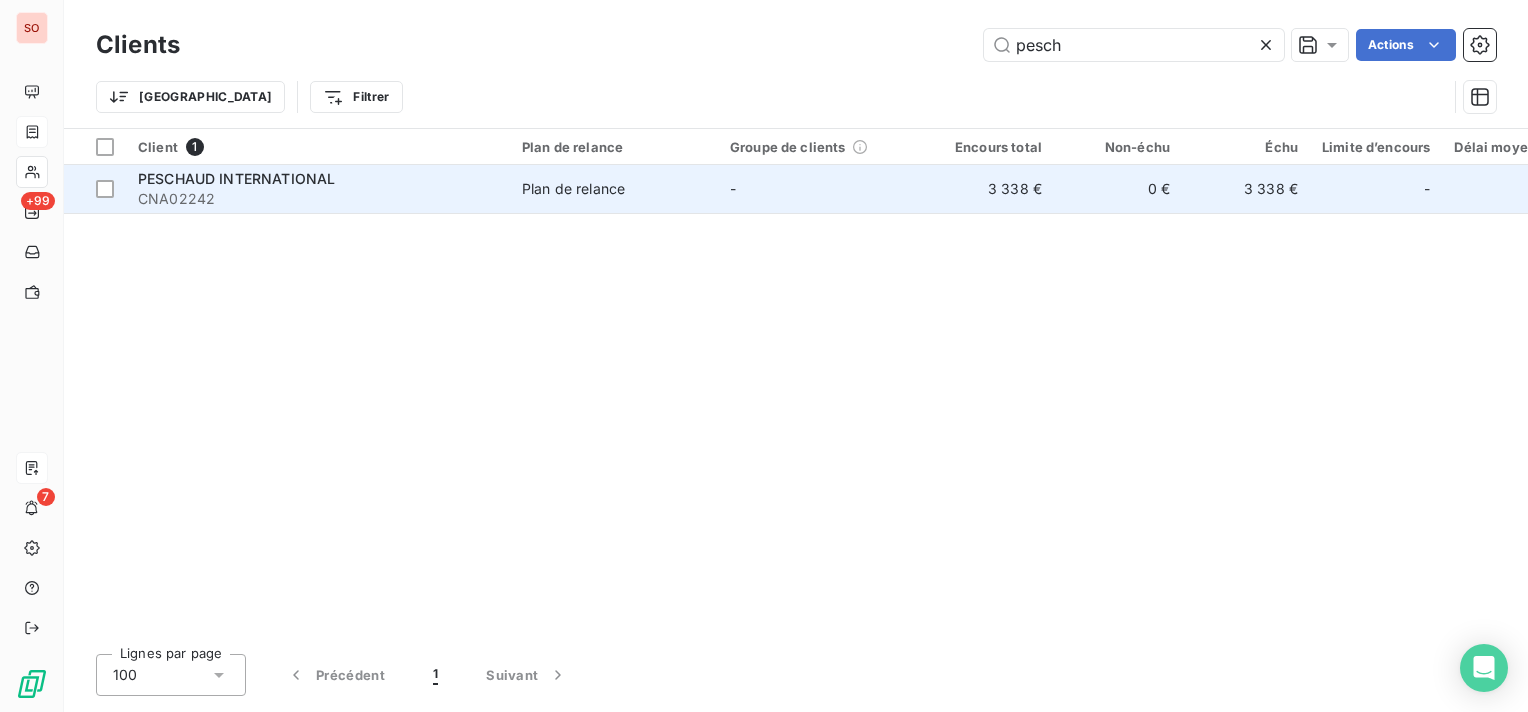 click on "PESCHAUD INTERNATIONAL" at bounding box center (236, 178) 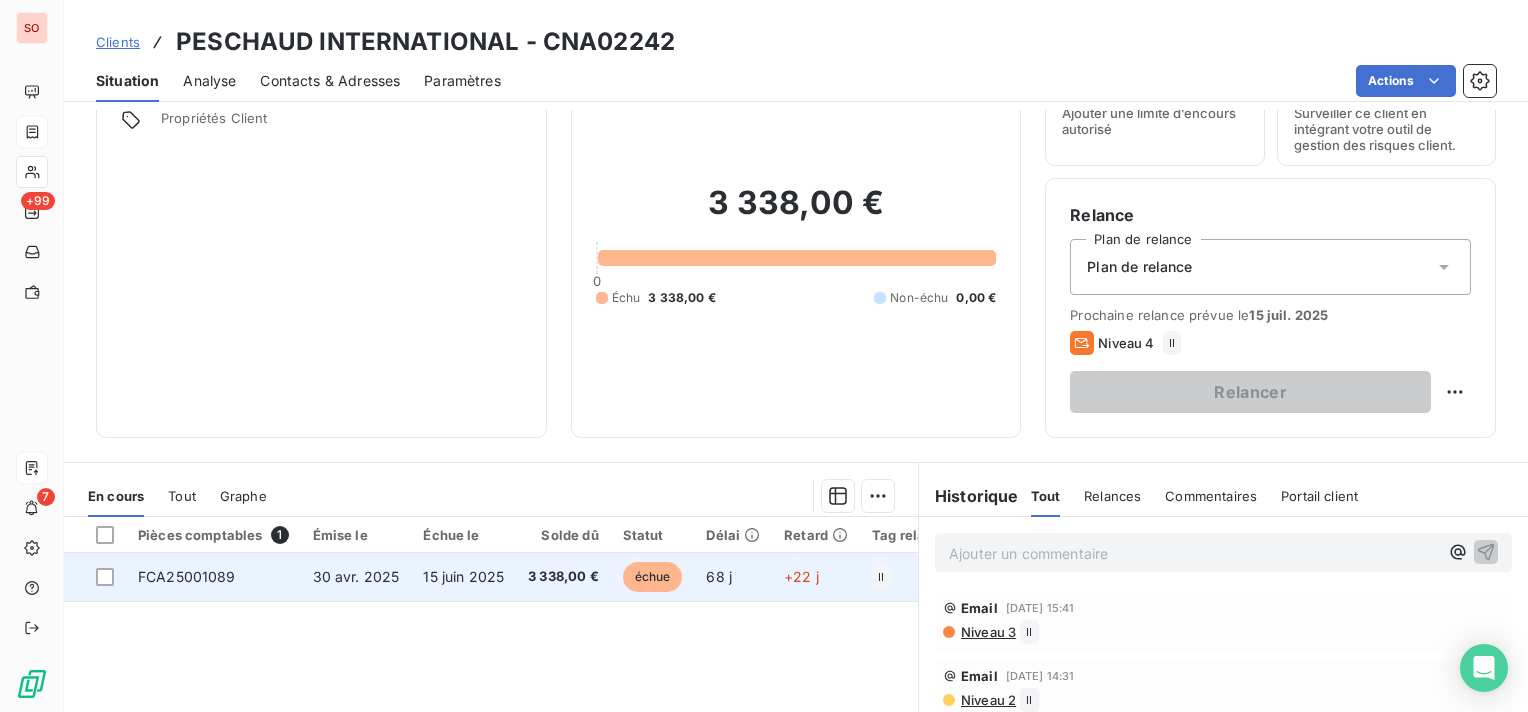 scroll, scrollTop: 100, scrollLeft: 0, axis: vertical 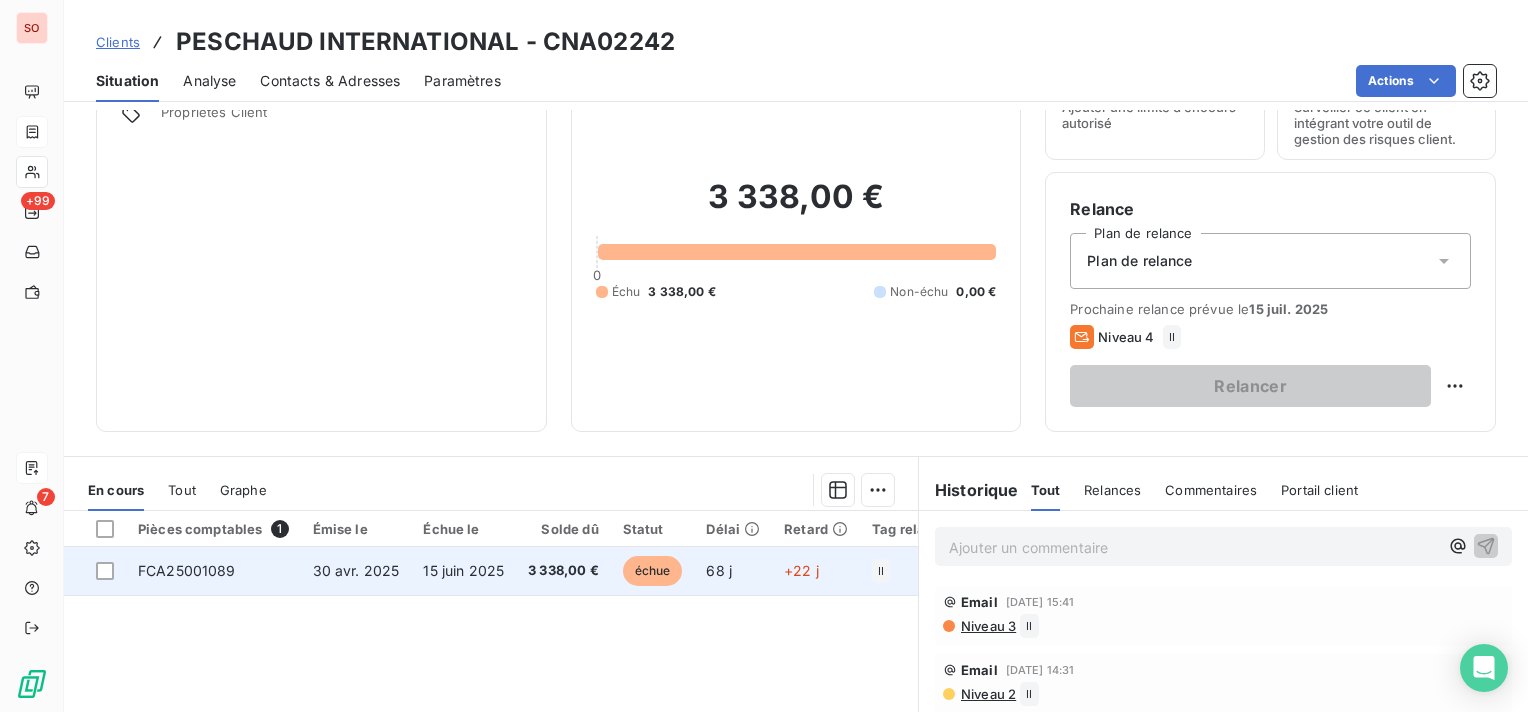 click on "15 juin 2025" at bounding box center [463, 570] 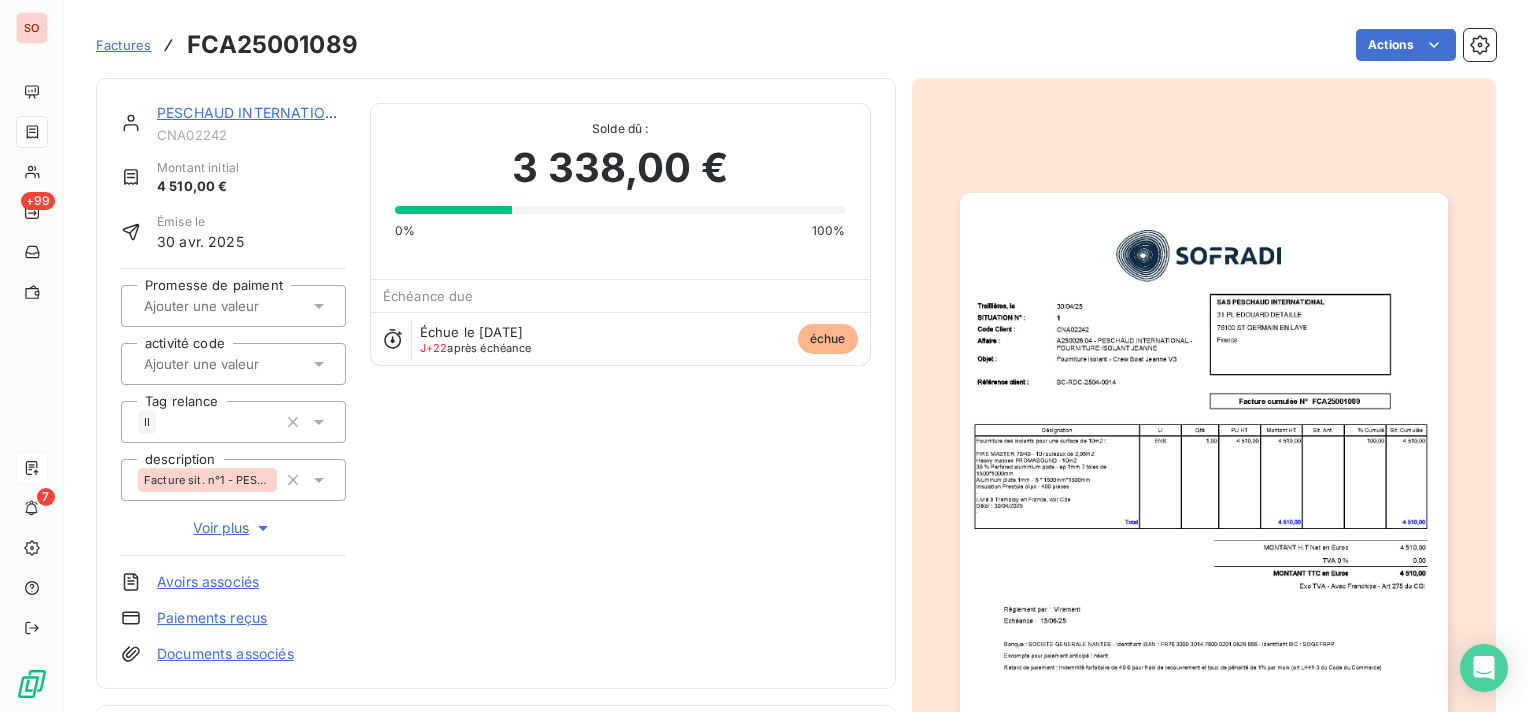 click at bounding box center (1204, 538) 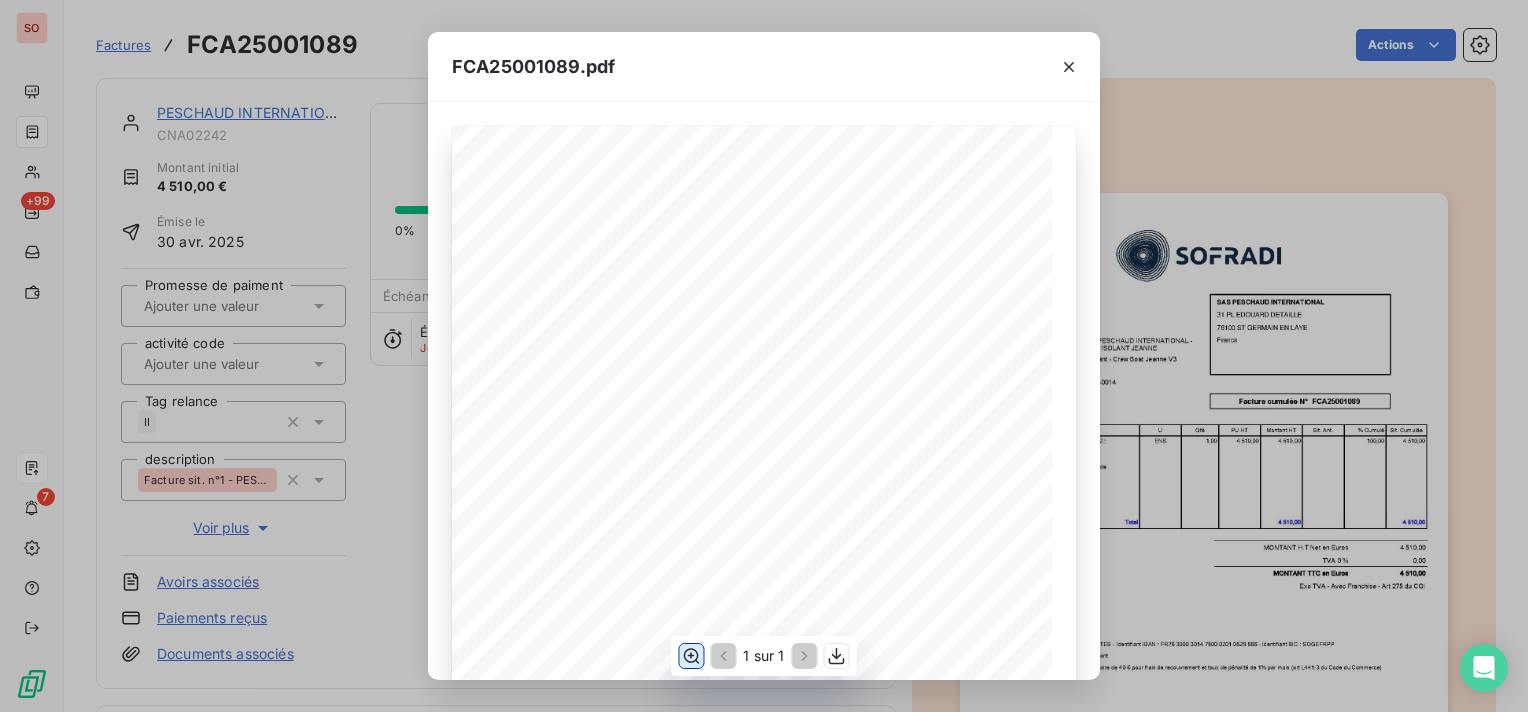 click 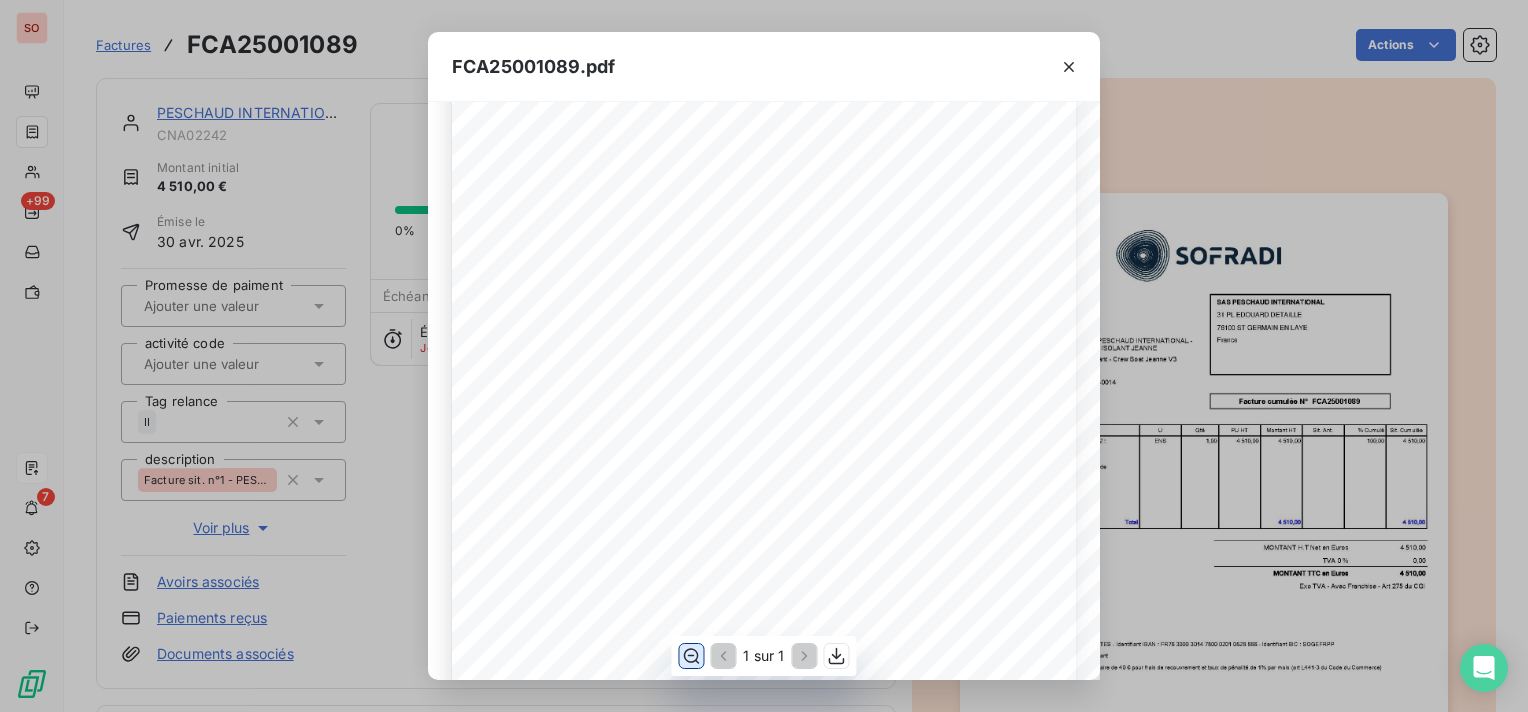 scroll, scrollTop: 300, scrollLeft: 0, axis: vertical 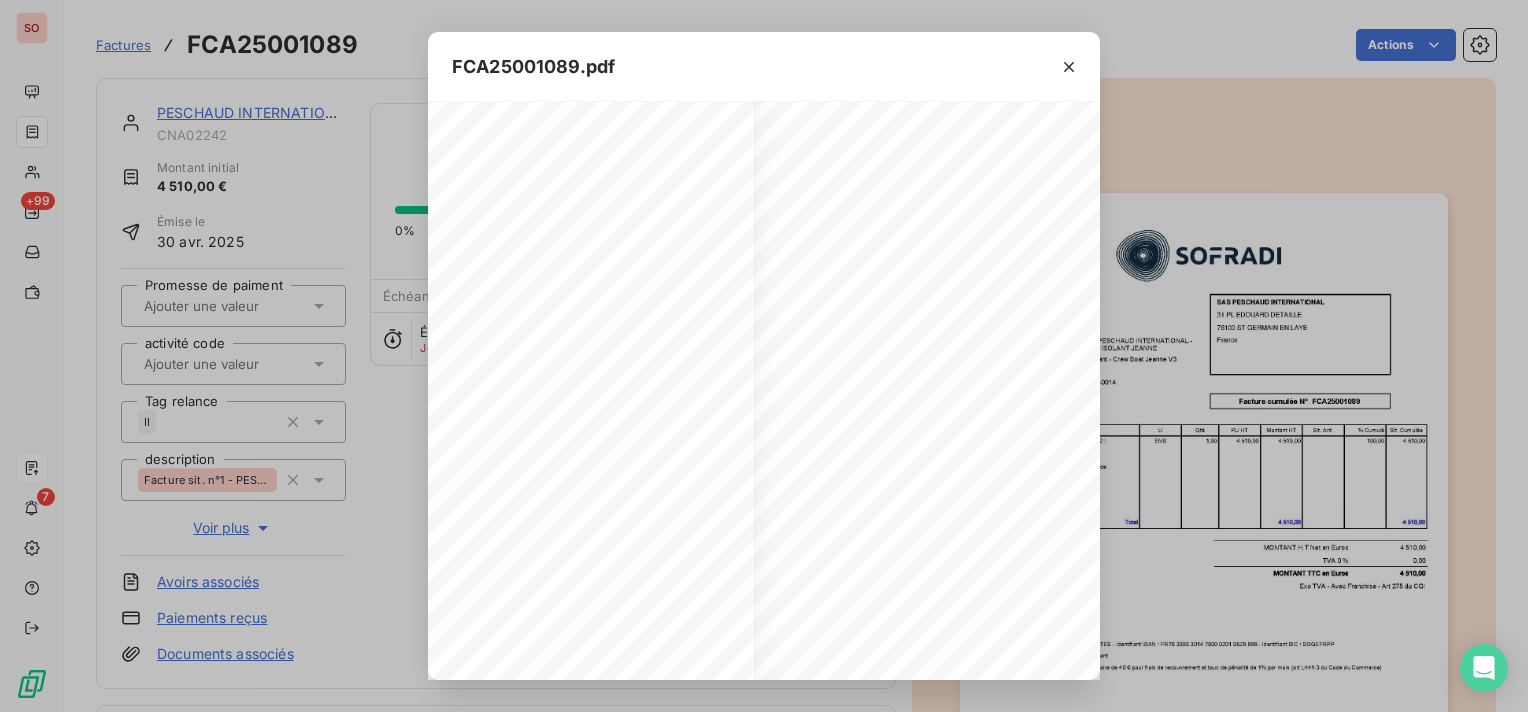 drag, startPoint x: 388, startPoint y: 612, endPoint x: 398, endPoint y: 607, distance: 11.18034 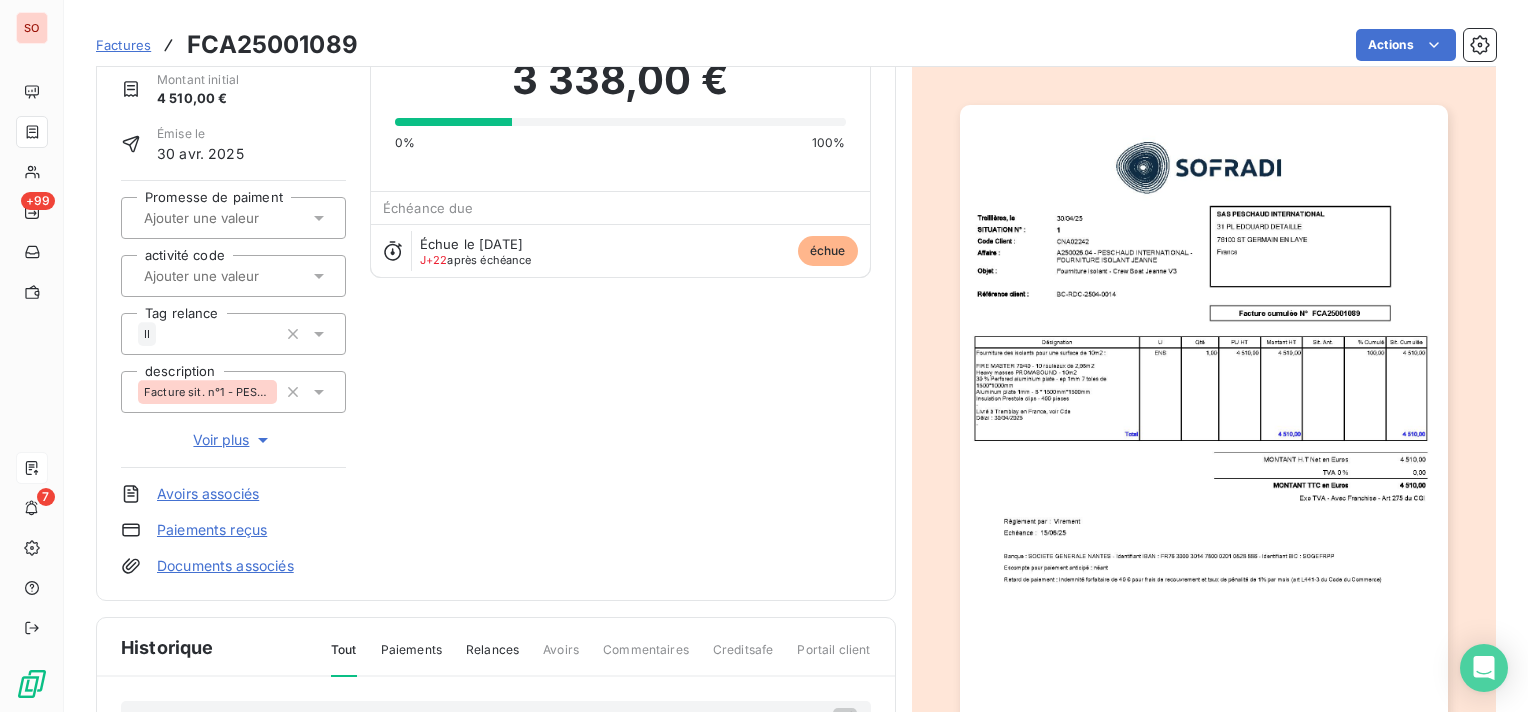 scroll, scrollTop: 0, scrollLeft: 0, axis: both 